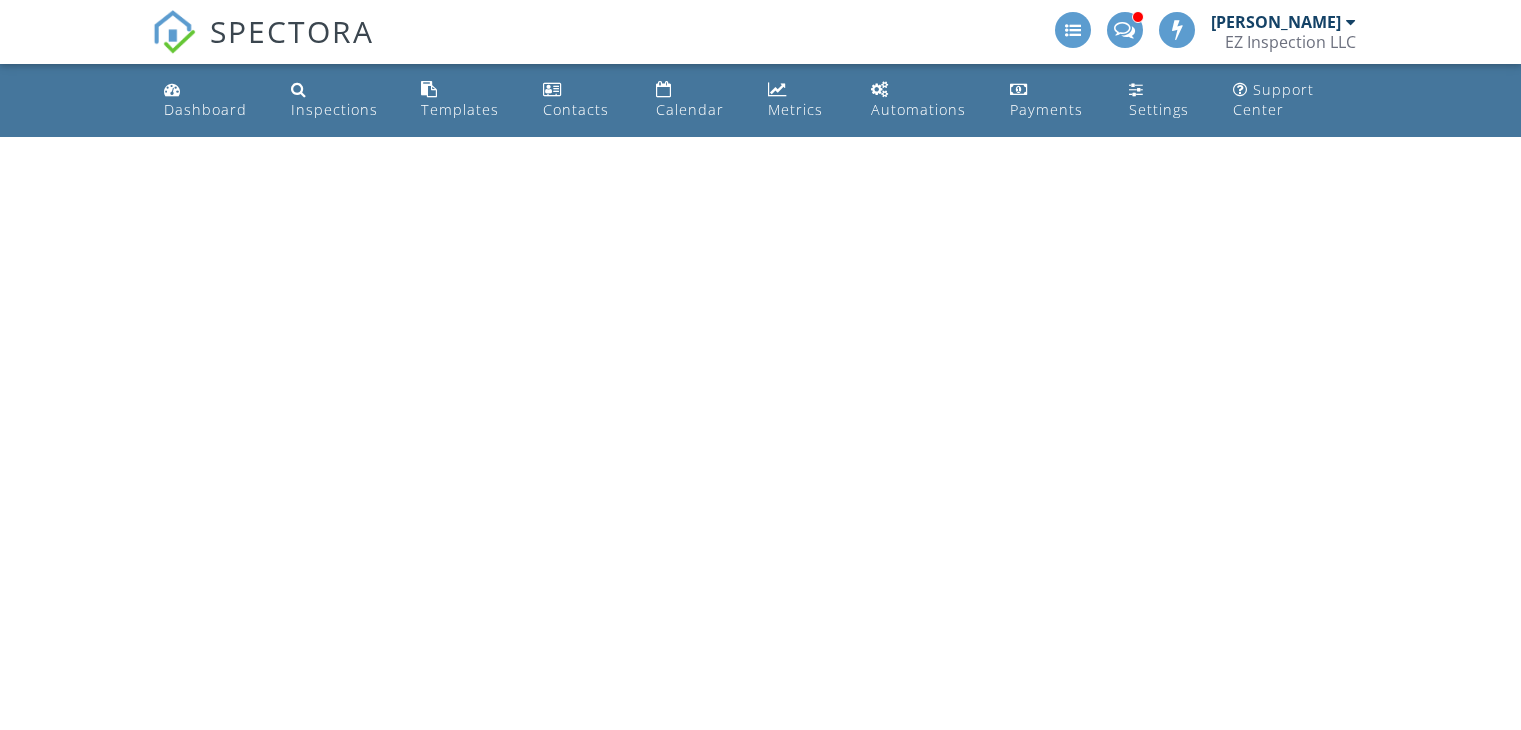 scroll, scrollTop: 0, scrollLeft: 0, axis: both 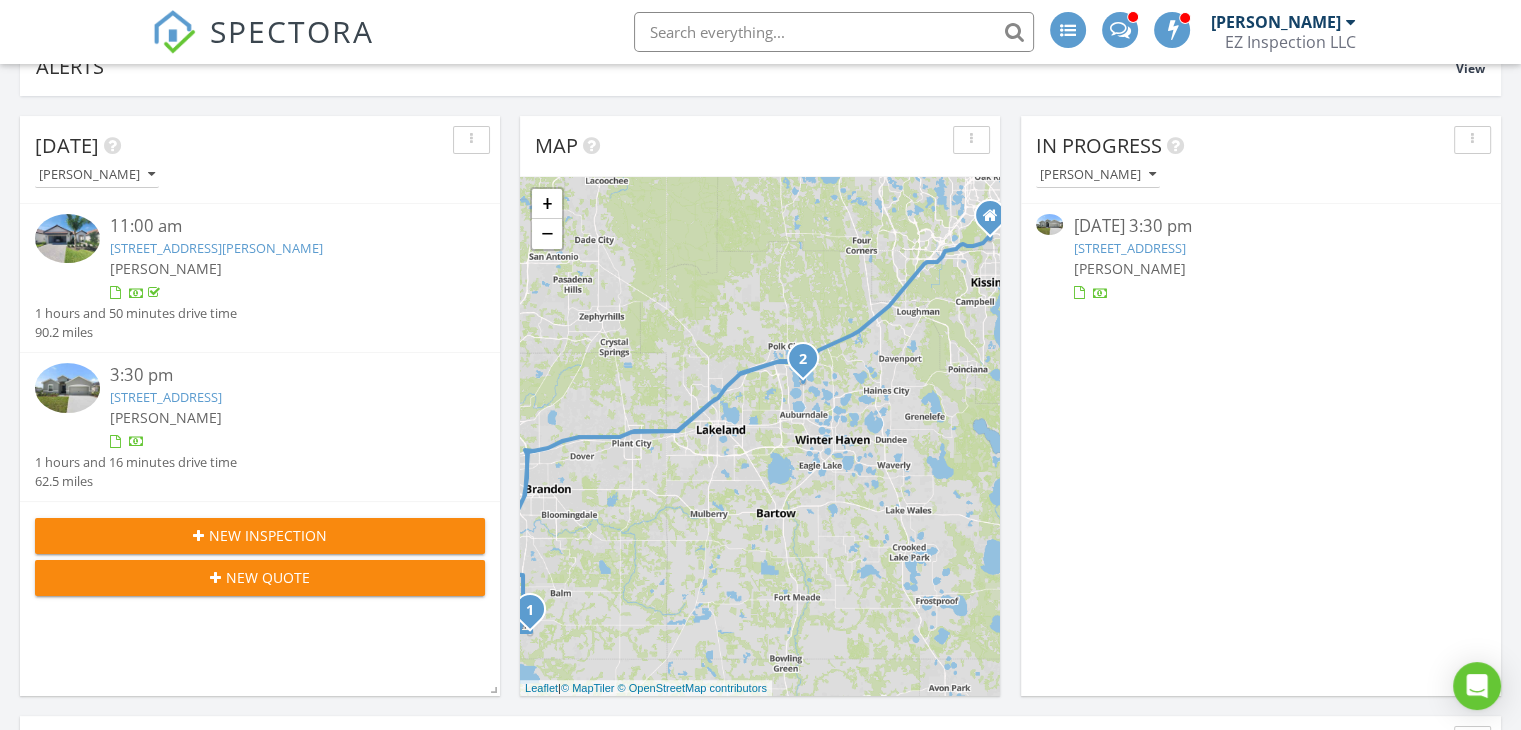 click on "New Inspection" at bounding box center (268, 535) 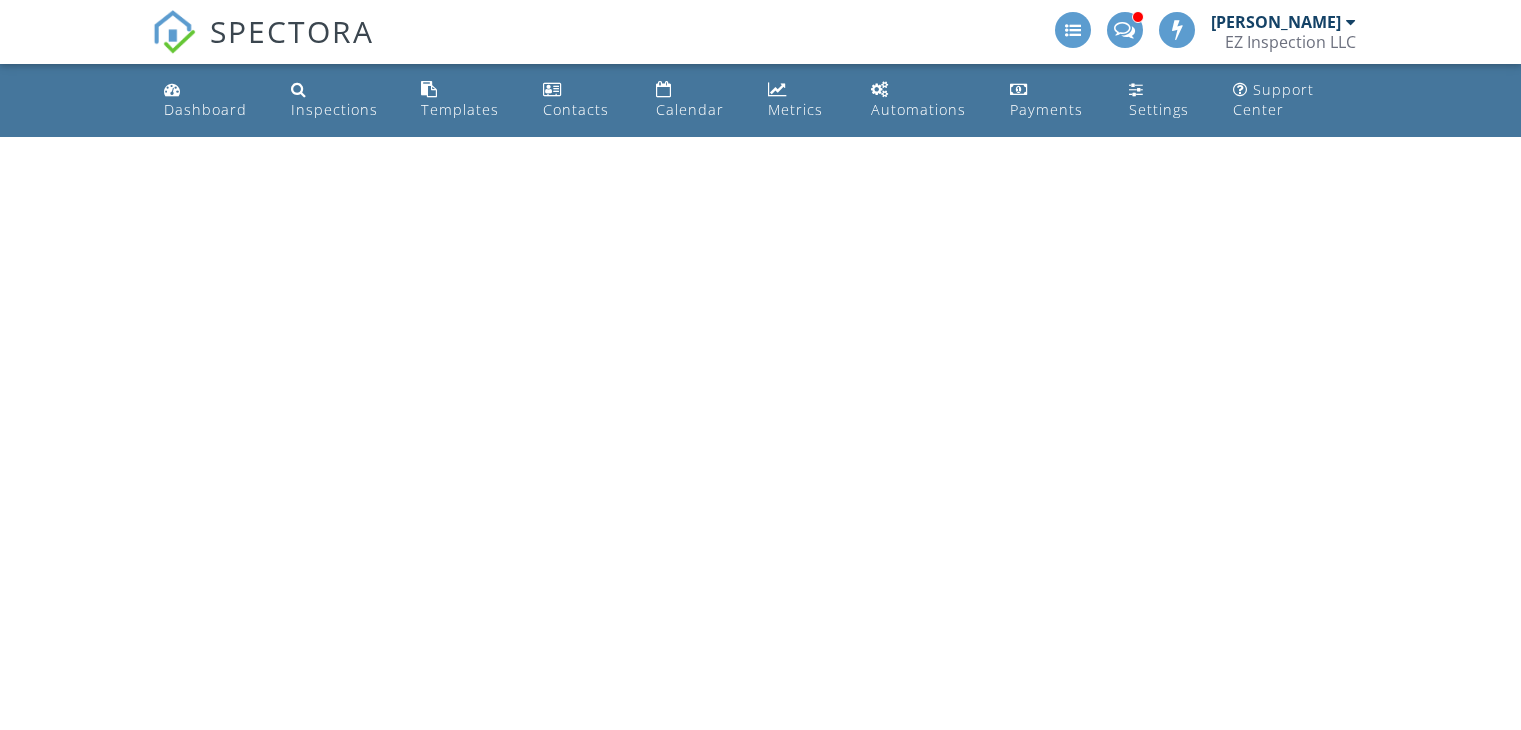 scroll, scrollTop: 0, scrollLeft: 0, axis: both 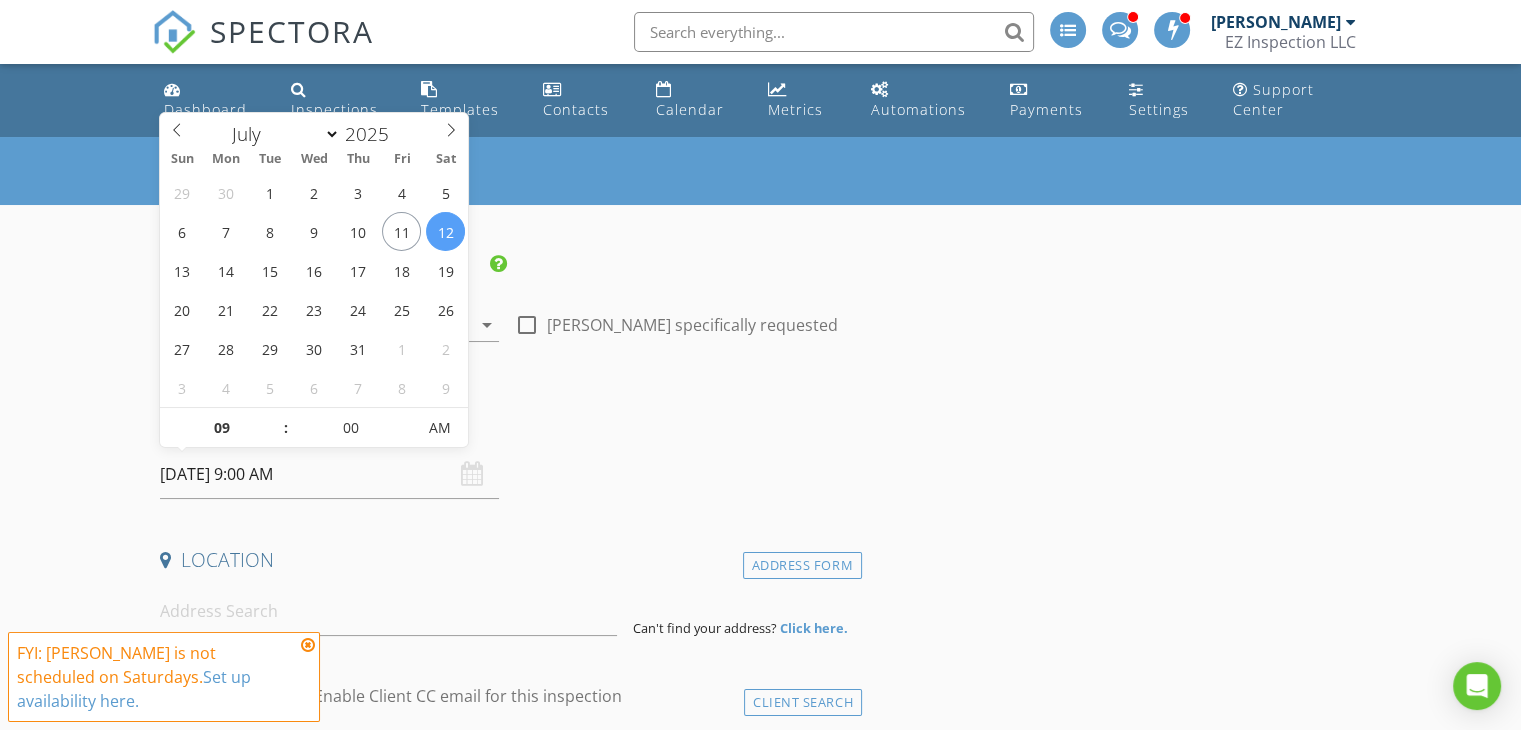 click on "07/12/2025 9:00 AM" at bounding box center [329, 474] 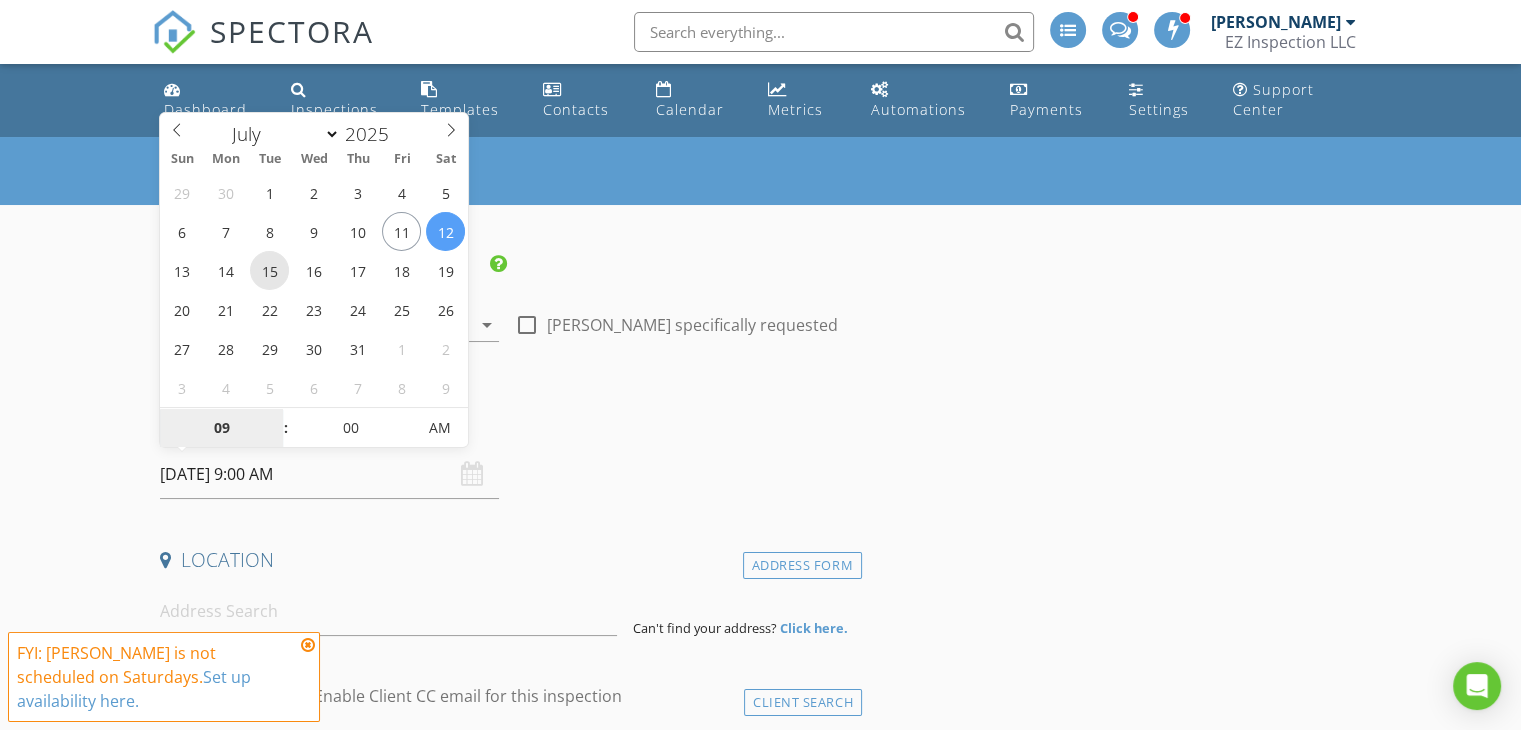 type on "07/15/2025 9:00 AM" 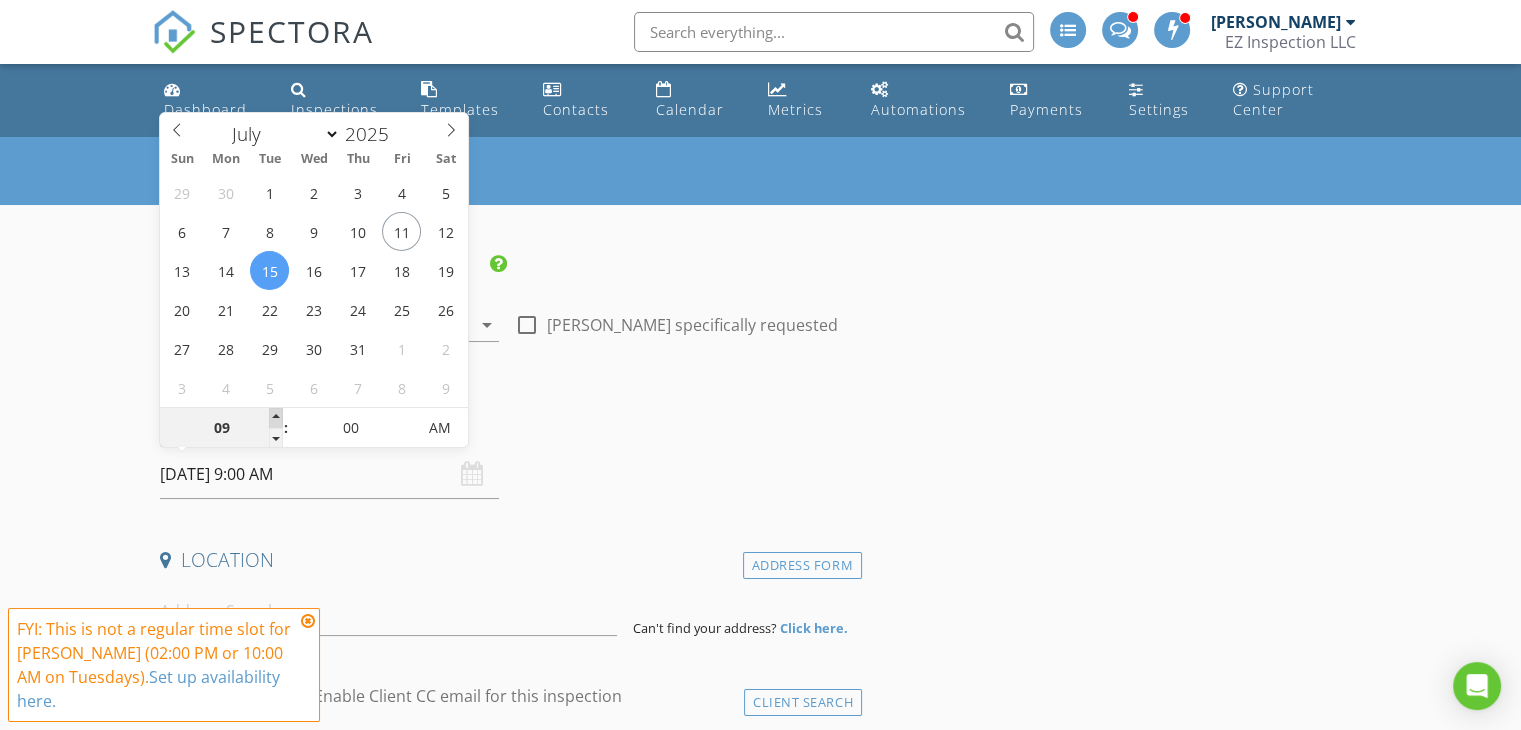 type on "10" 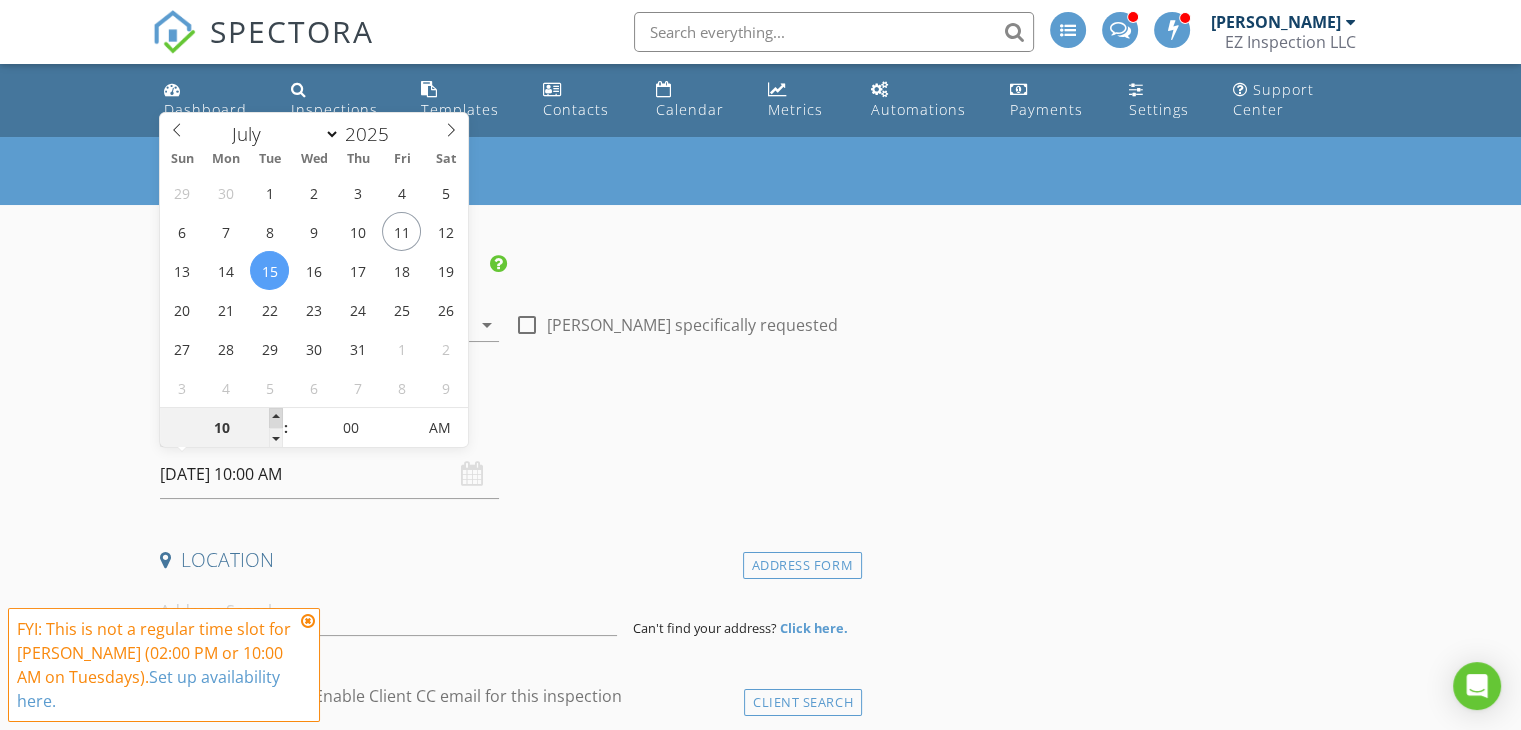 click at bounding box center [276, 418] 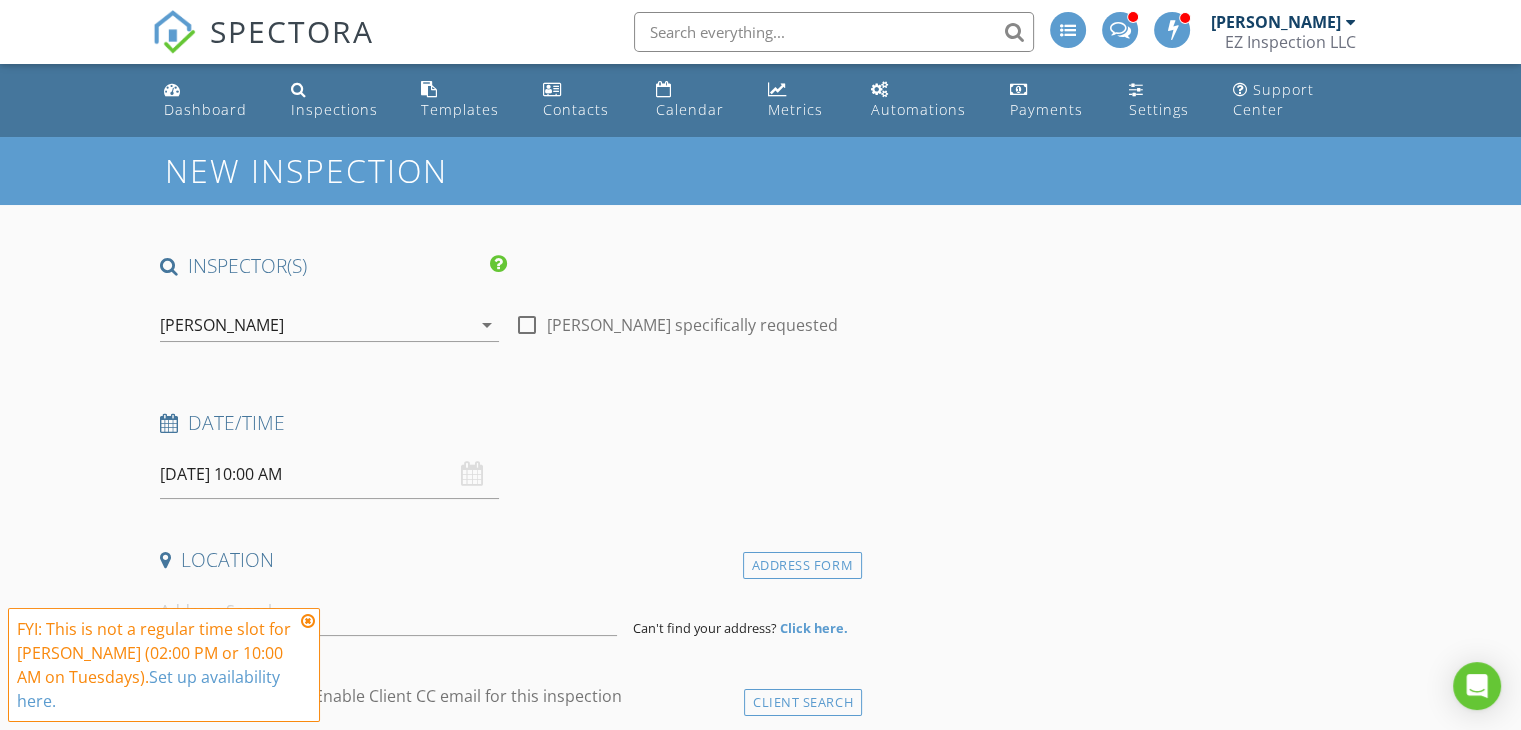 click on "INSPECTOR(S)
check_box   Mauricio Pineda   PRIMARY   Mauricio Pineda arrow_drop_down   check_box_outline_blank Mauricio Pineda specifically requested
Date/Time
07/15/2025 10:00 AM
Location
Address Form       Can't find your address?   Click here.
client
check_box Enable Client CC email for this inspection   Client Search     check_box_outline_blank Client is a Company/Organization     First Name   Last Name   Email   CC Email   Phone   Address   City   State   Zip     Tags         Notes   Private Notes
ADD ADDITIONAL client
SERVICES
check_box_outline_blank   Residential Inspection + 4 Points + Wind Mitigation + Limited Home Warranty   Include Full Inspection + 4 Points + Wind Mitigation check_box_outline_blank   New Construction Inspection   check_box_outline_blank" at bounding box center [507, 1879] 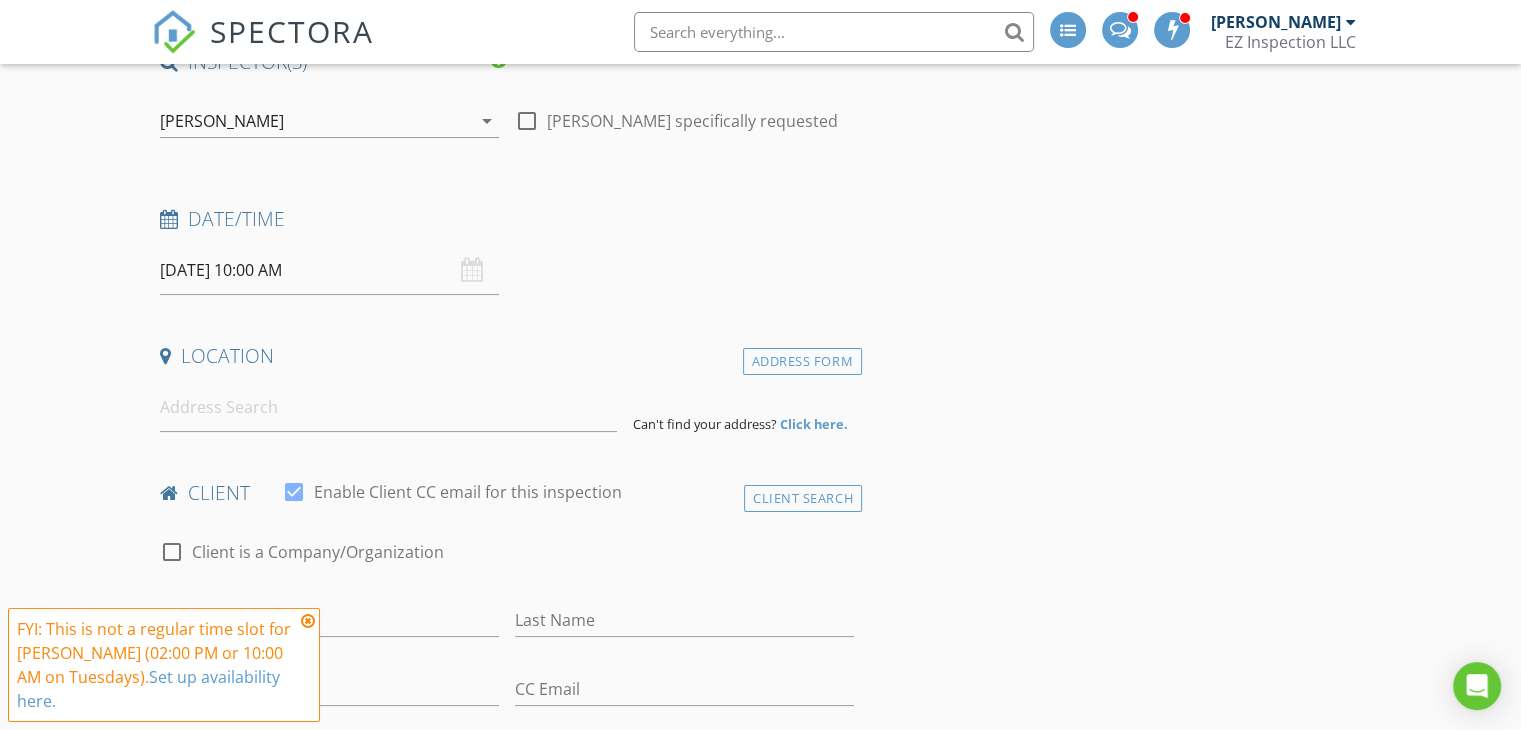 scroll, scrollTop: 236, scrollLeft: 0, axis: vertical 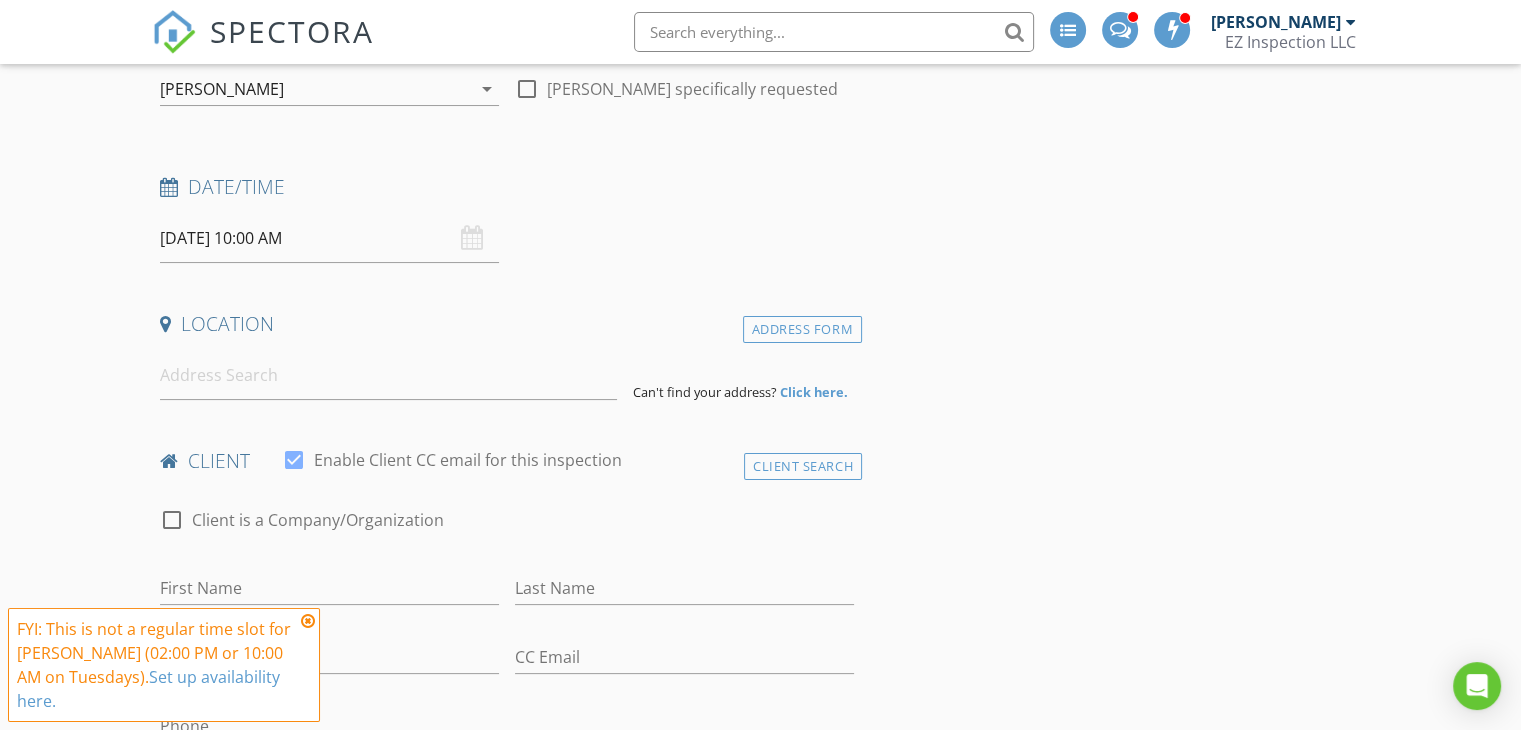 click at bounding box center (388, 375) 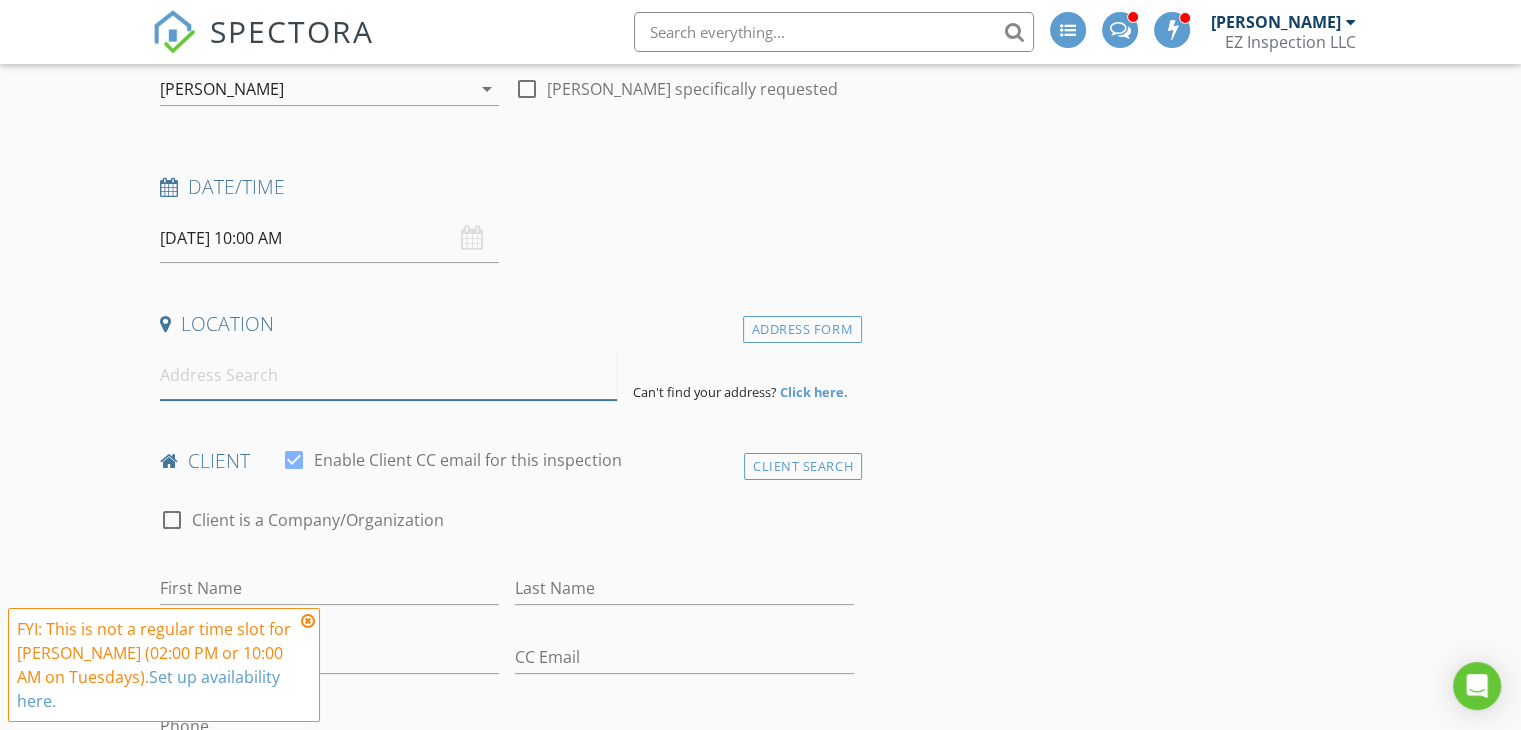 click at bounding box center (388, 375) 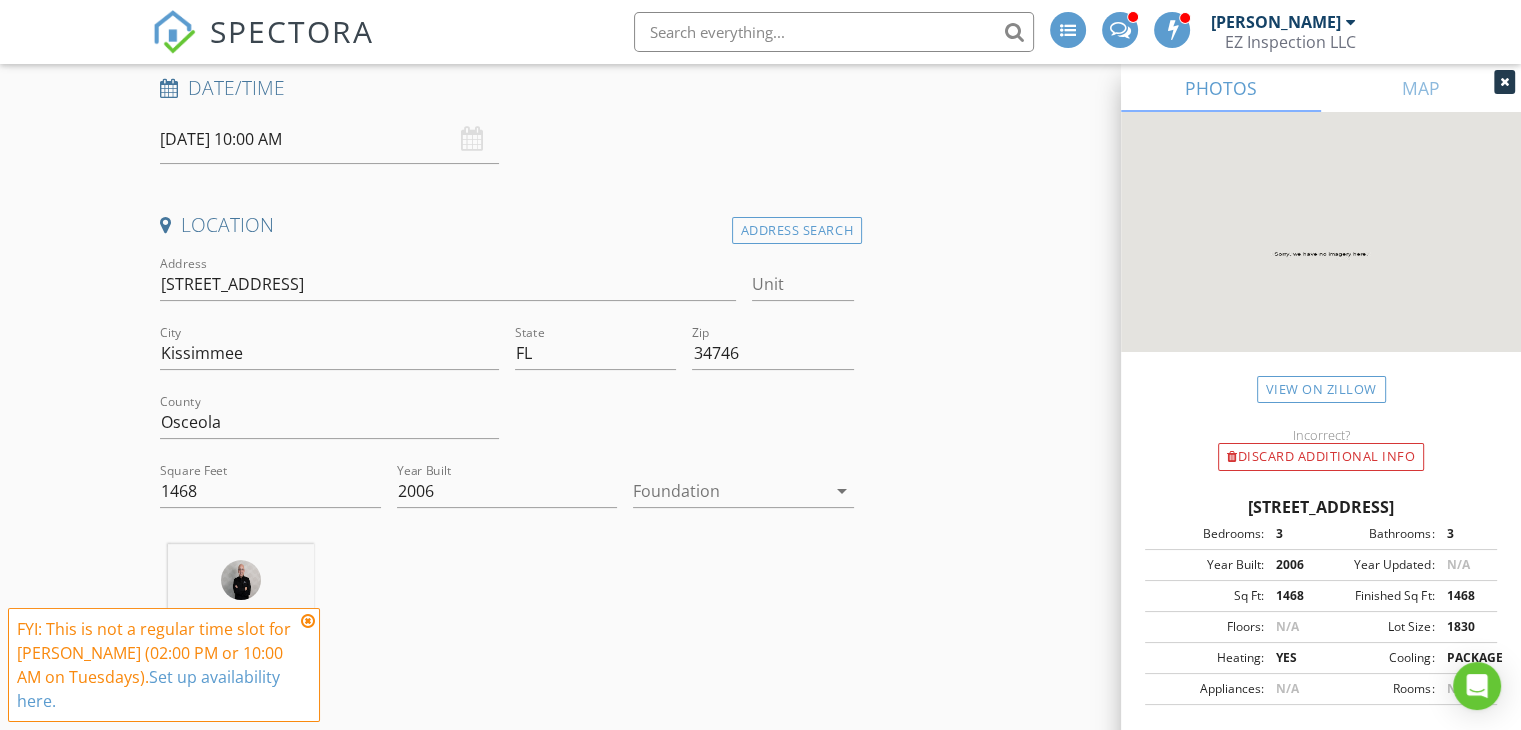 scroll, scrollTop: 346, scrollLeft: 0, axis: vertical 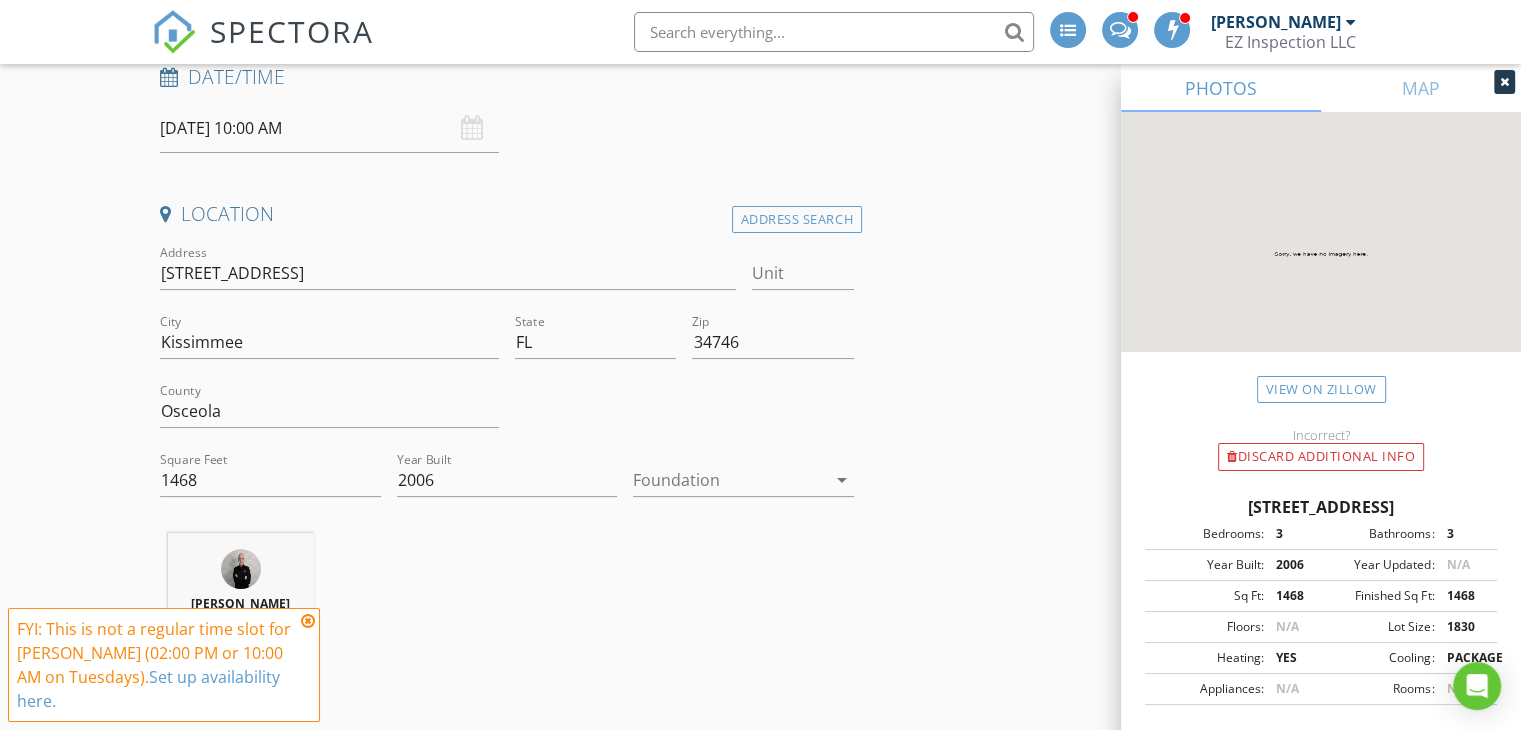 click at bounding box center [729, 480] 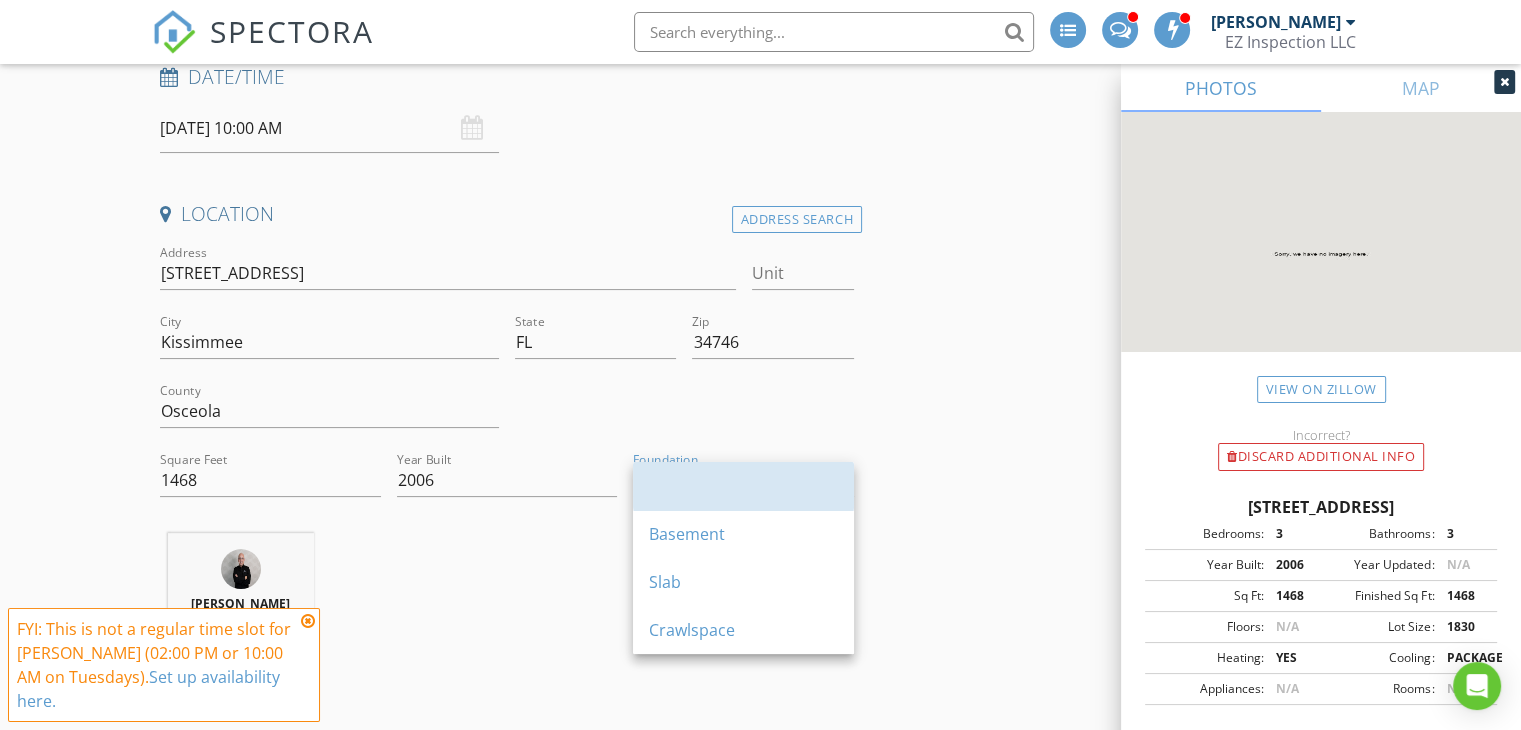 click at bounding box center (743, 486) 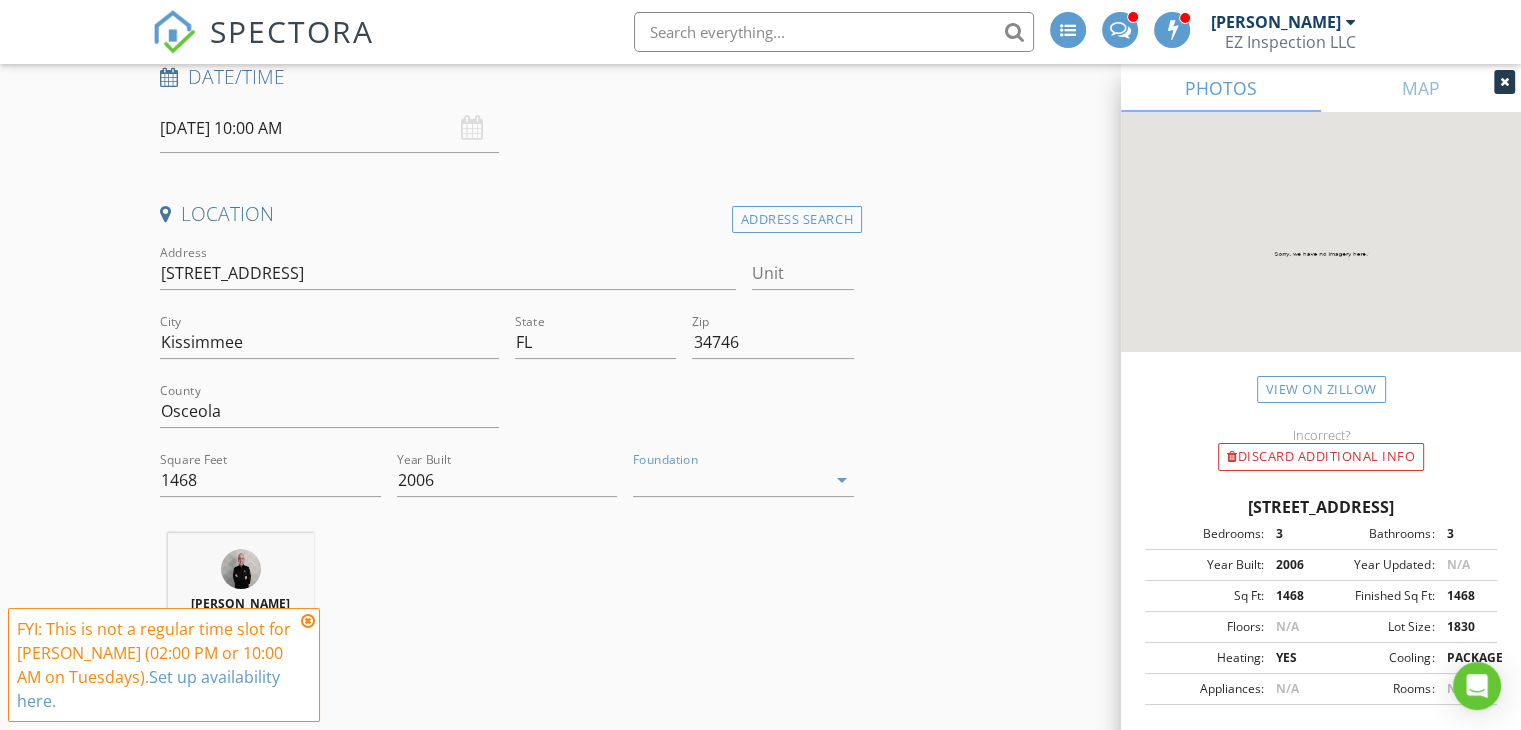 click at bounding box center [729, 480] 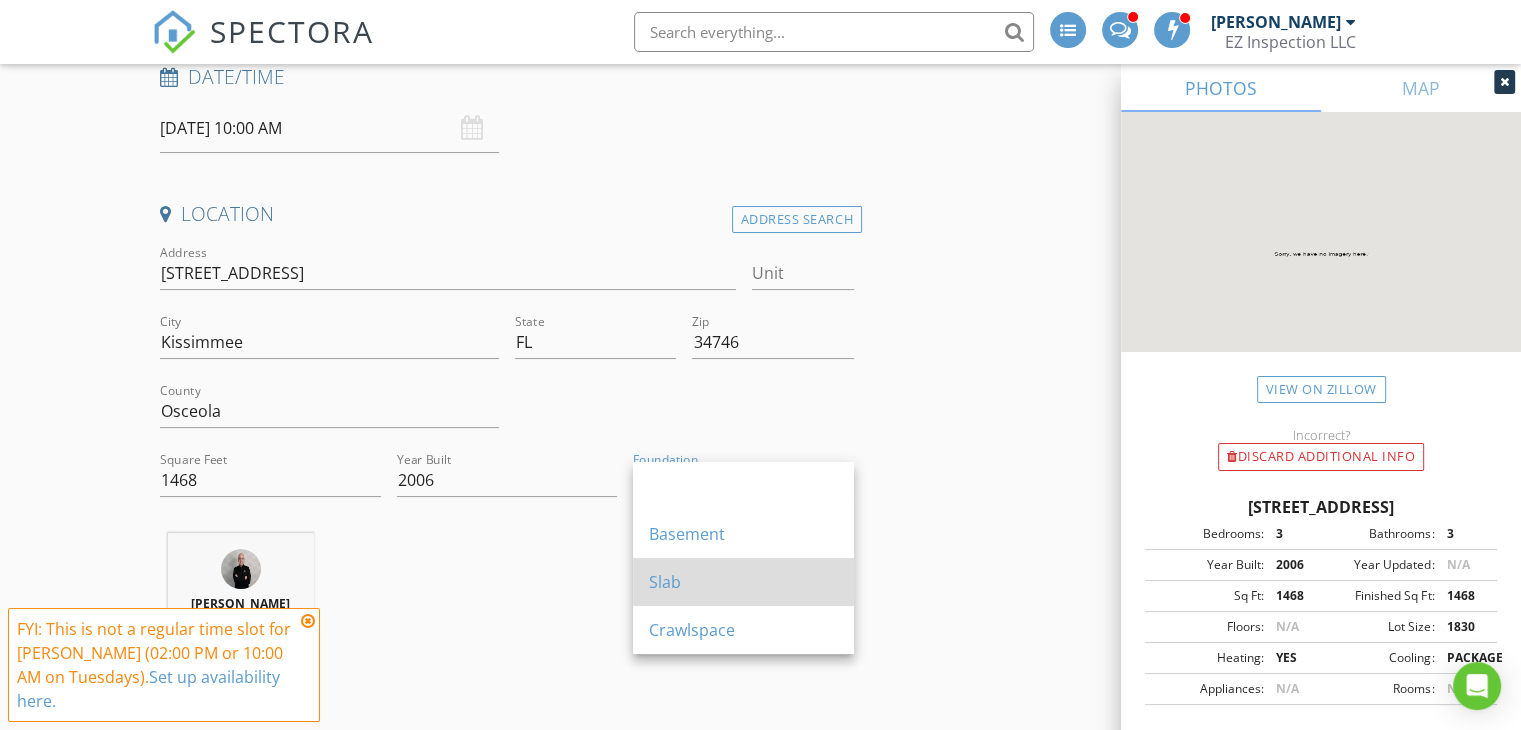 click on "Slab" at bounding box center [743, 582] 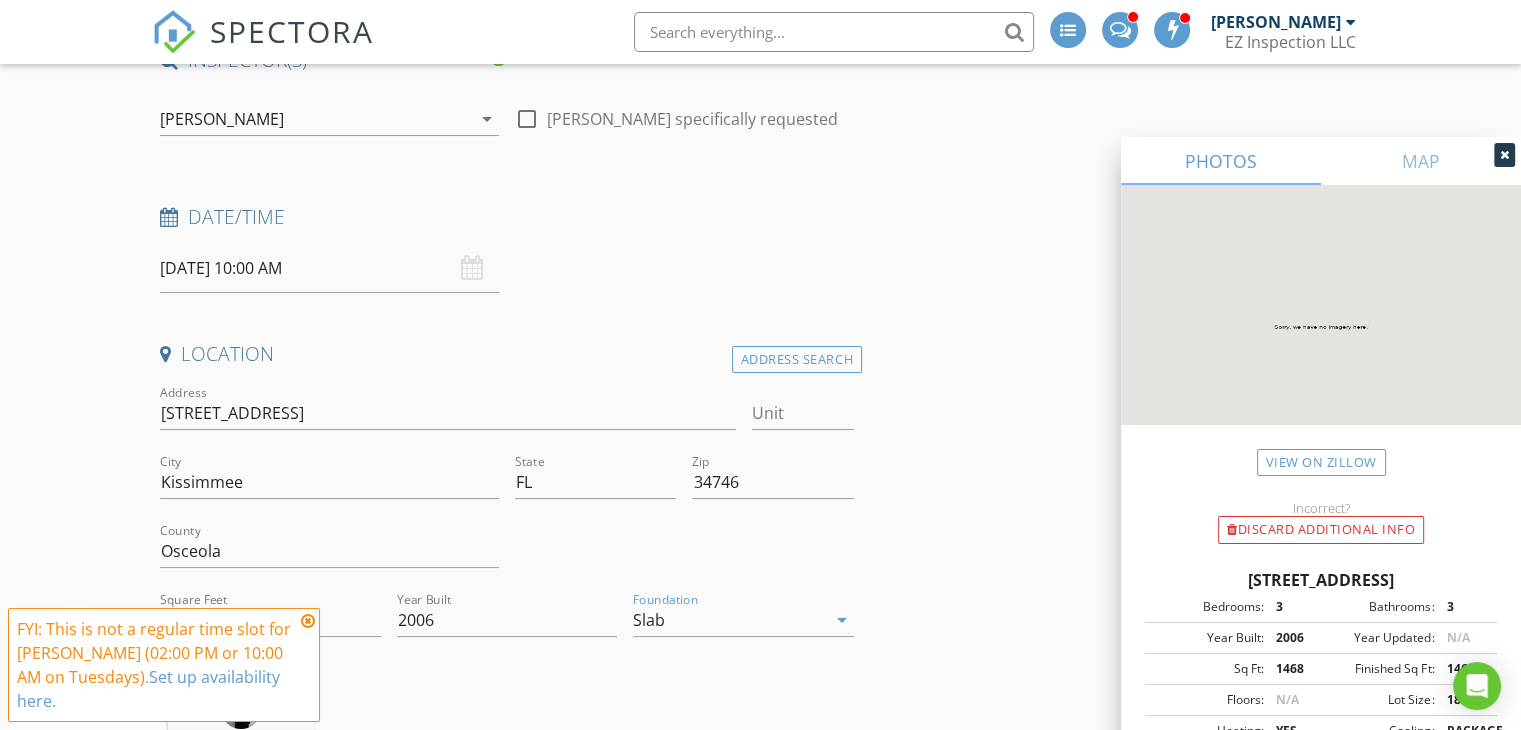 scroll, scrollTop: 0, scrollLeft: 0, axis: both 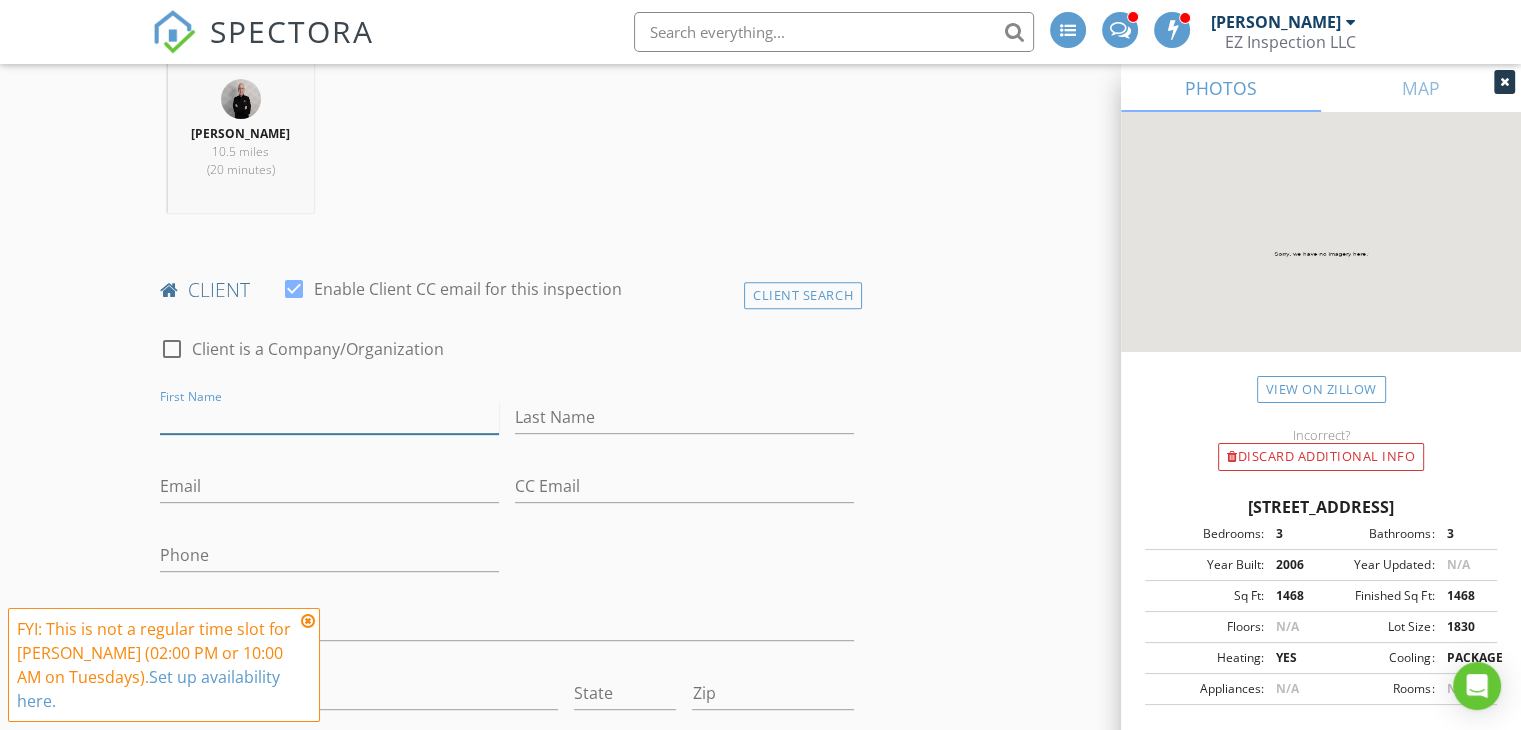 click on "First Name" at bounding box center (329, 417) 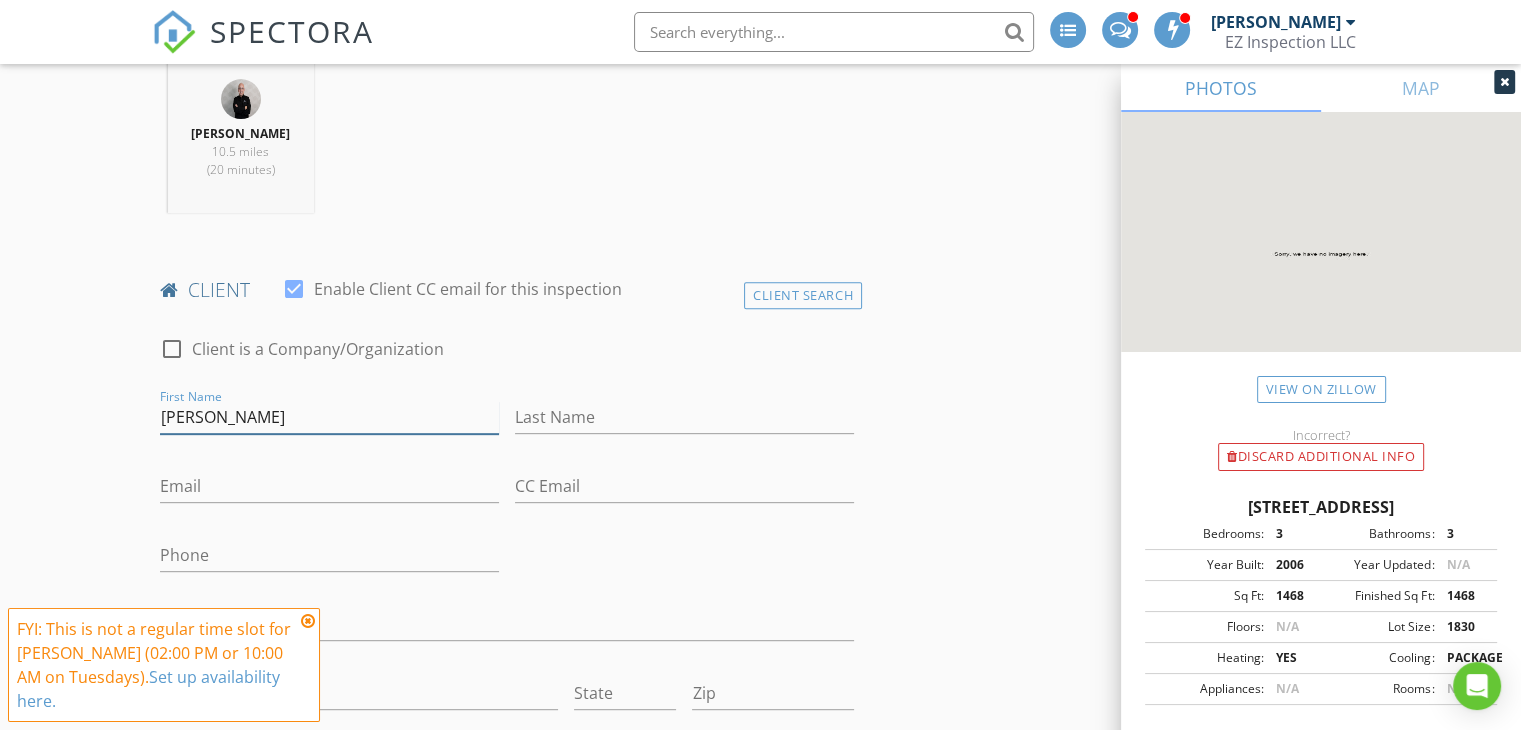 type on "Jose Antonio Vazquez Sugrañes" 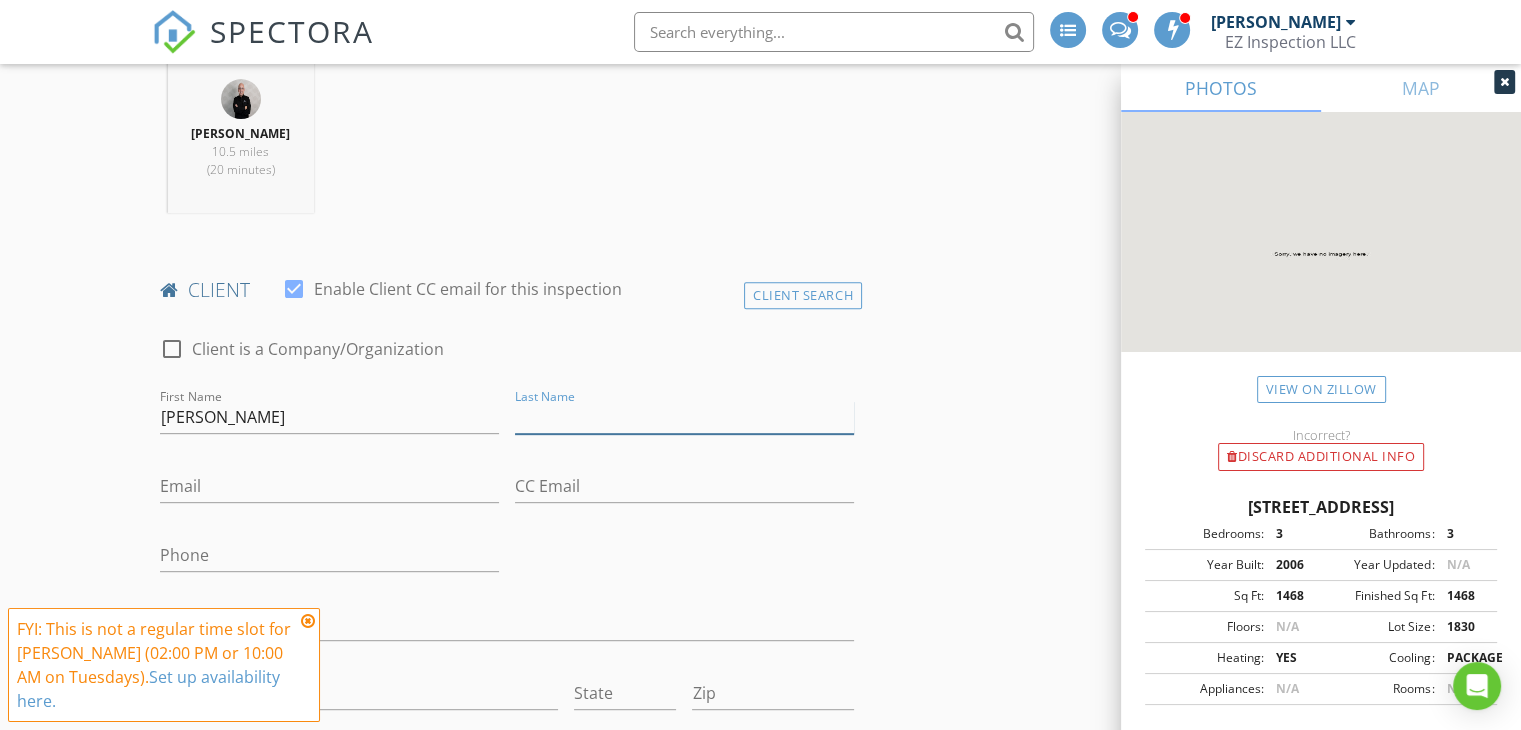 click on "Last Name" at bounding box center (684, 417) 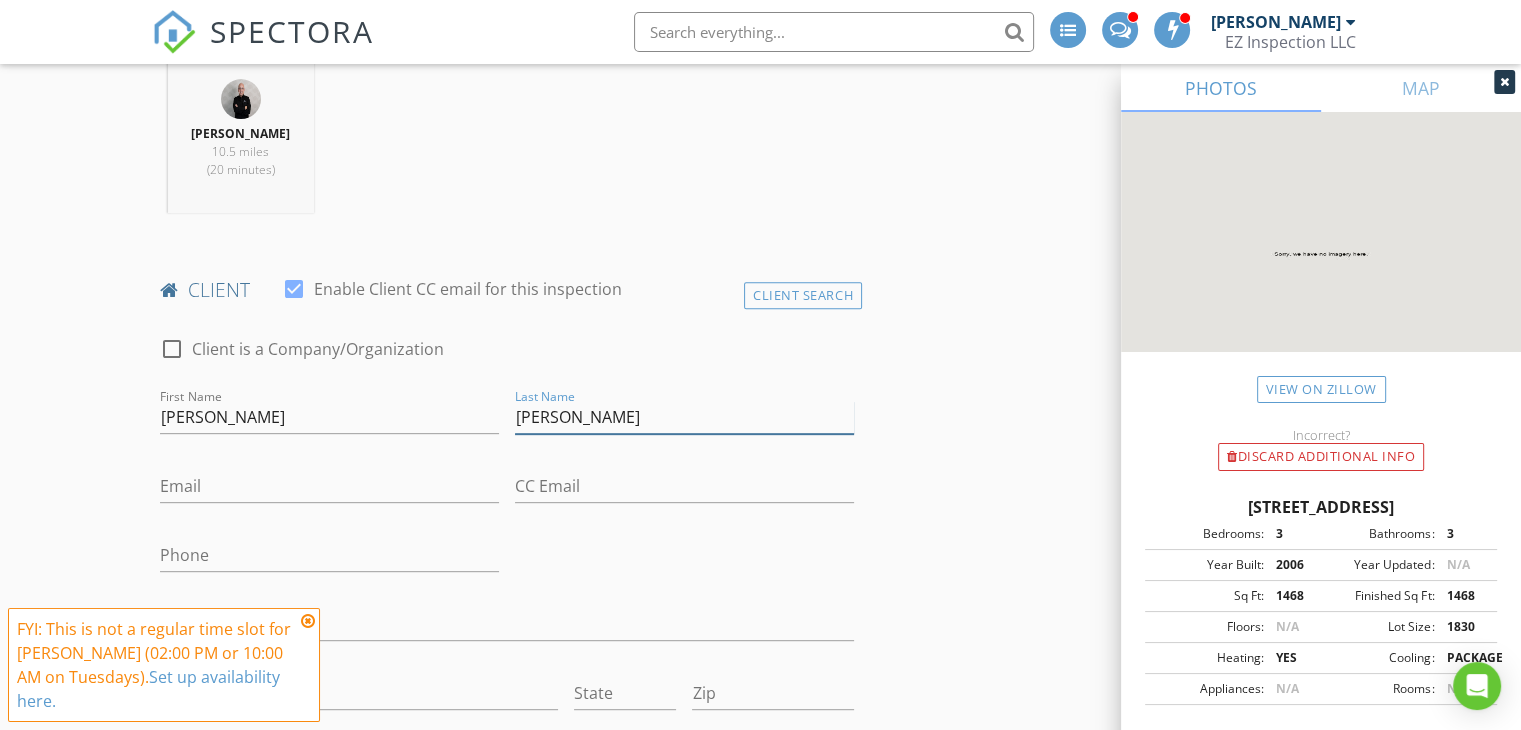 click on "Jose Antonio Vazquez Sugrañes" at bounding box center (684, 417) 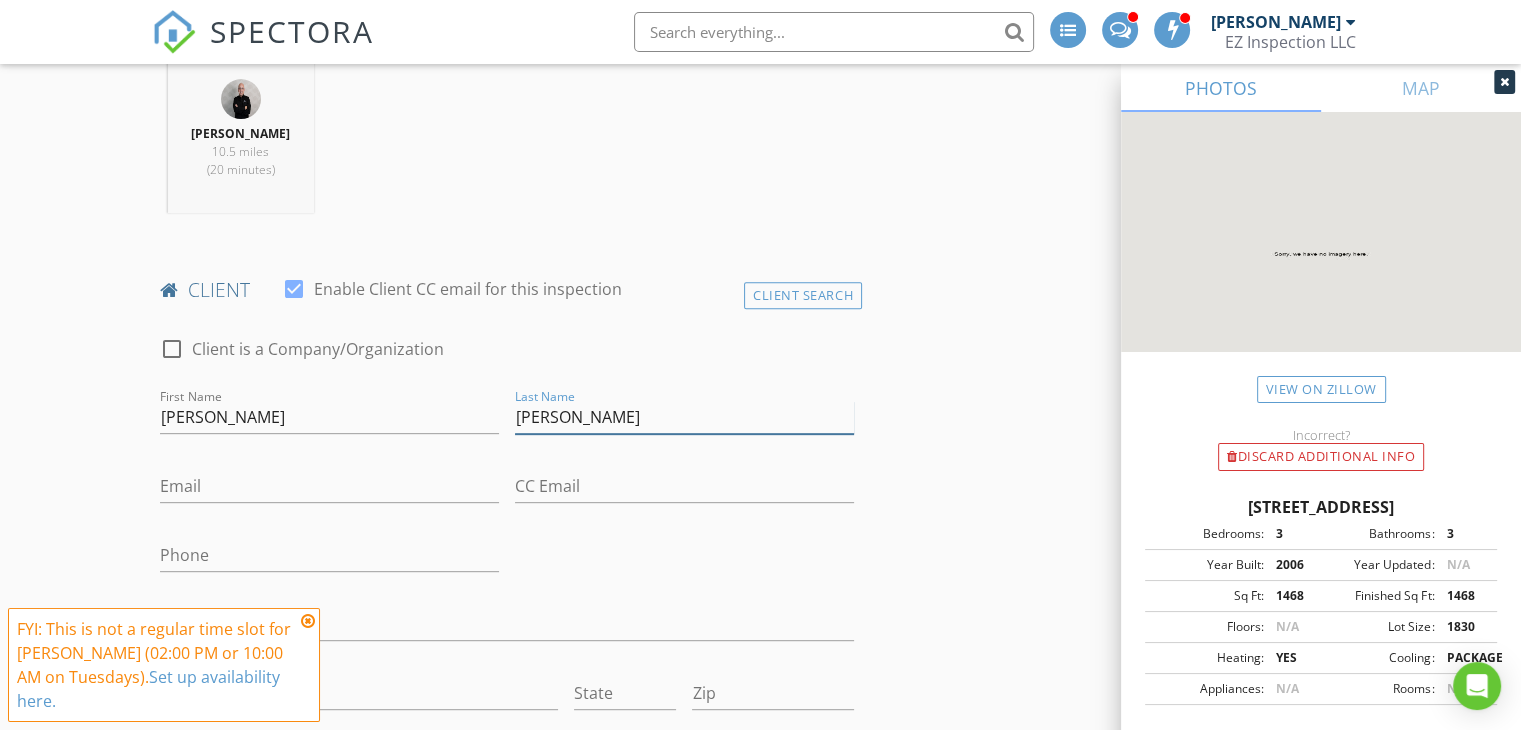 type on "Vazquez Sugrañes" 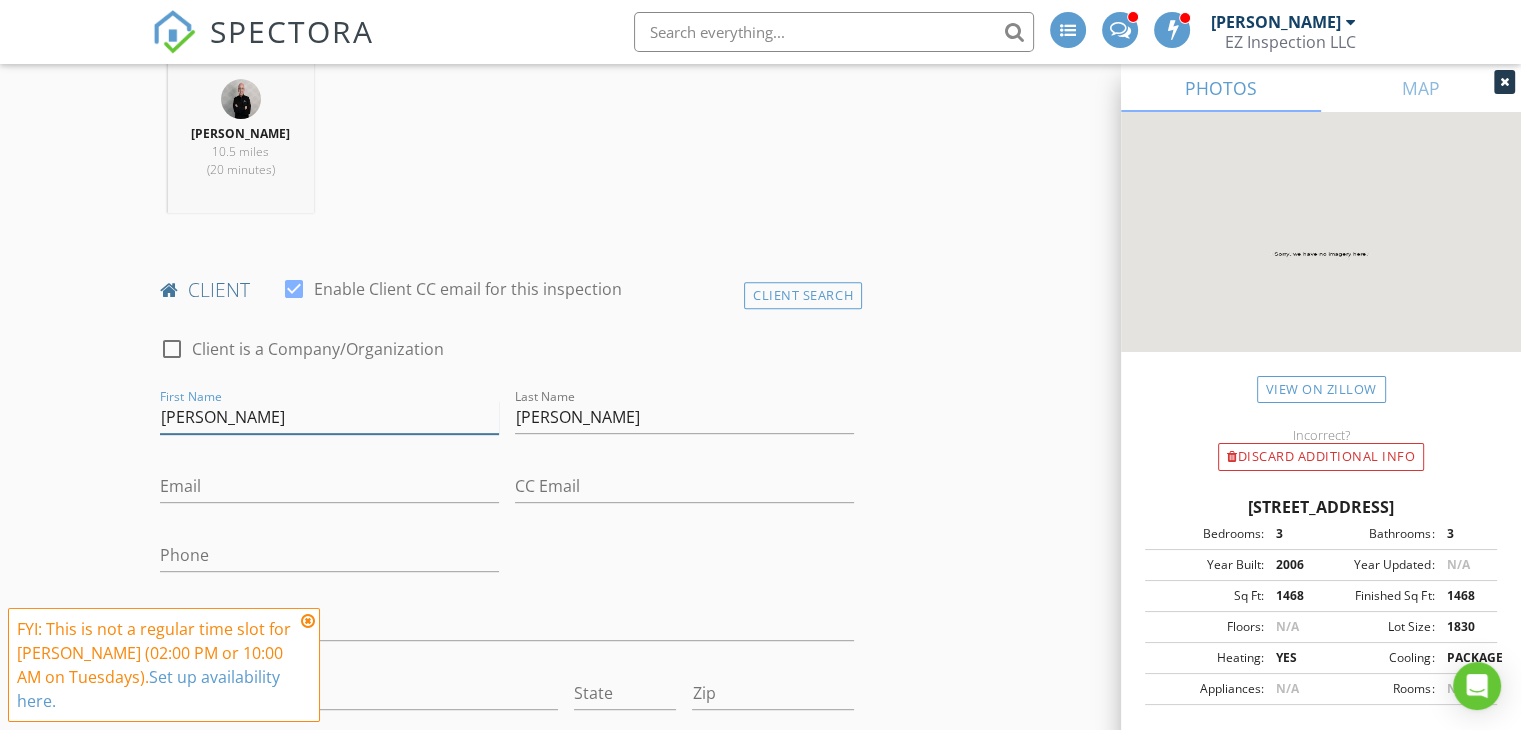 click on "Jose Antonio Vazquez Sugrañes" at bounding box center (329, 417) 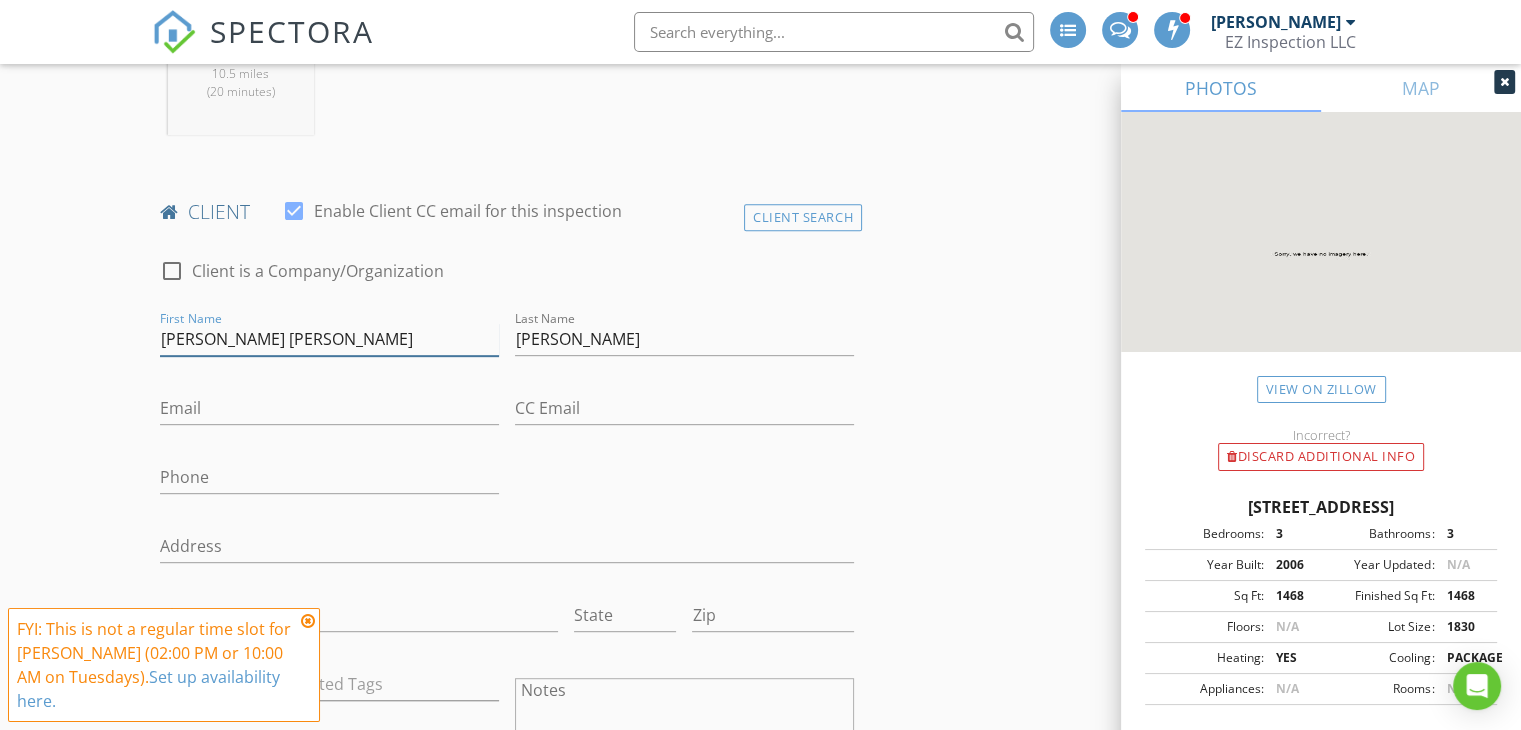 scroll, scrollTop: 891, scrollLeft: 0, axis: vertical 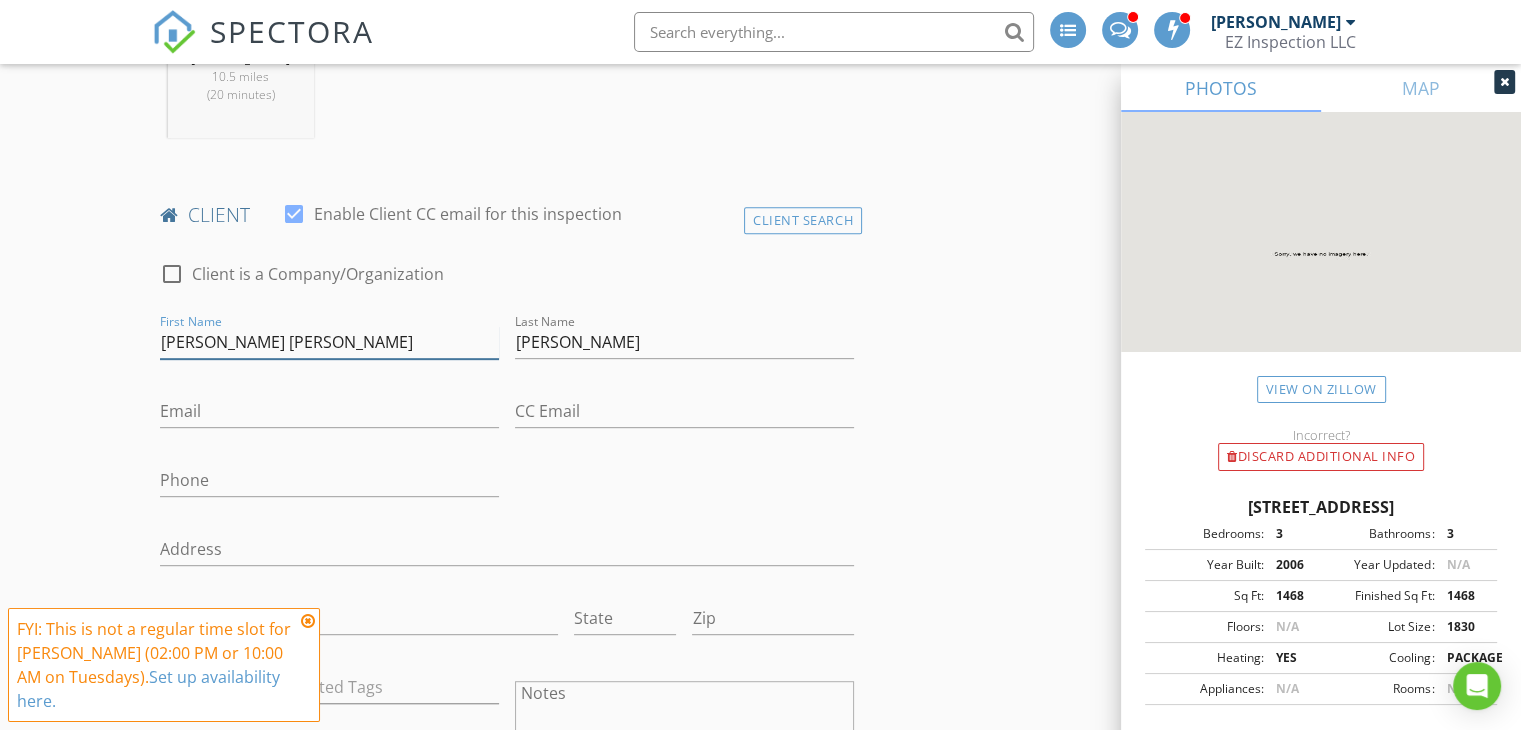 type on "Jose Antonio" 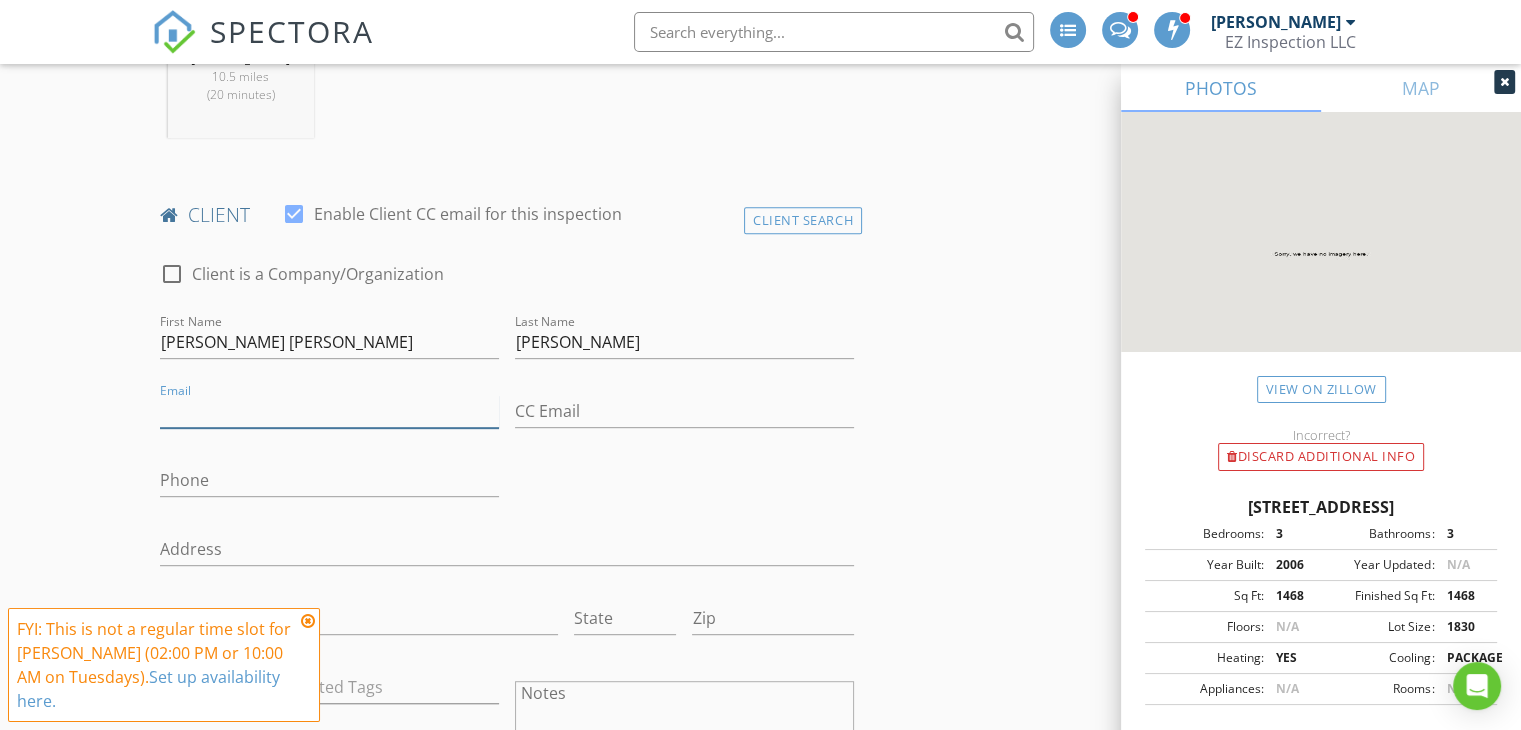 click on "Email" at bounding box center (329, 411) 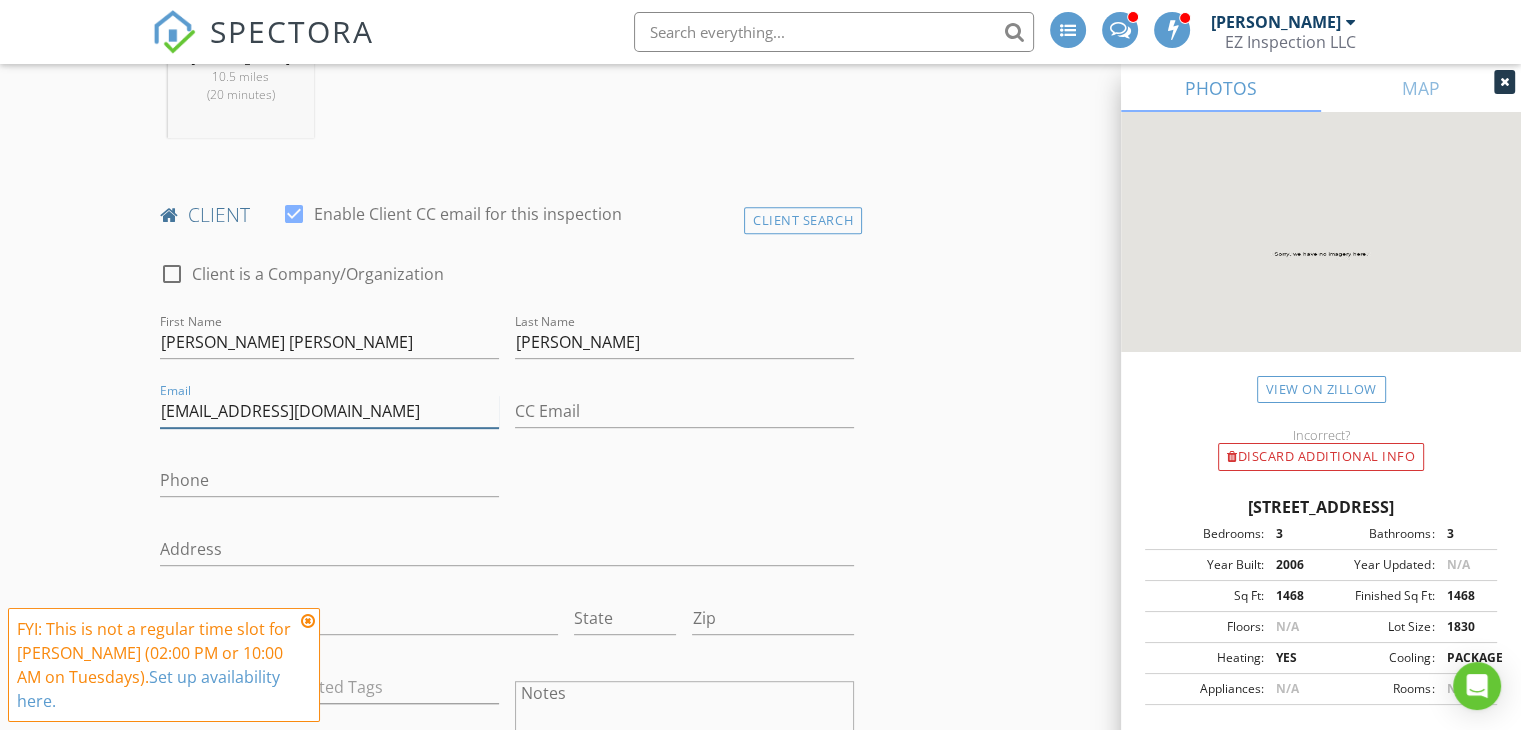 type on "vazjosean@hotmail.com" 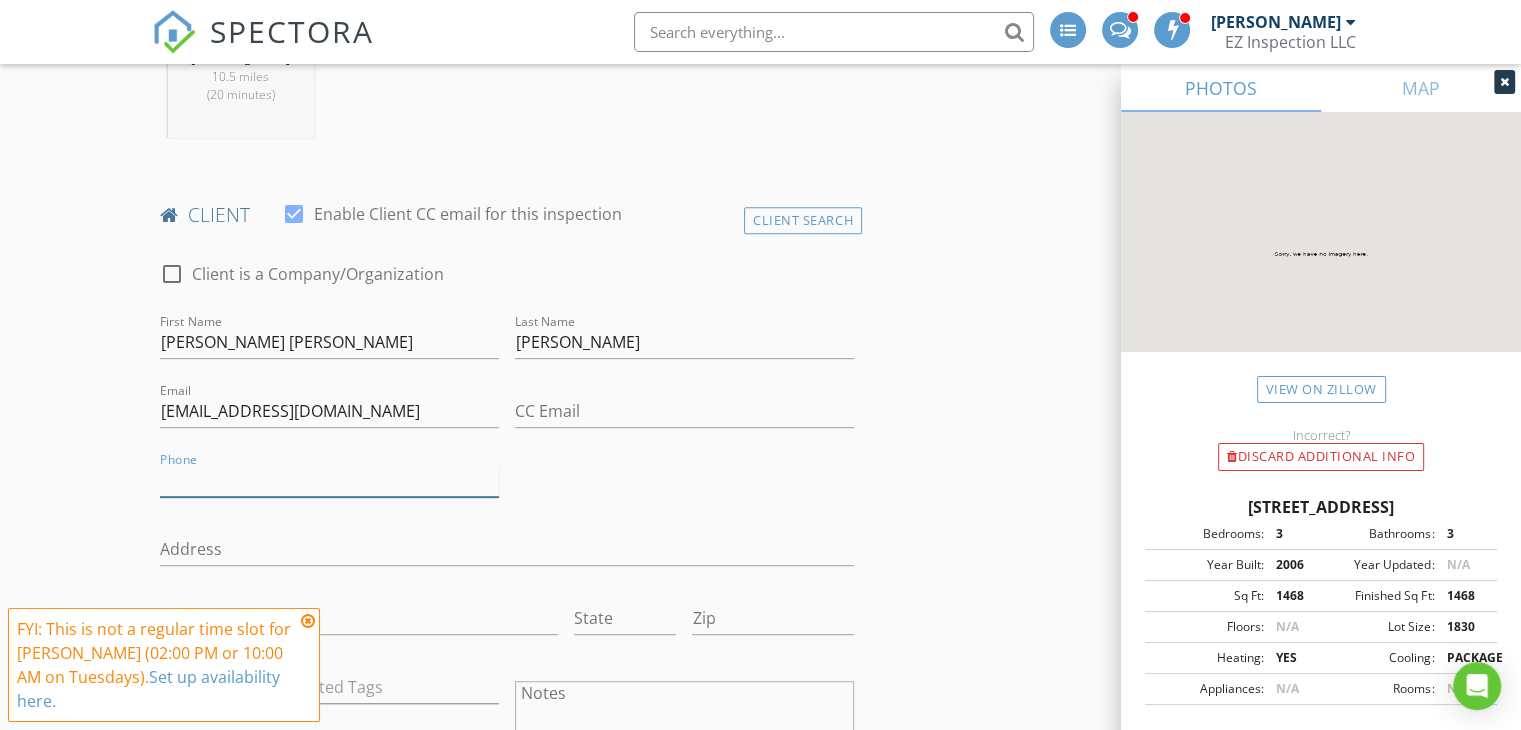 click on "Phone" at bounding box center [329, 480] 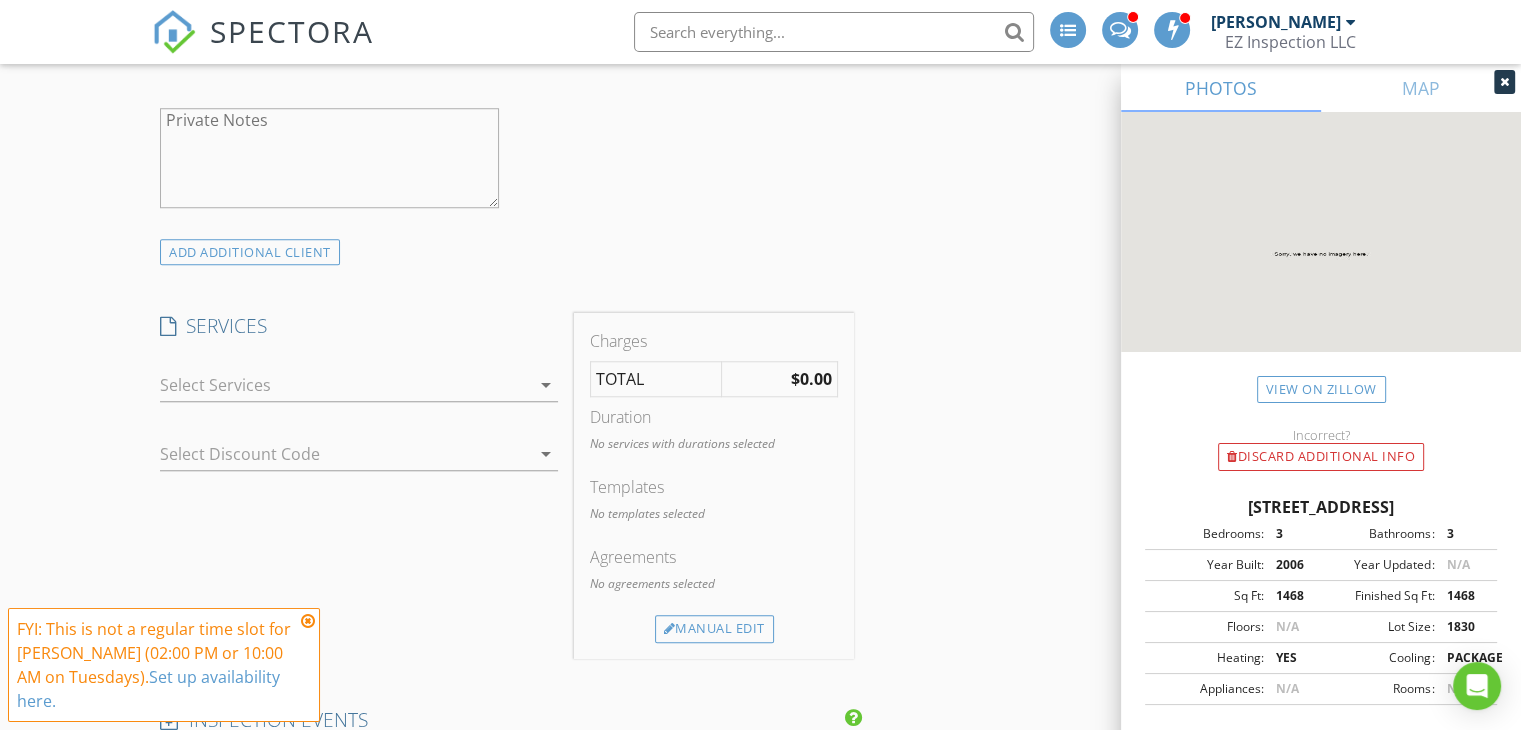 scroll, scrollTop: 1620, scrollLeft: 0, axis: vertical 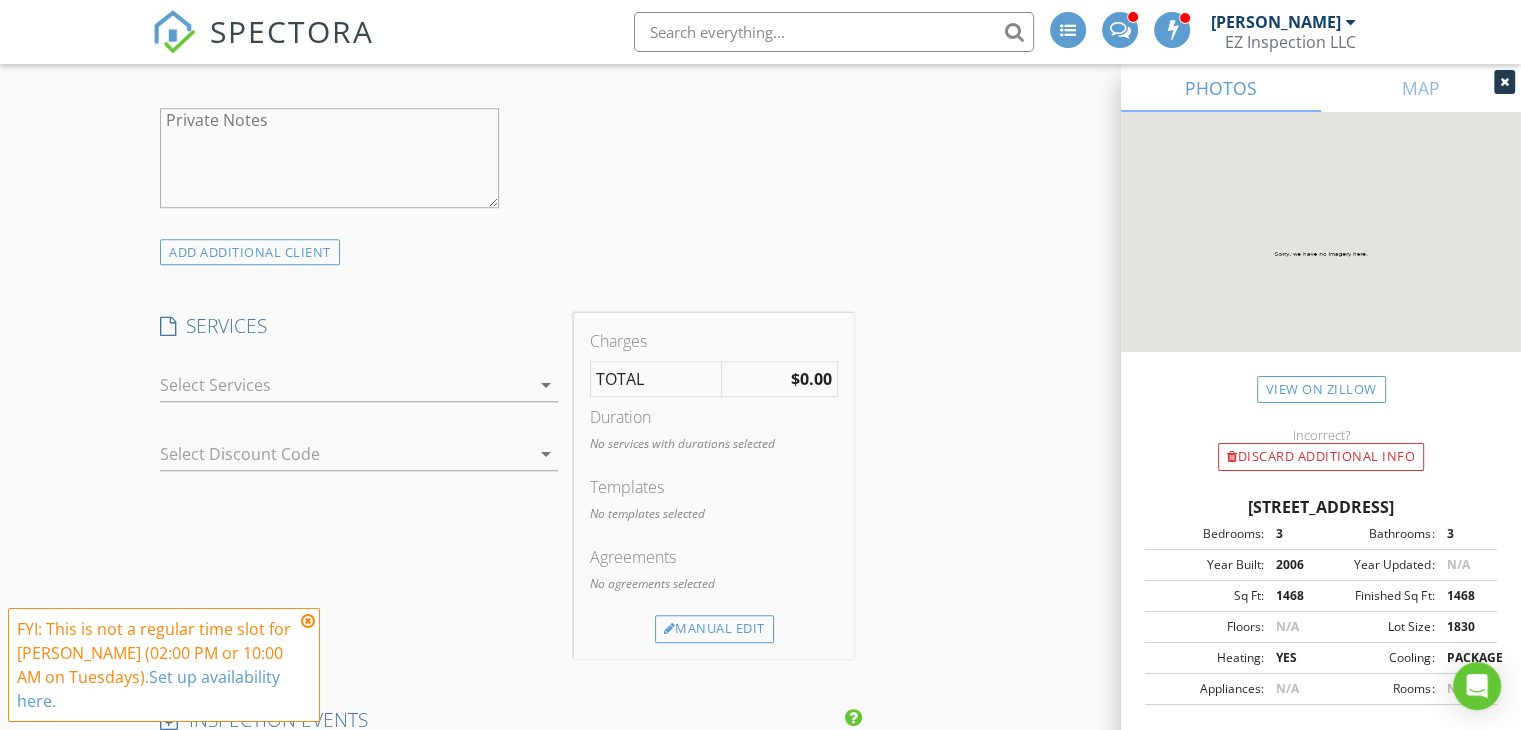 type on "787-479-6411" 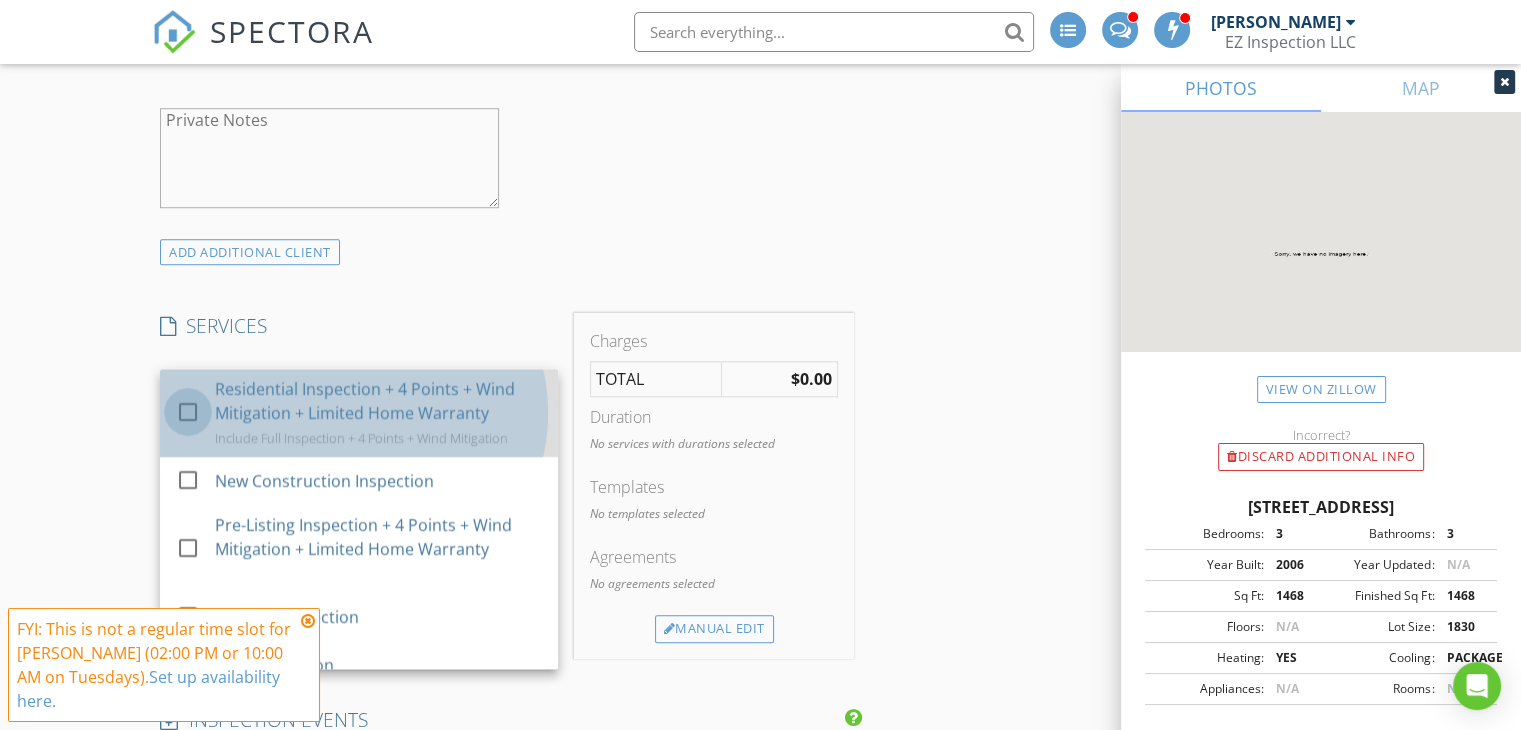 click at bounding box center (188, 412) 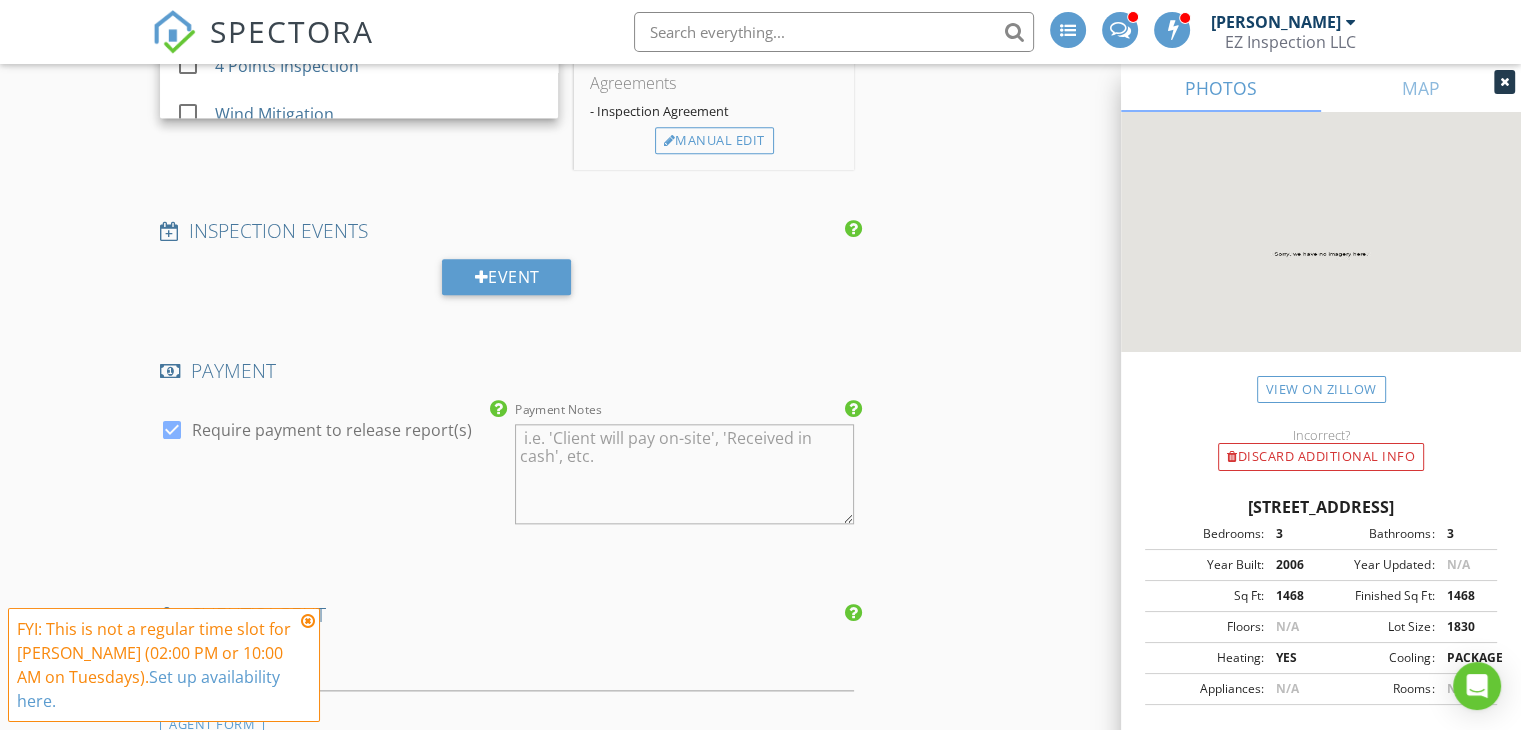 scroll, scrollTop: 2172, scrollLeft: 0, axis: vertical 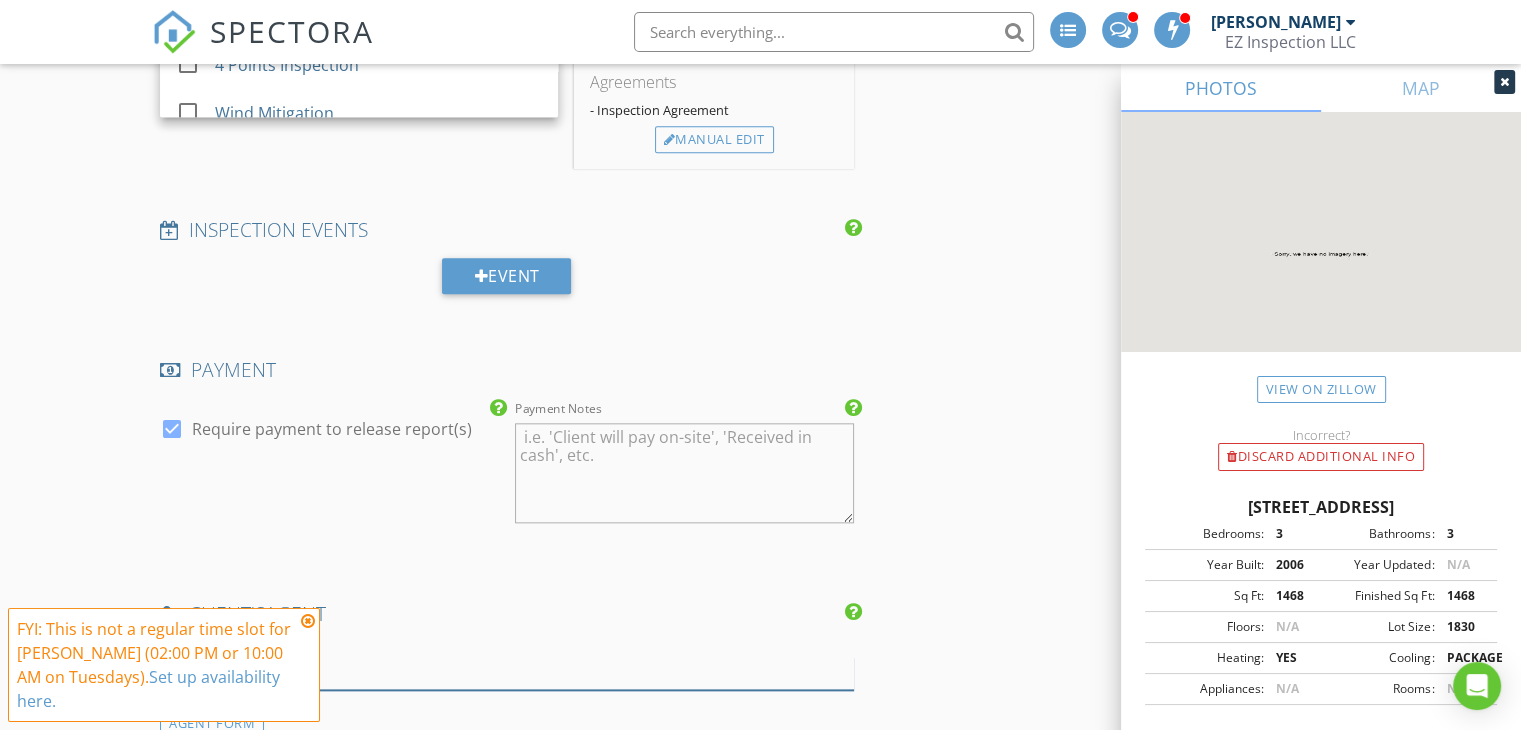 click at bounding box center [507, 673] 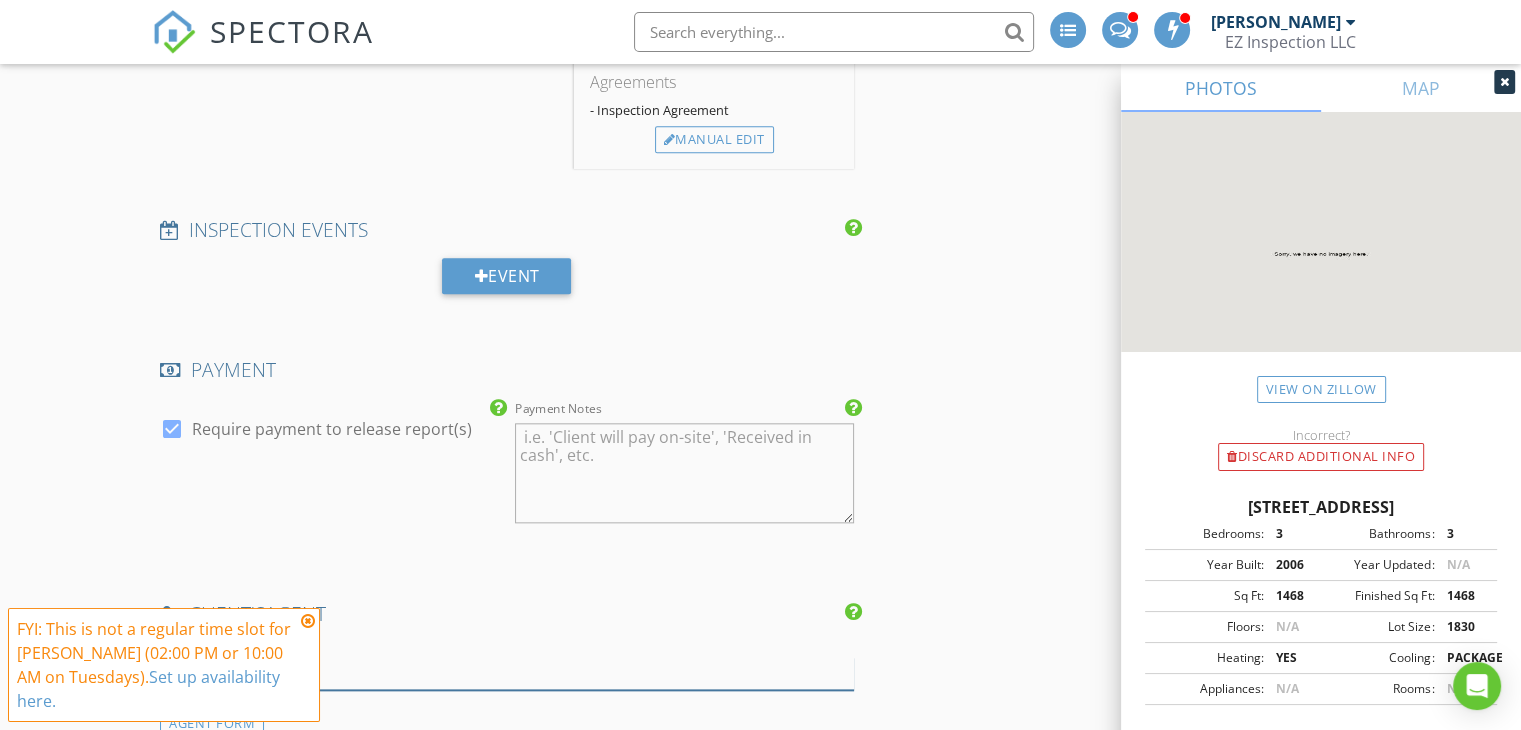 scroll, scrollTop: 2338, scrollLeft: 0, axis: vertical 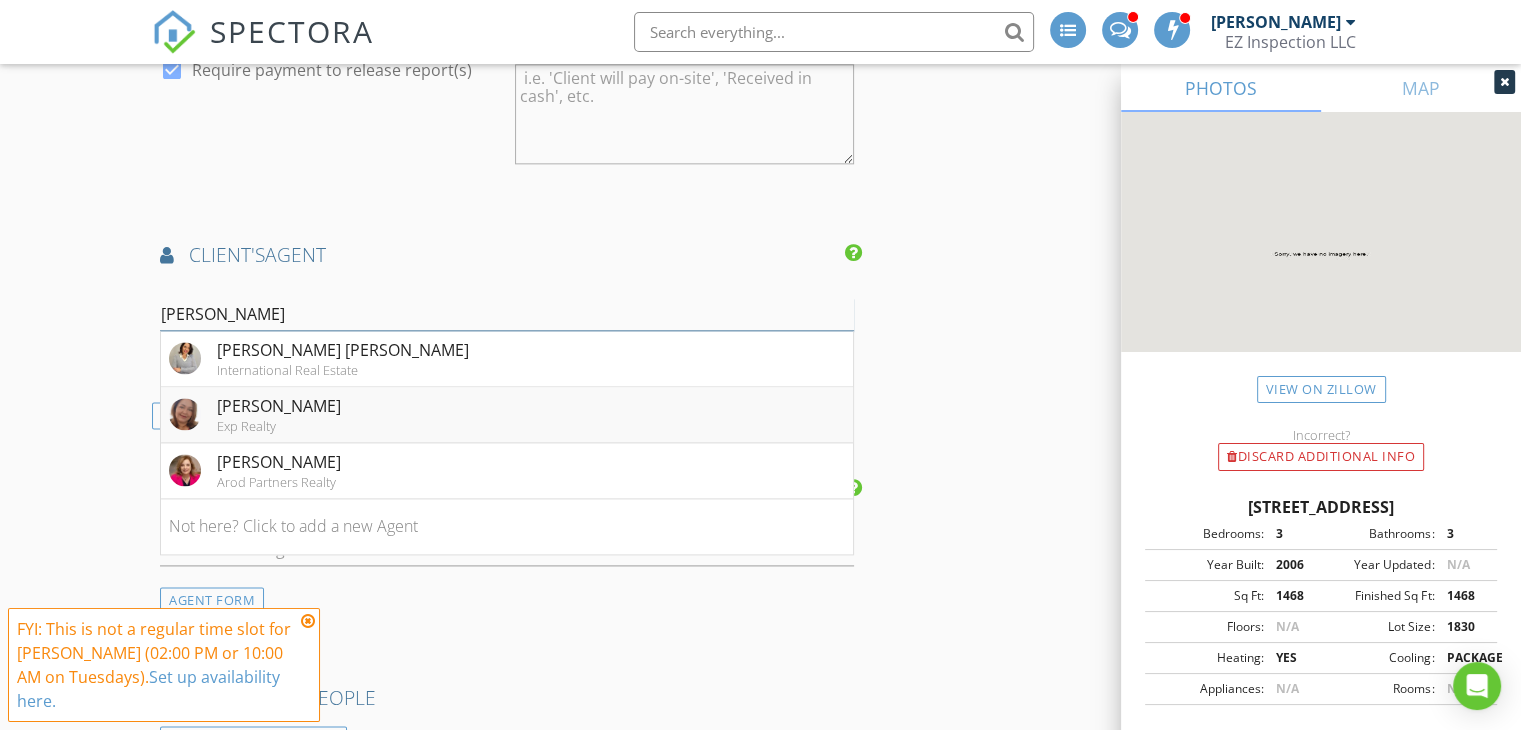 type on "maria al" 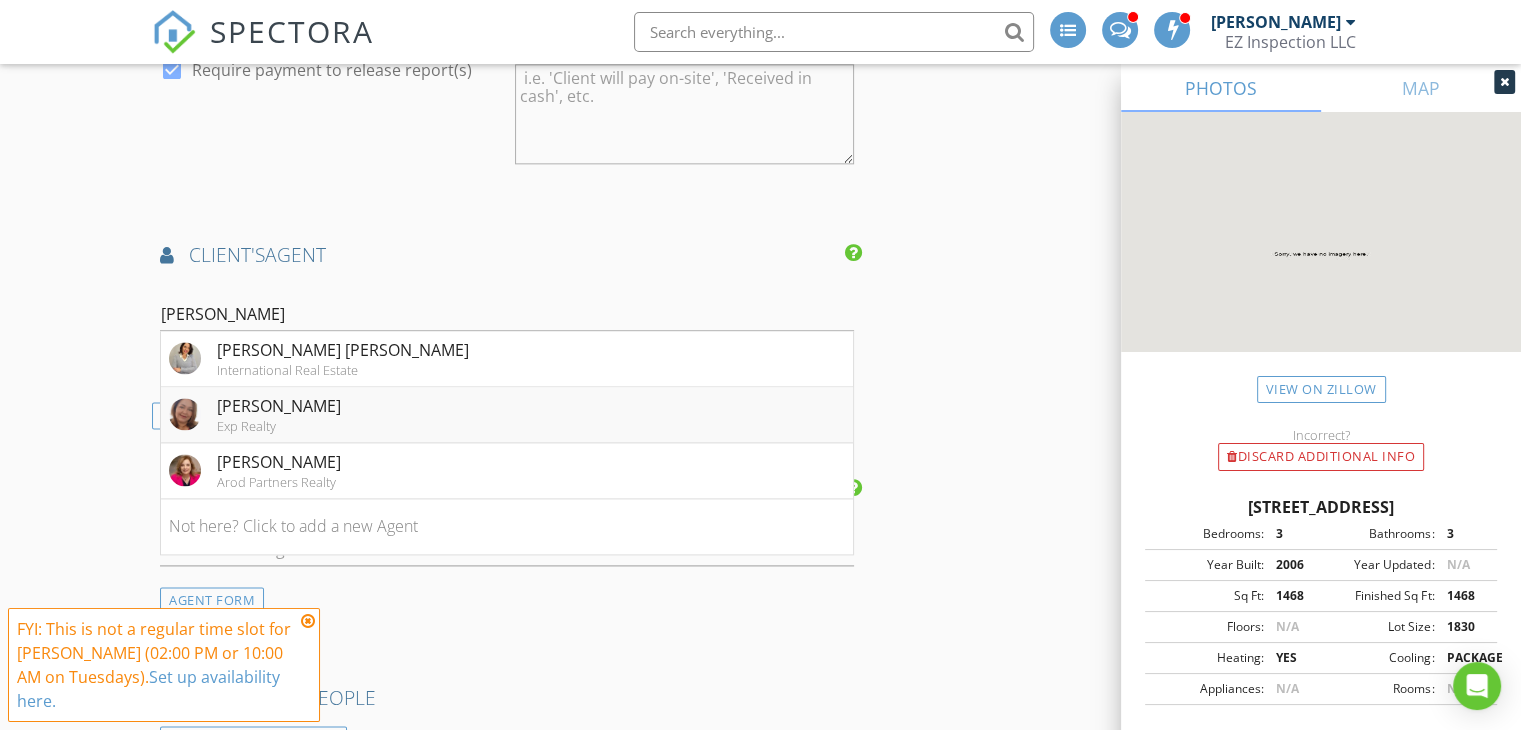 click on "Maria Alfonzo" at bounding box center [279, 406] 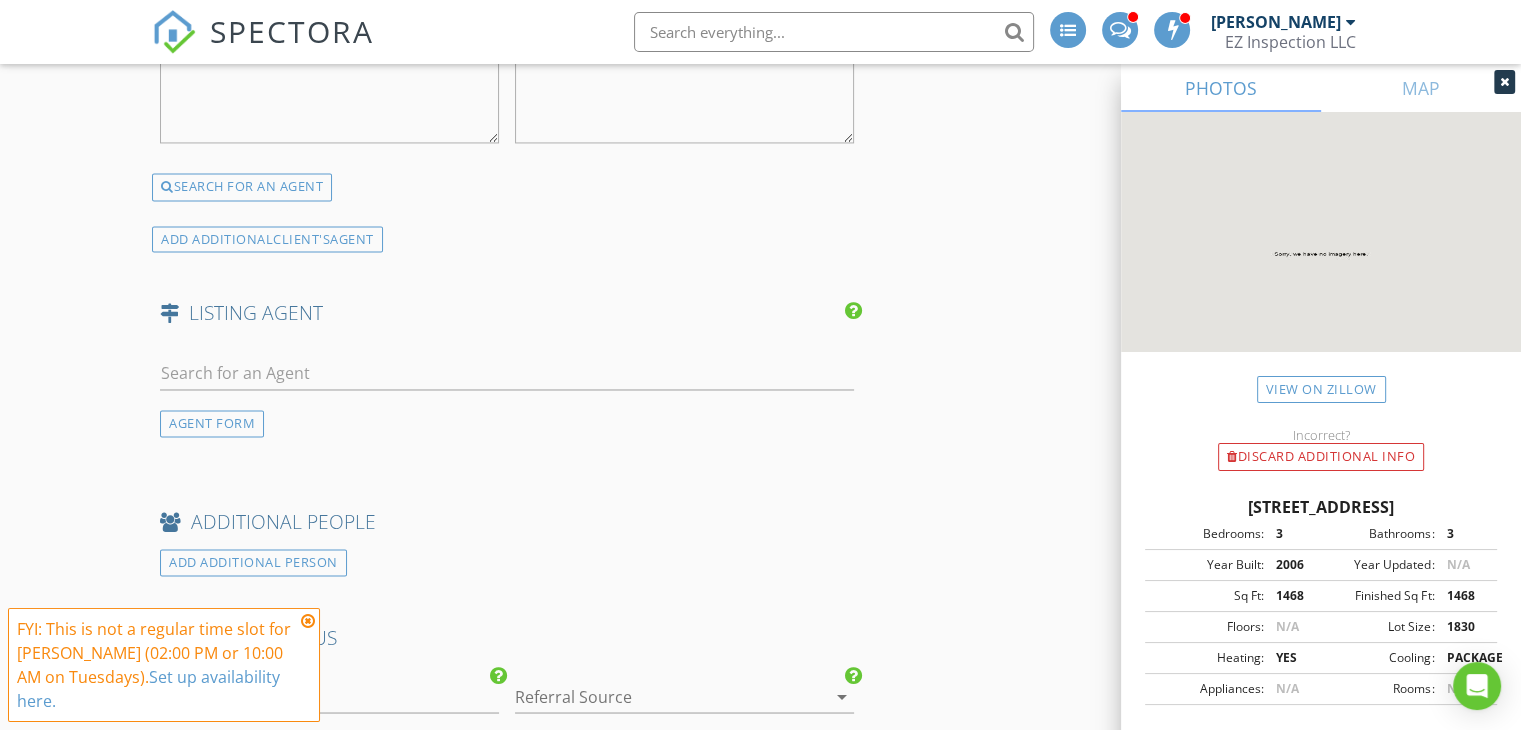scroll, scrollTop: 3230, scrollLeft: 0, axis: vertical 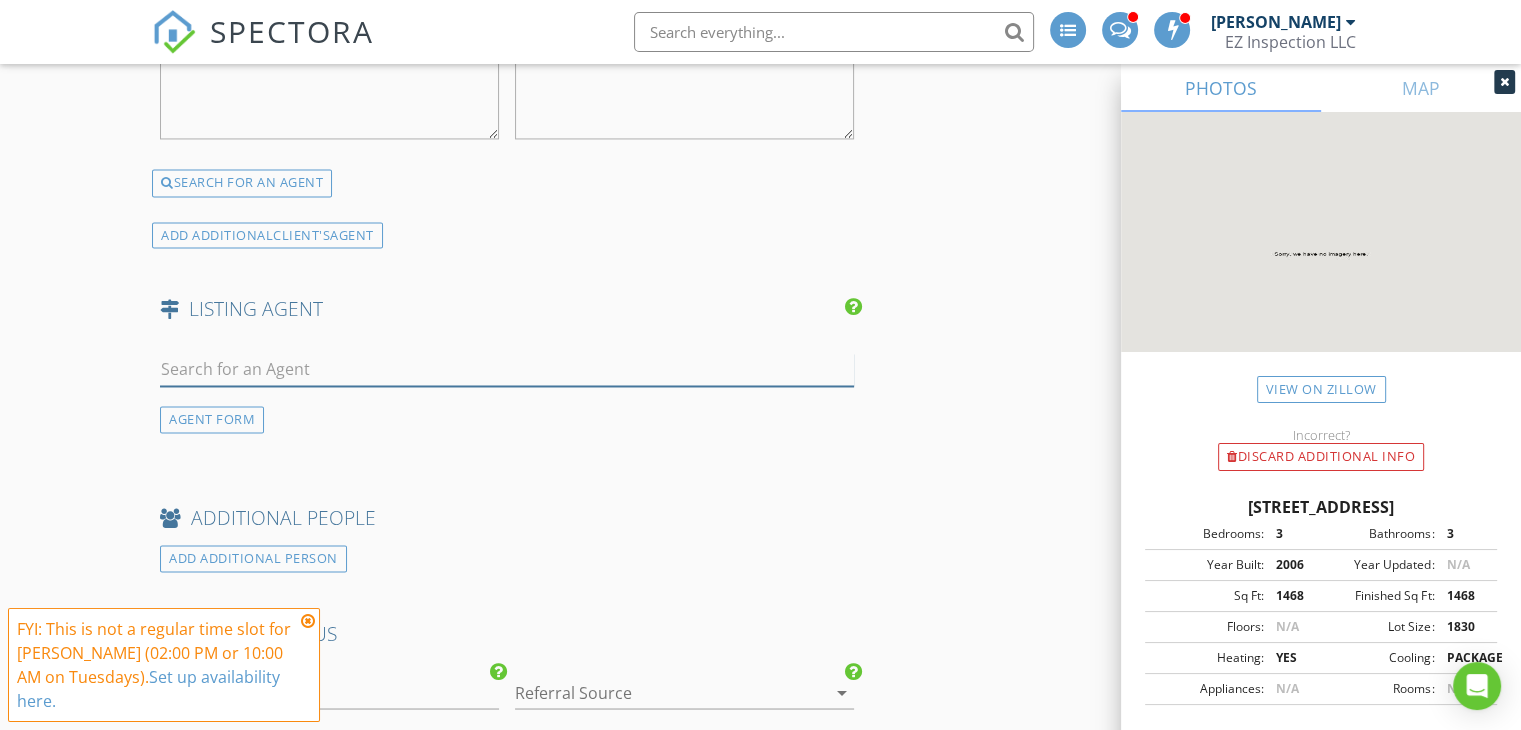 click at bounding box center [507, 369] 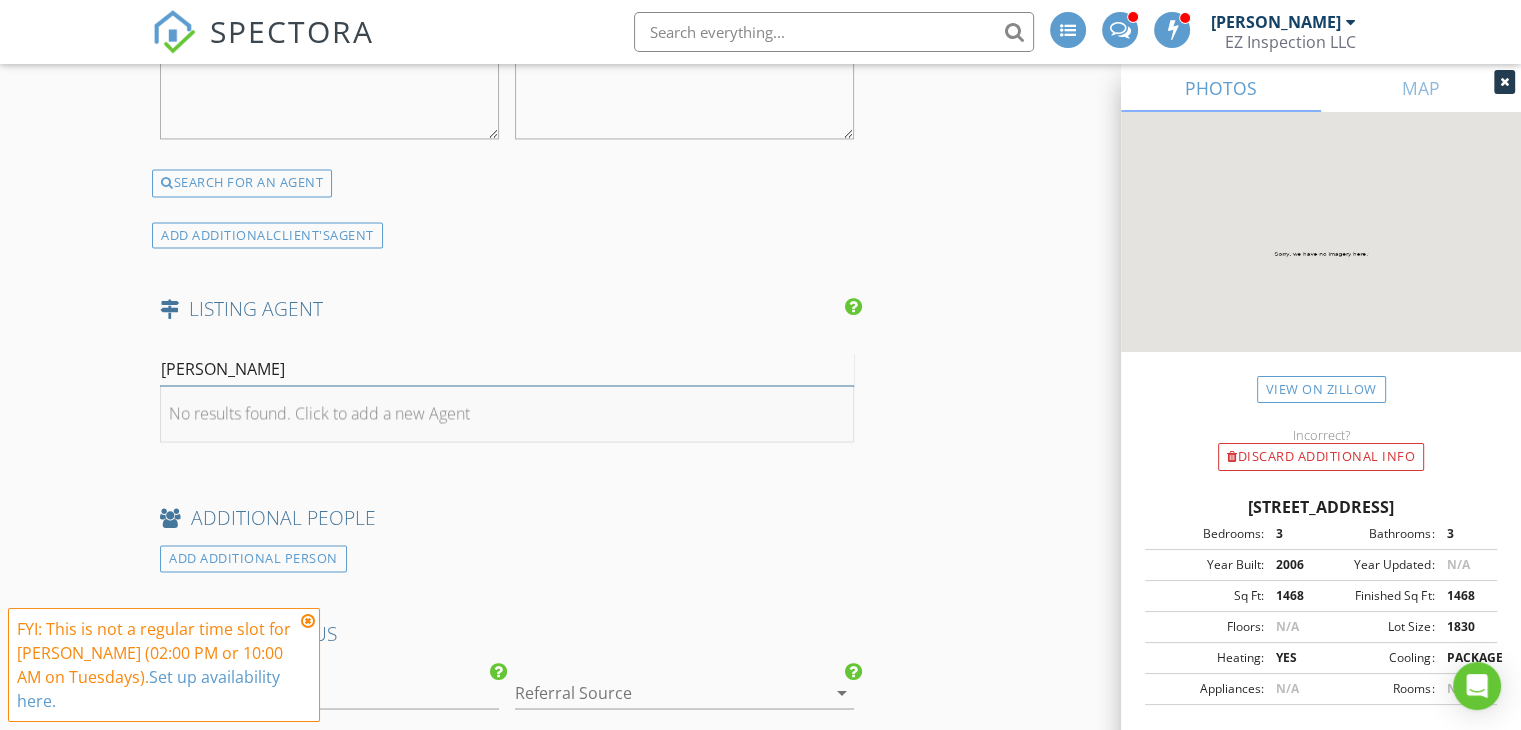 type on "Angelica Briceno Bravo" 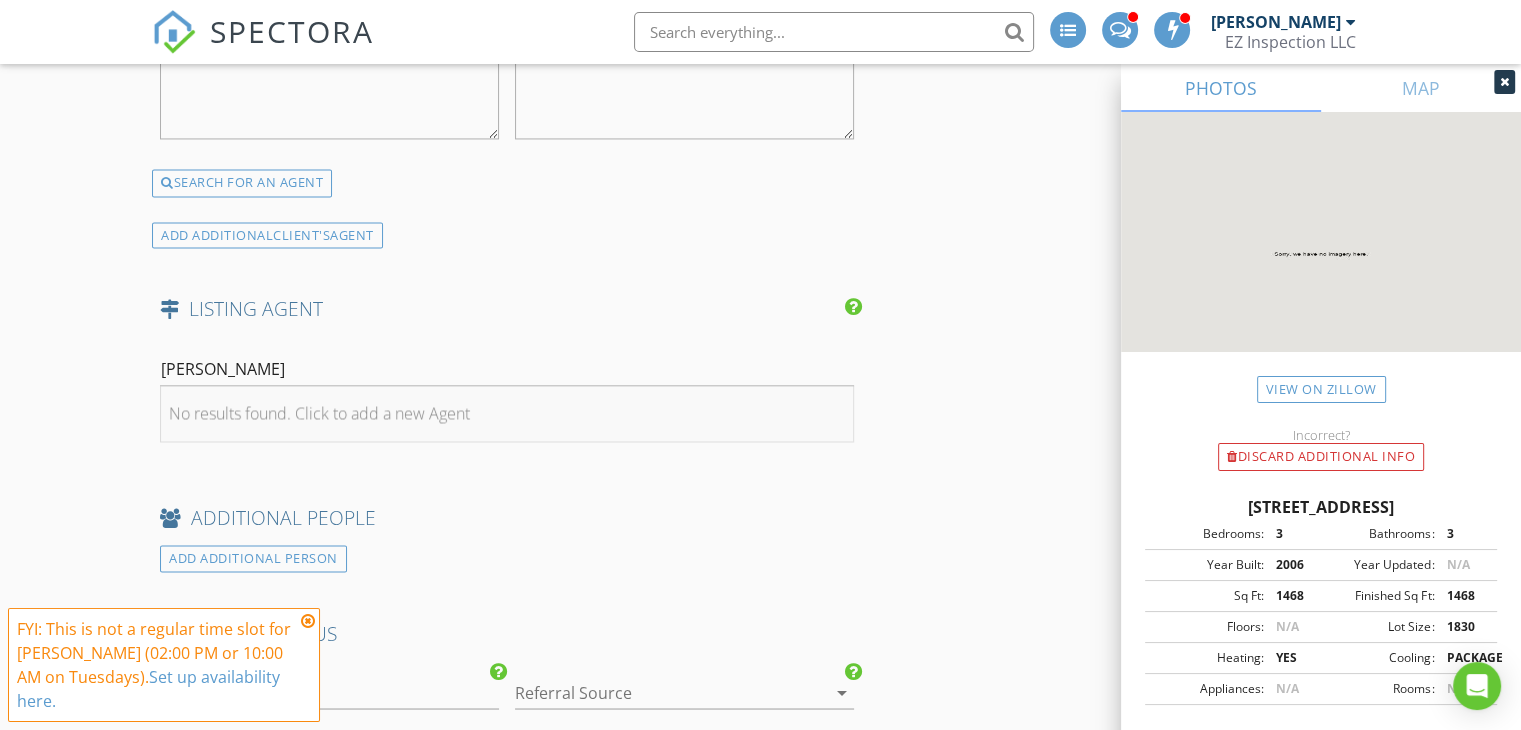click on "No results found. Click to add a new Agent" at bounding box center (319, 413) 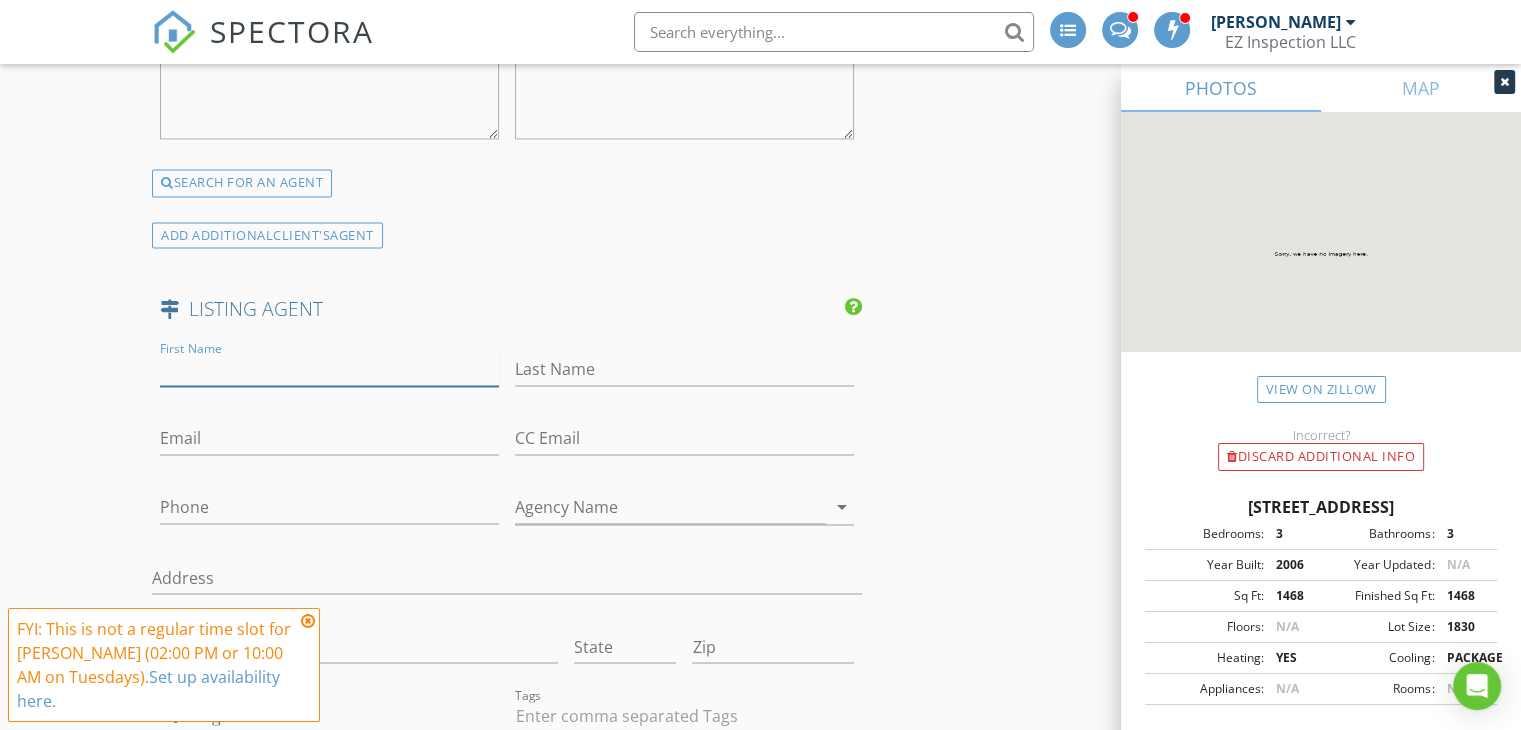 click on "First Name" at bounding box center (329, 369) 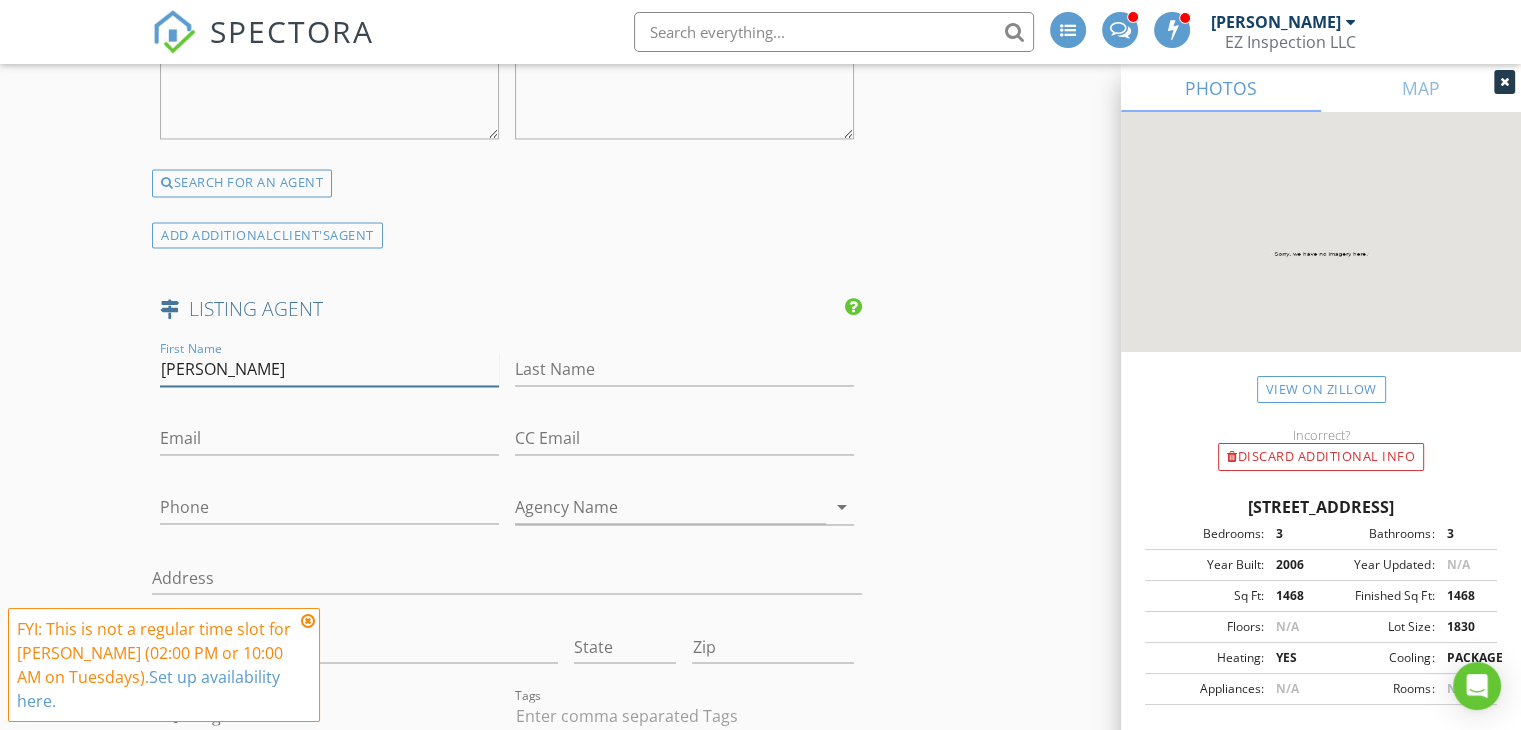 click on "Angelica Briceno Bravo" at bounding box center (329, 369) 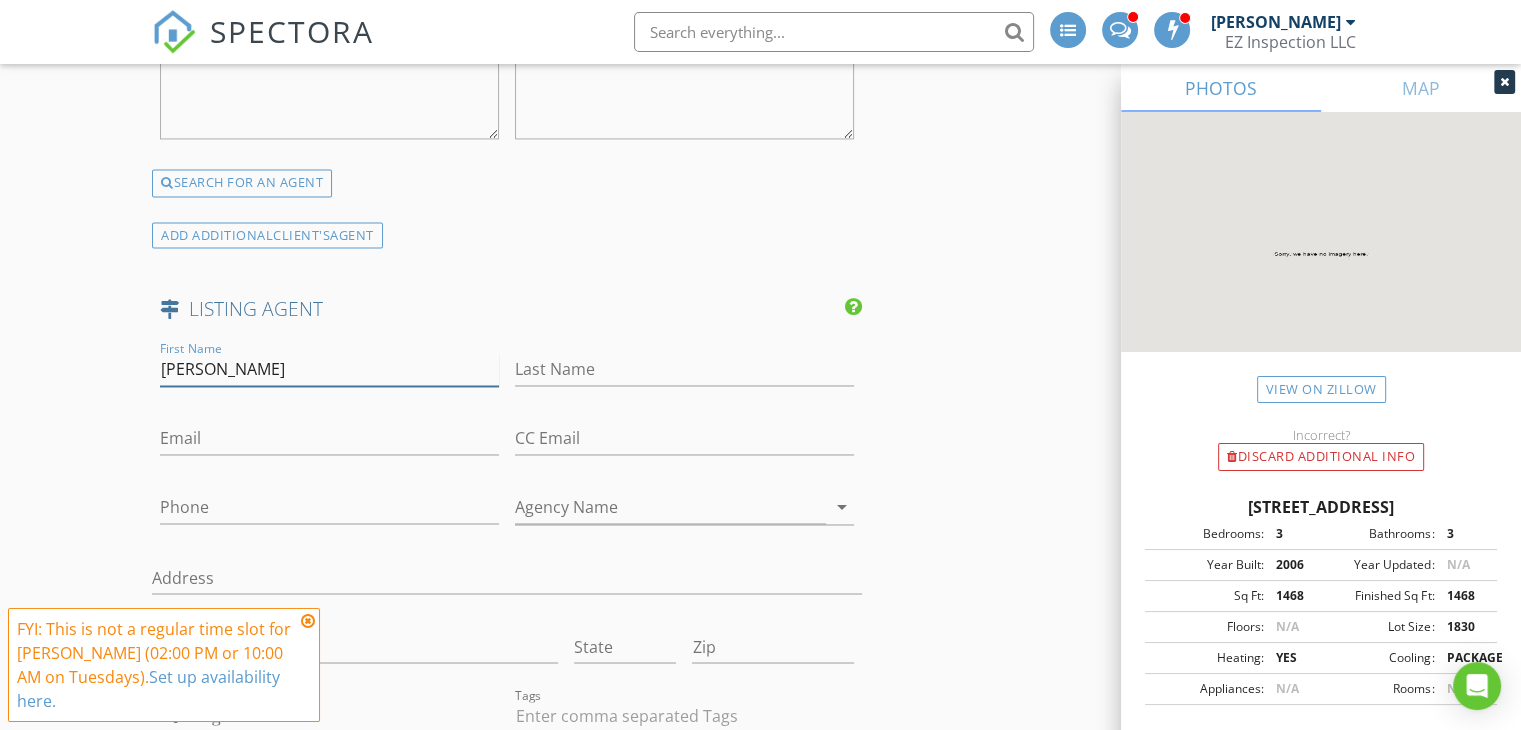type on "Angelica Briceno Bravo" 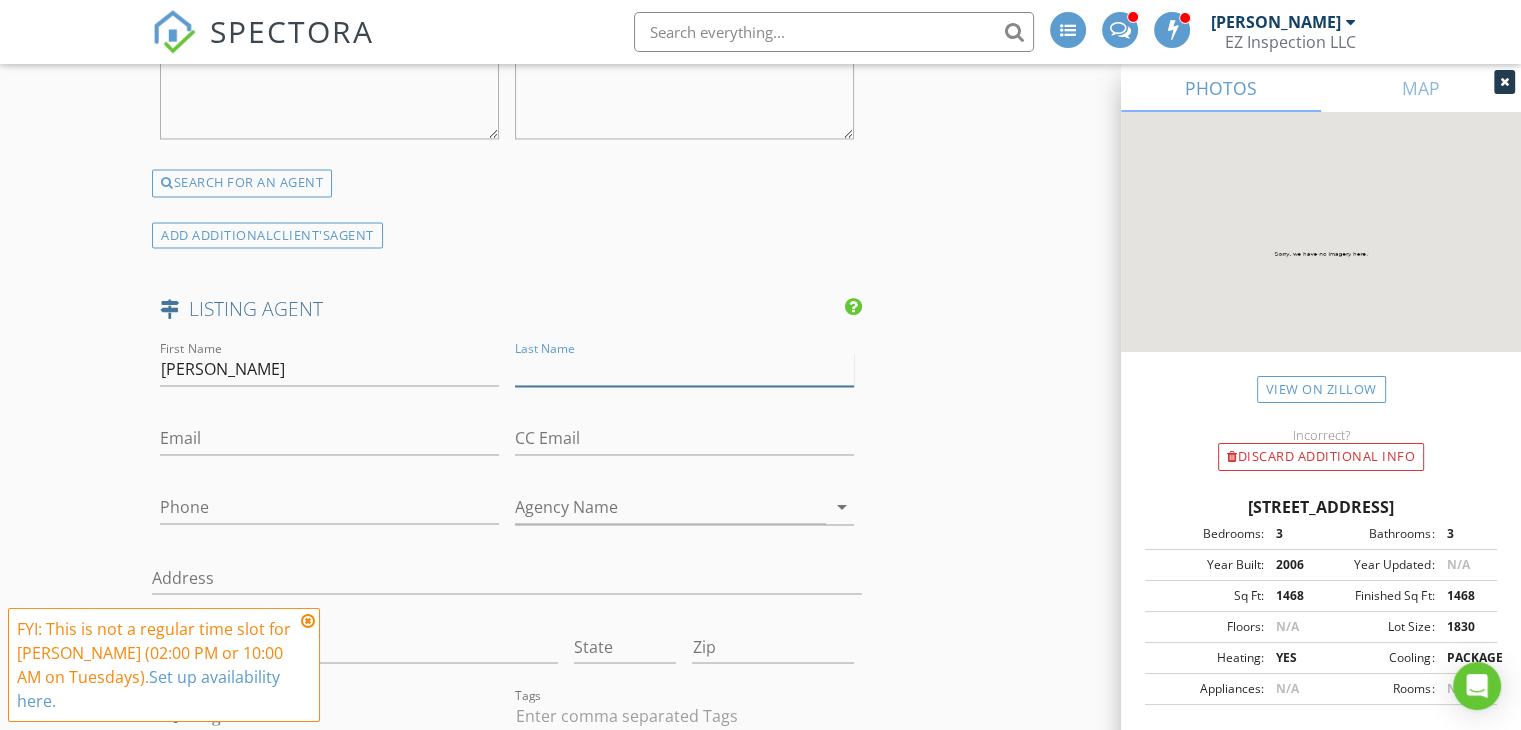 click on "Last Name" at bounding box center (684, 369) 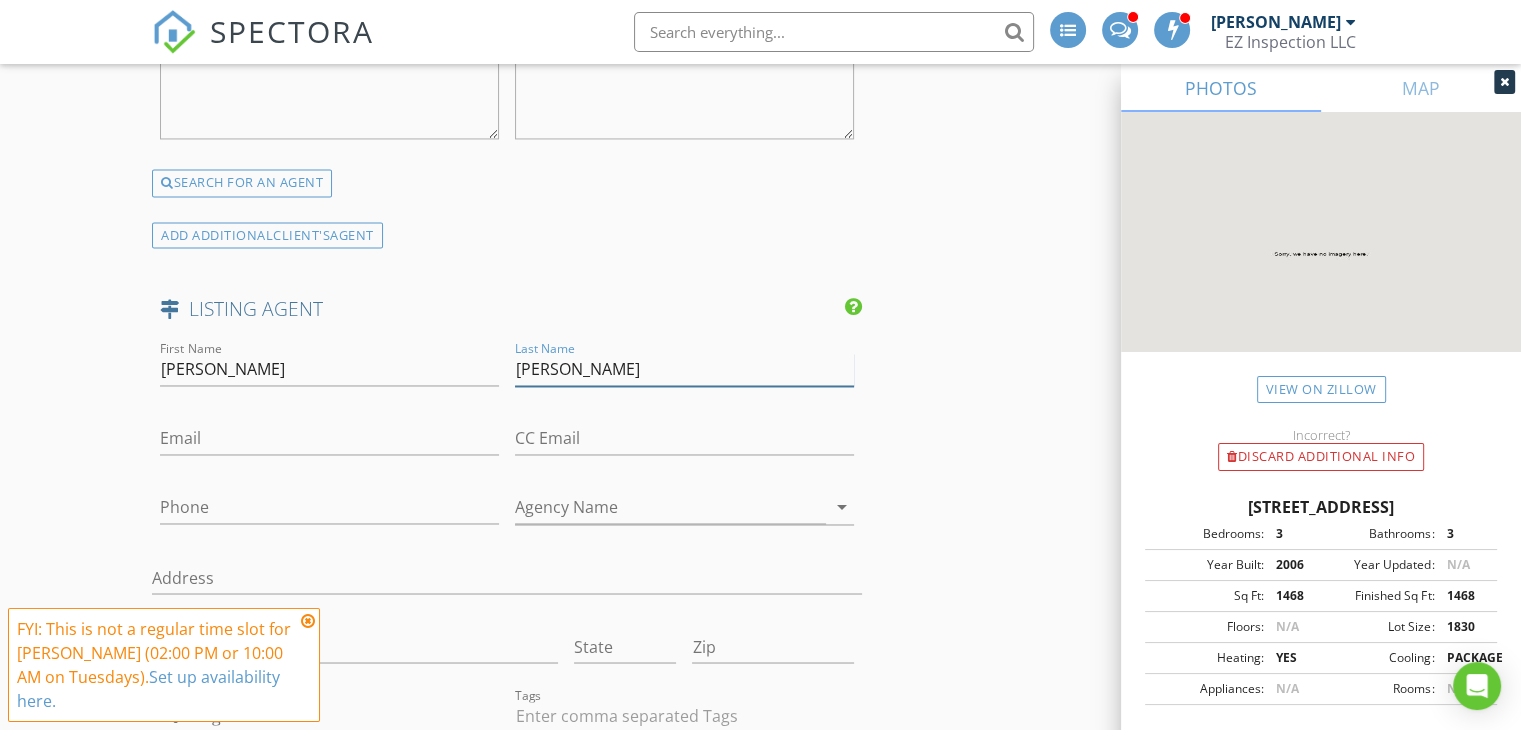 click on "Angelica Briceno Bravo" at bounding box center [684, 369] 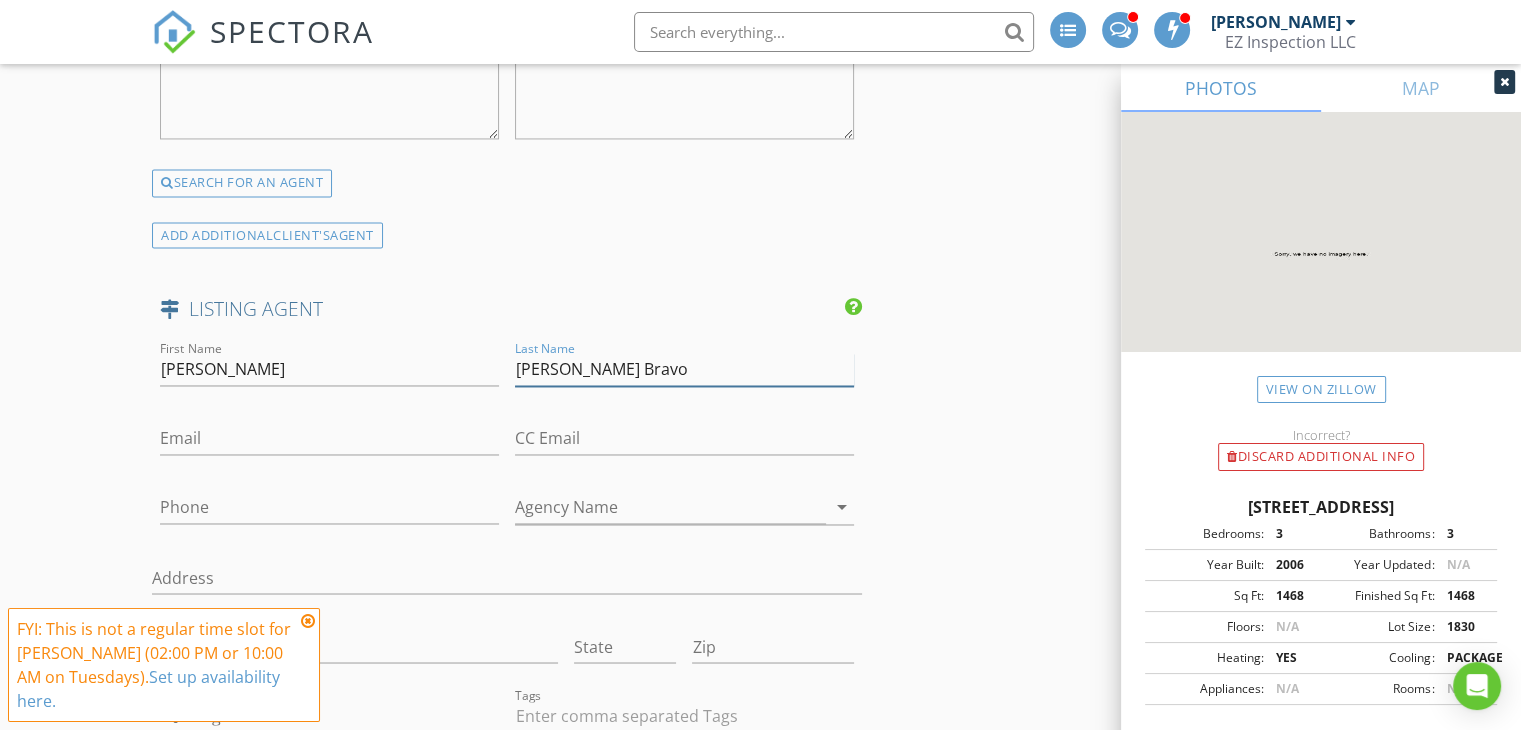 type on "Briceno Bravo" 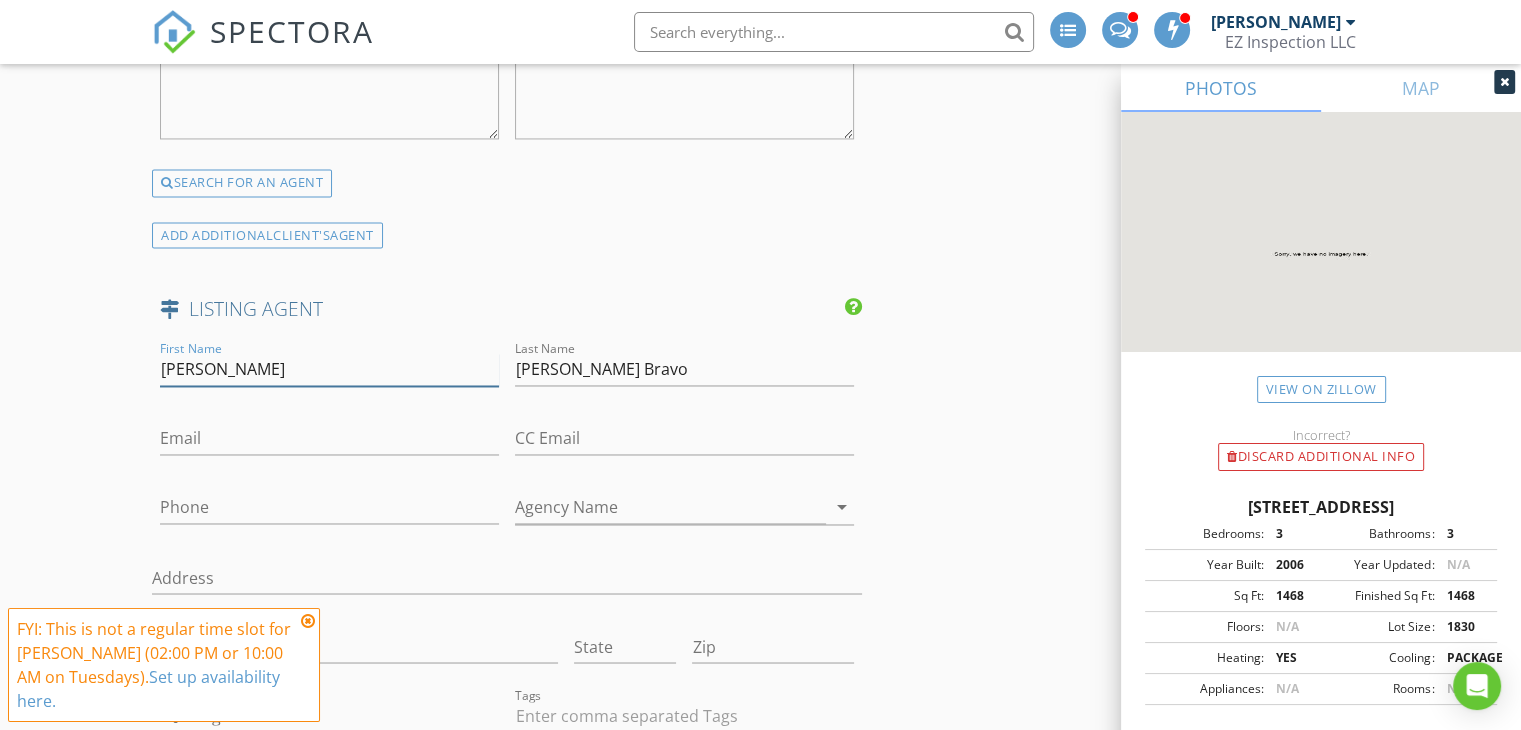 click on "Angelica Briceno Bravo" at bounding box center [329, 369] 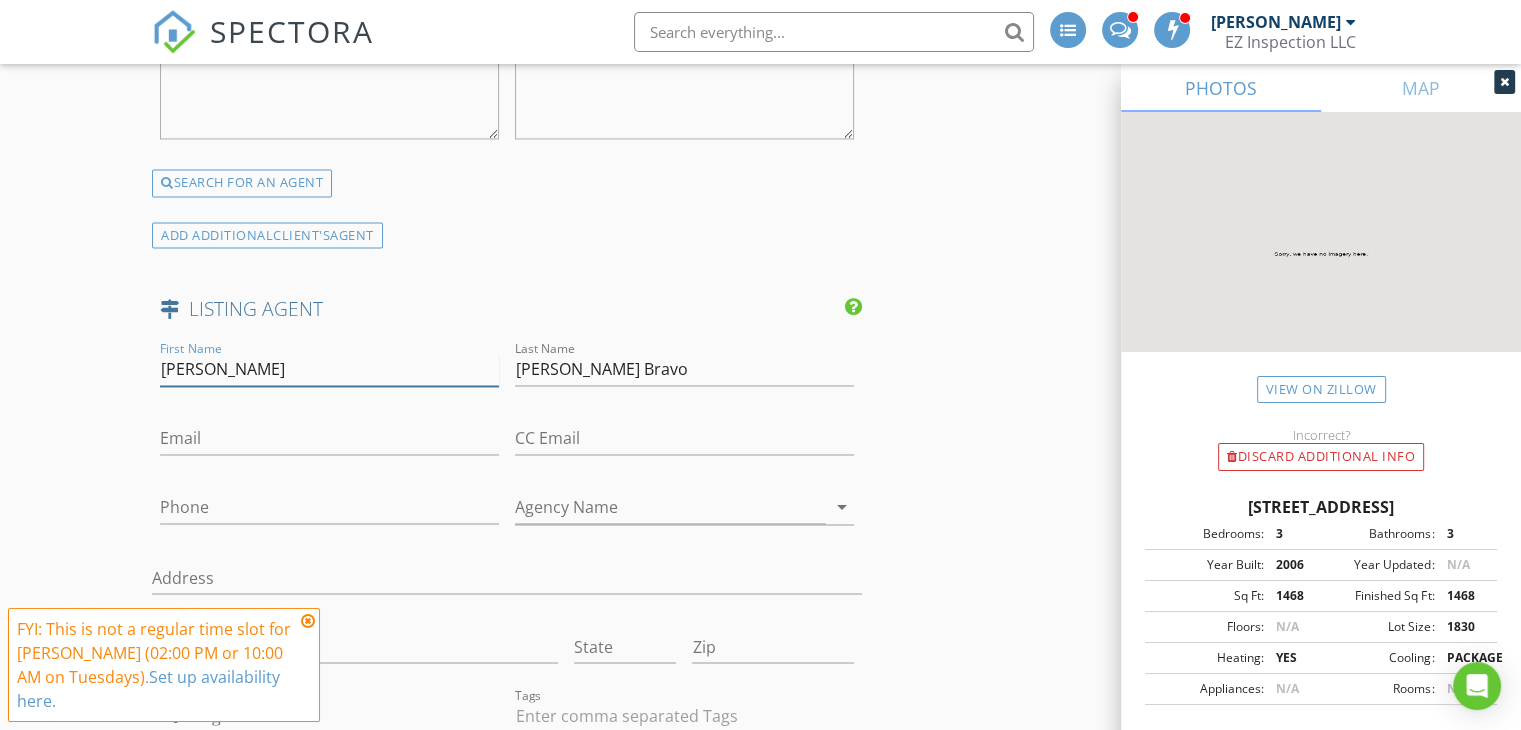 type on "Angelica" 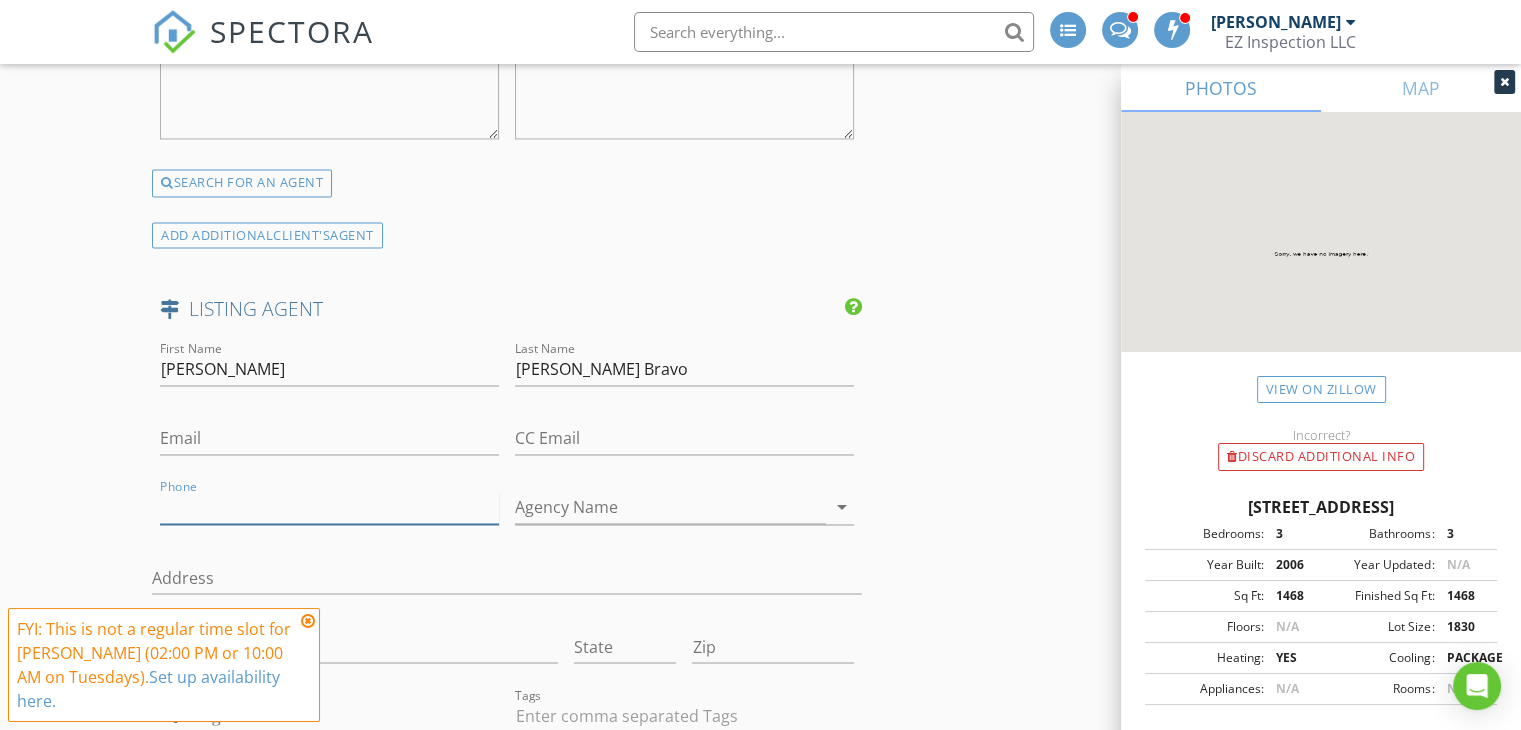 click on "Phone" at bounding box center [329, 507] 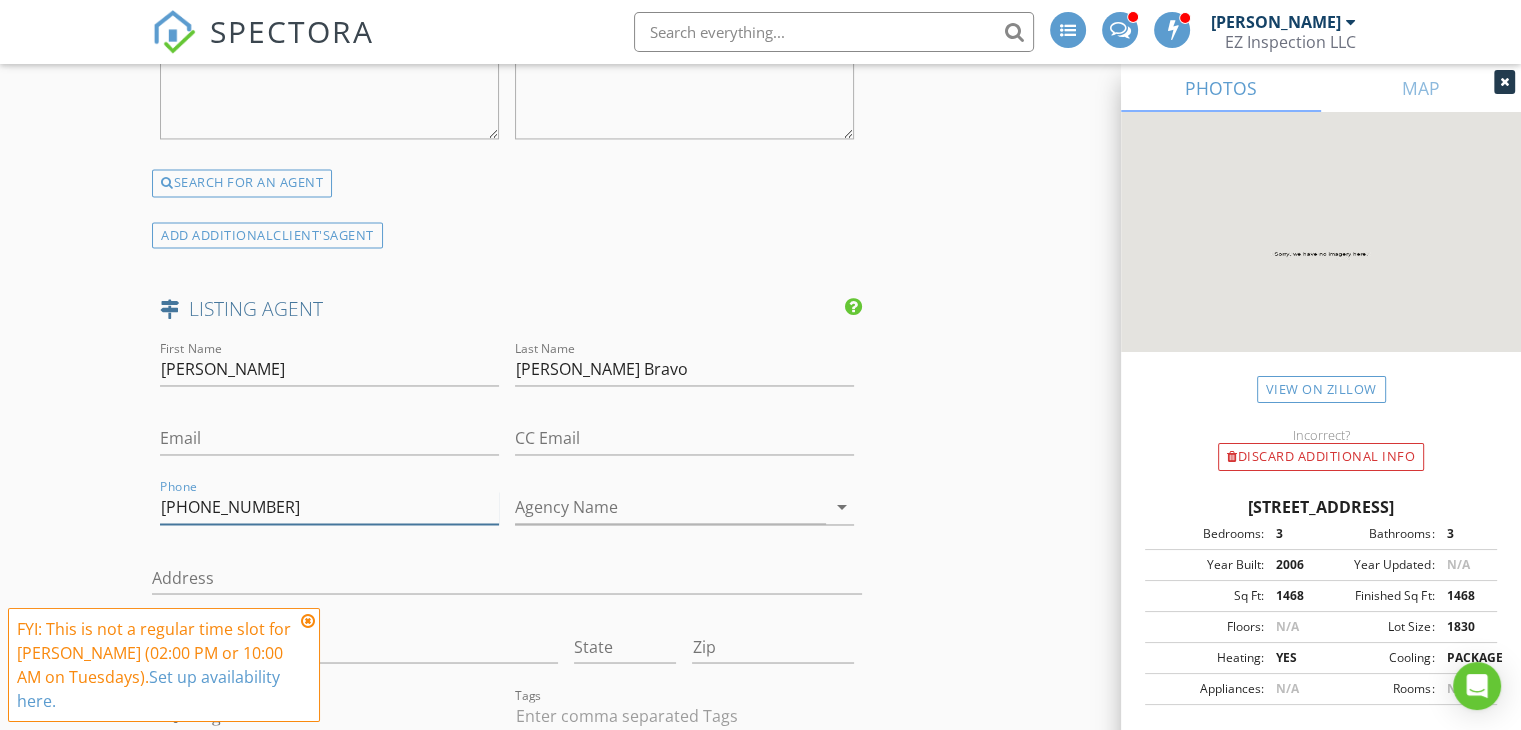 type on "678-516-6749" 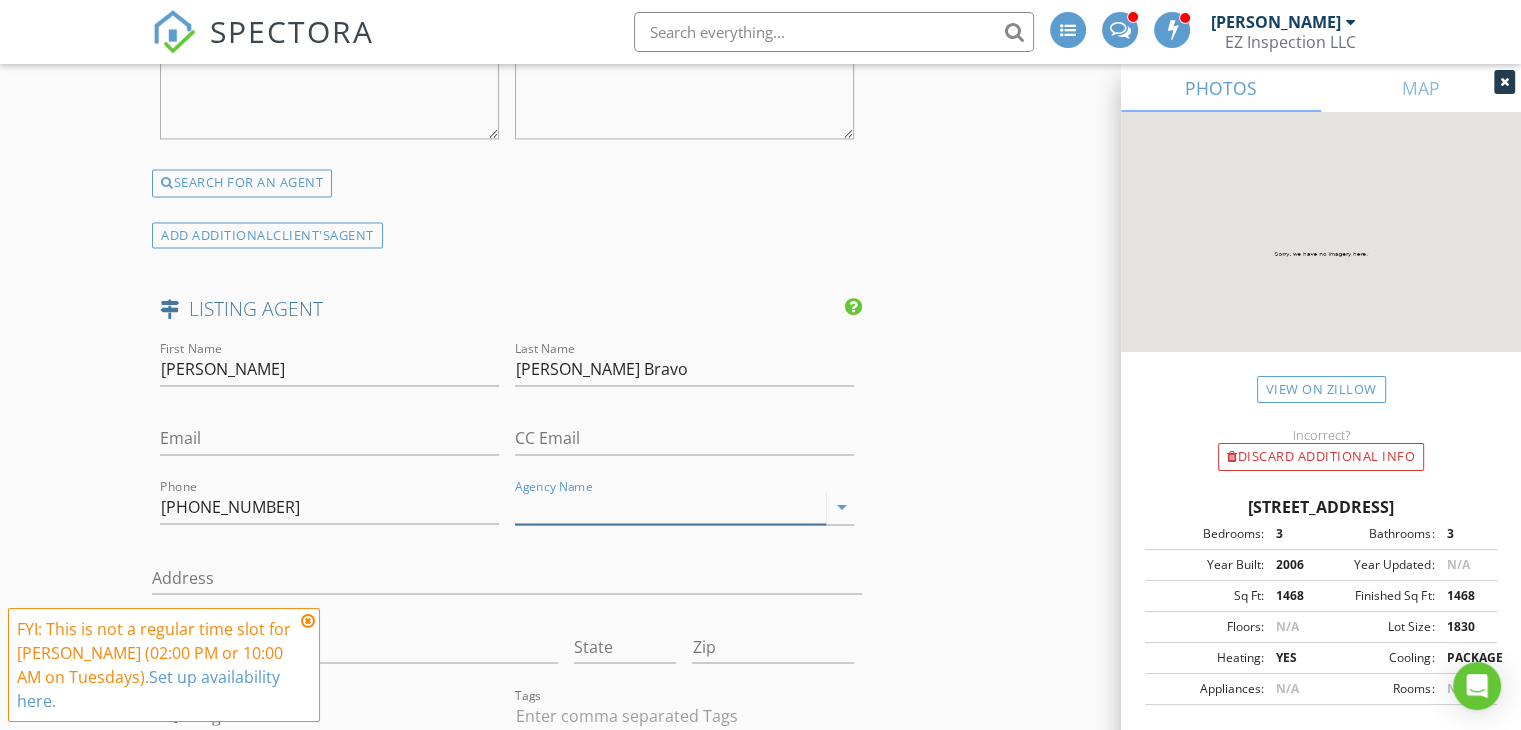 click on "Agency Name" at bounding box center (670, 507) 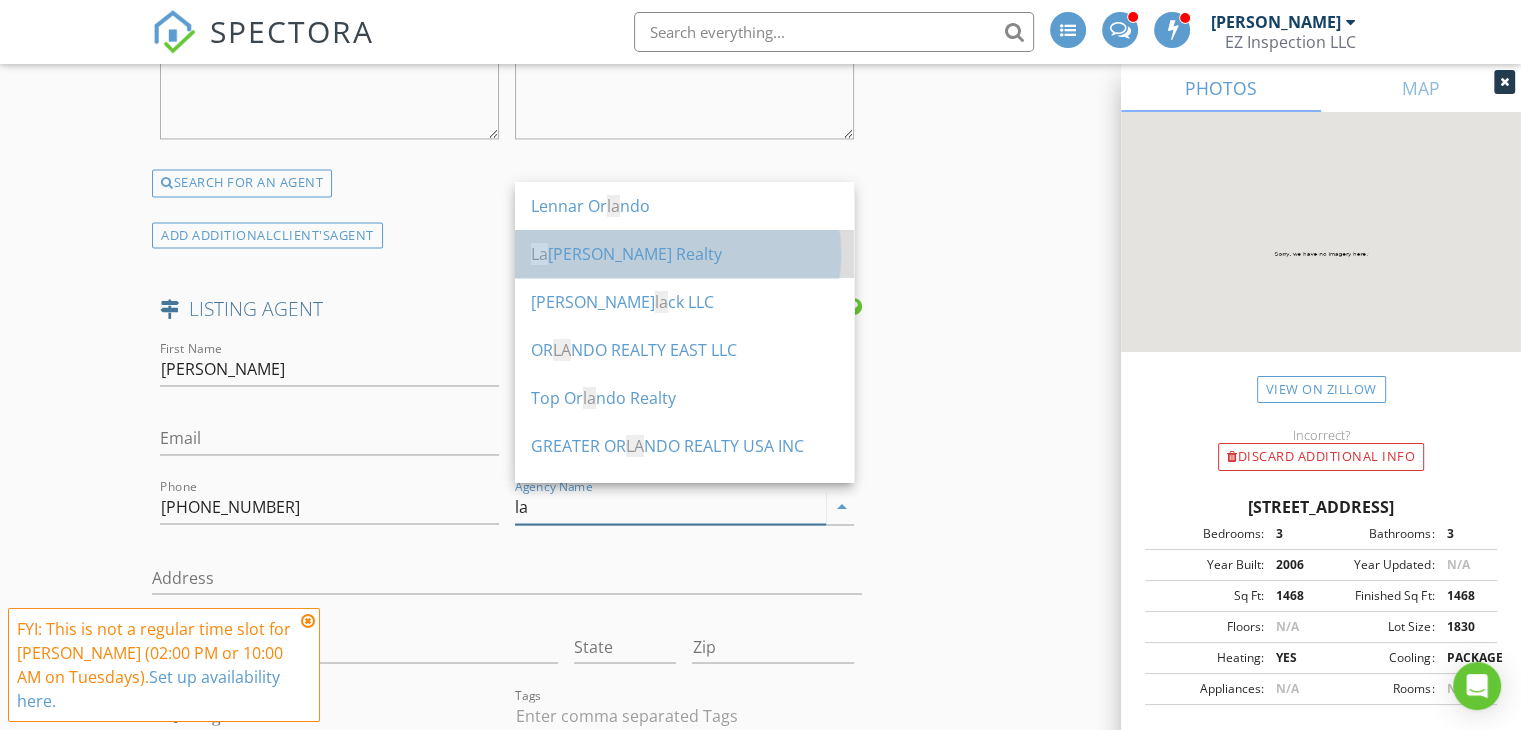 click on "La  Rosa Realty" at bounding box center (684, 254) 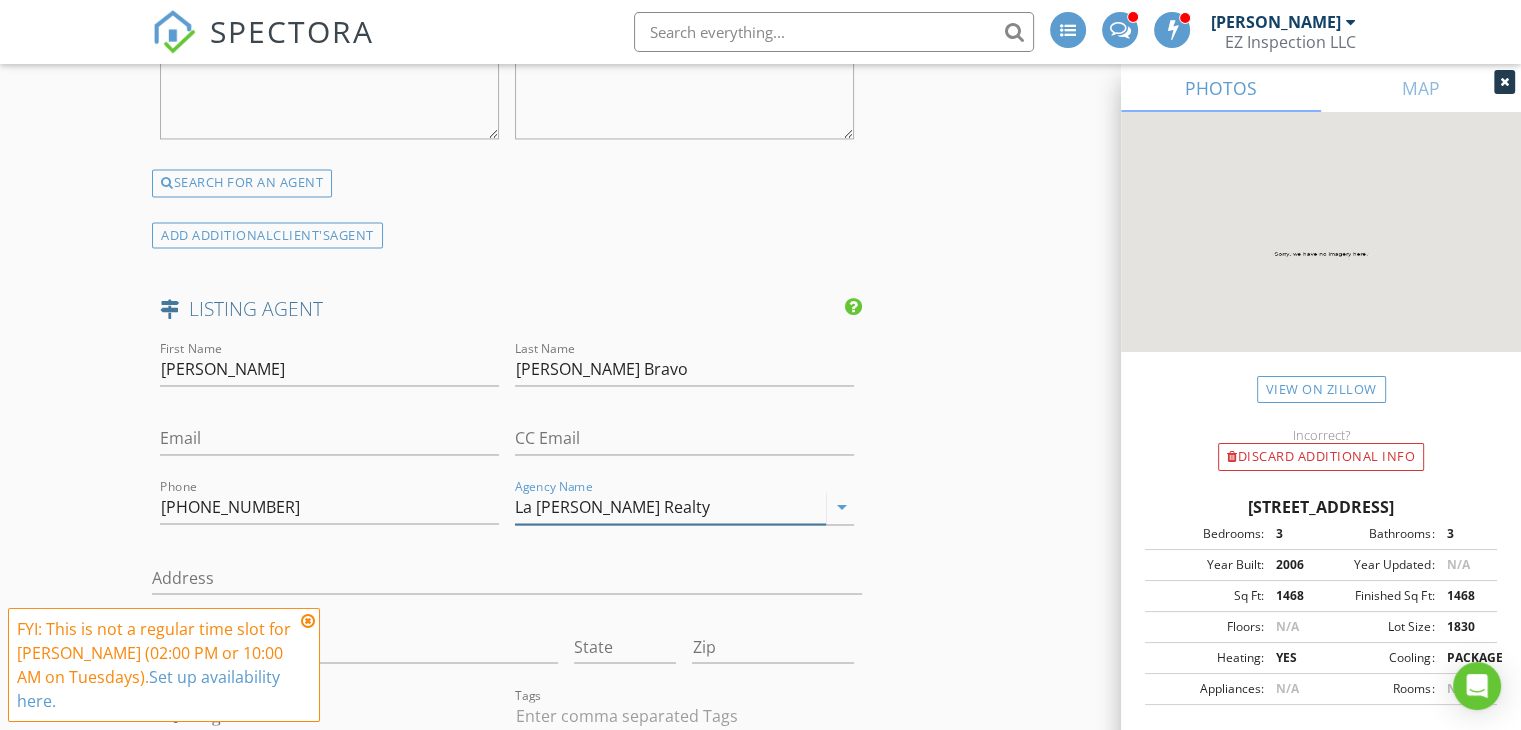 type on "La Rosa Realty" 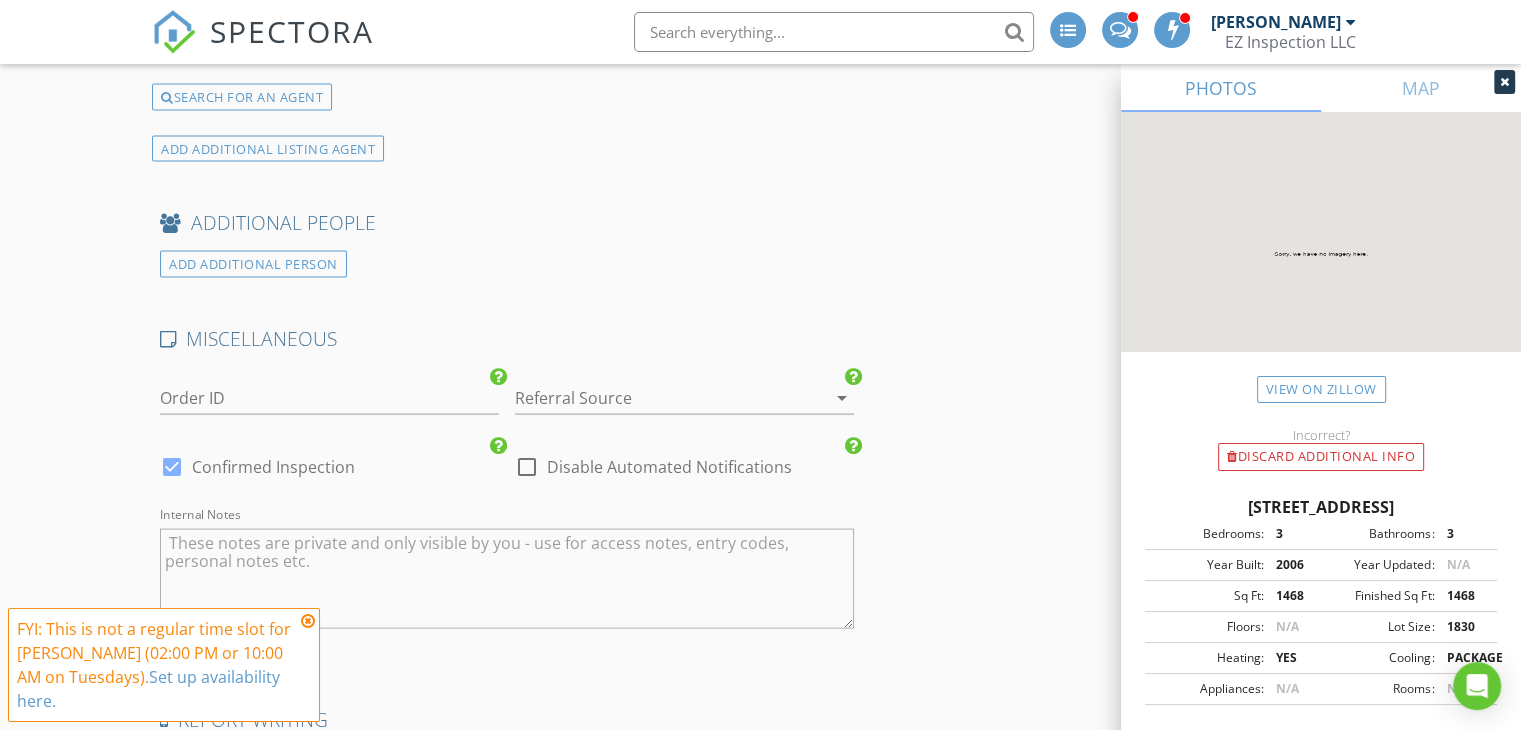scroll, scrollTop: 4055, scrollLeft: 0, axis: vertical 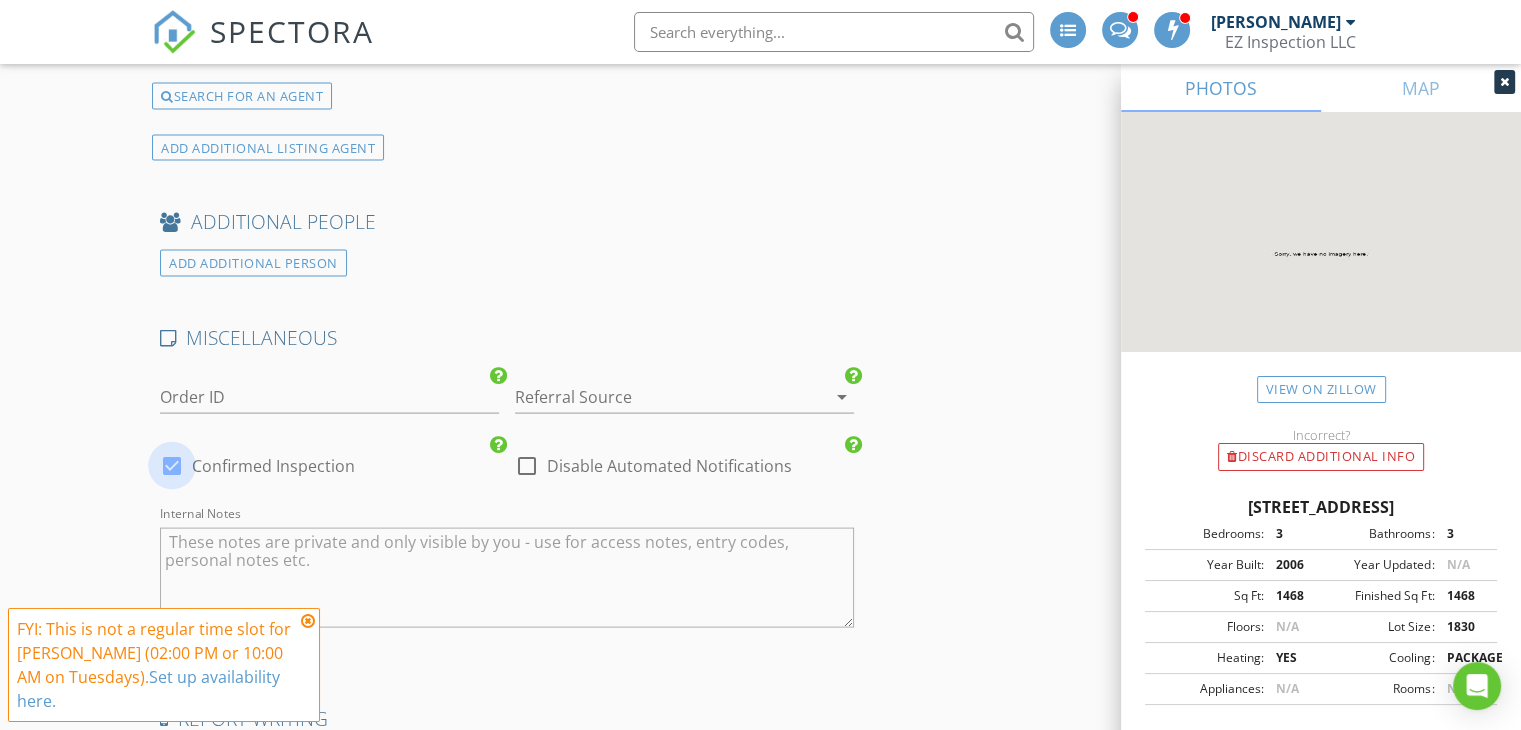 click at bounding box center (172, 466) 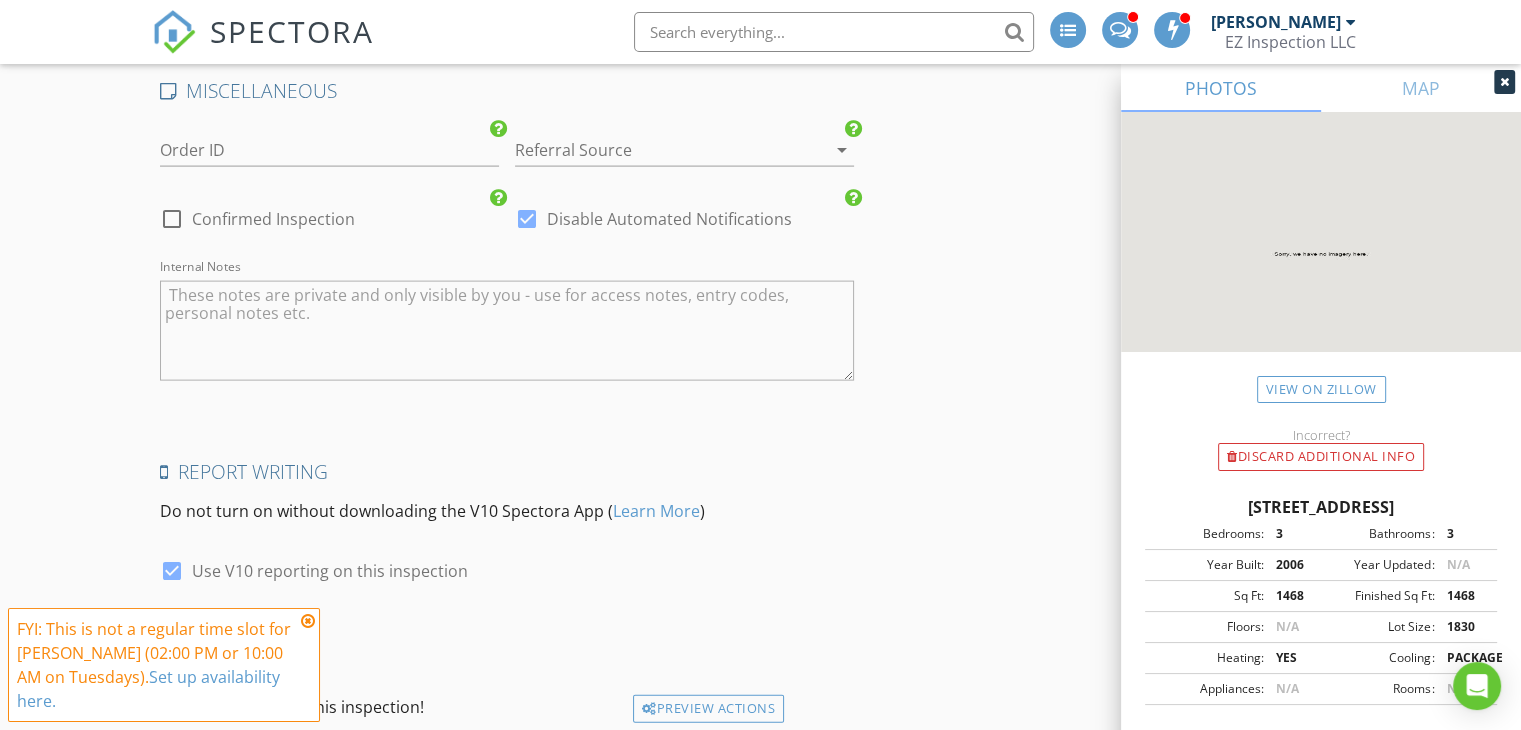 scroll, scrollTop: 4447, scrollLeft: 0, axis: vertical 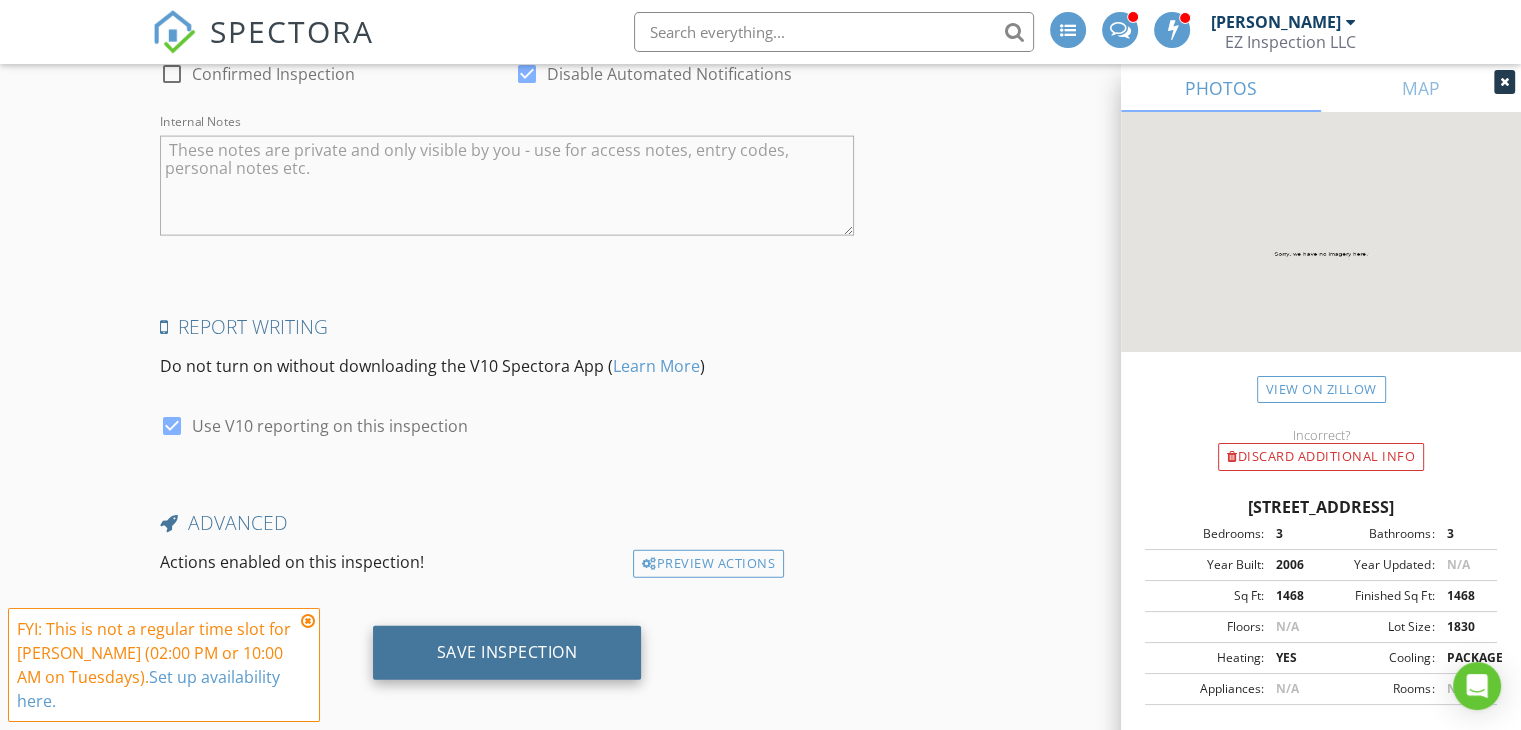 click on "Save Inspection" at bounding box center (507, 652) 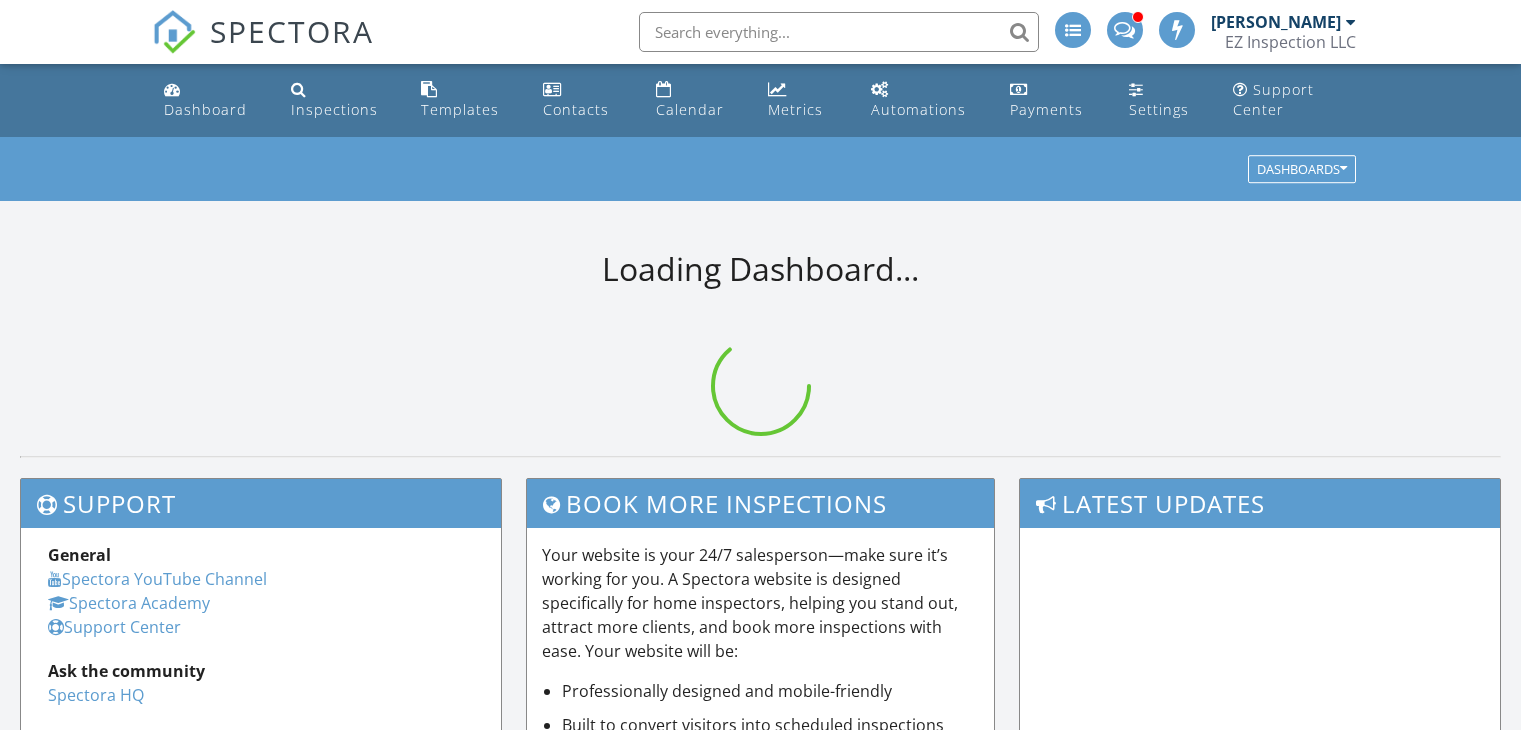 scroll, scrollTop: 0, scrollLeft: 0, axis: both 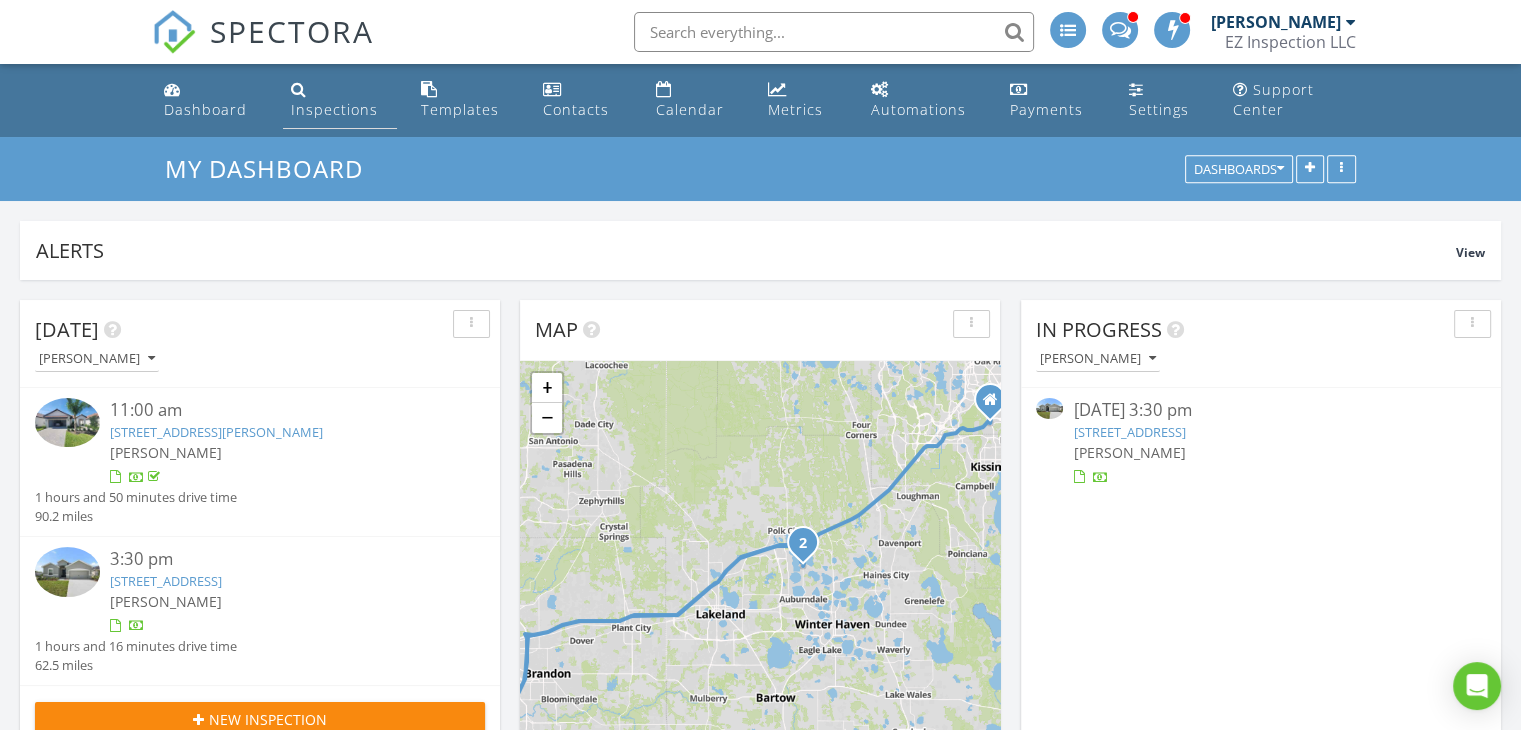 click on "Inspections" at bounding box center (334, 109) 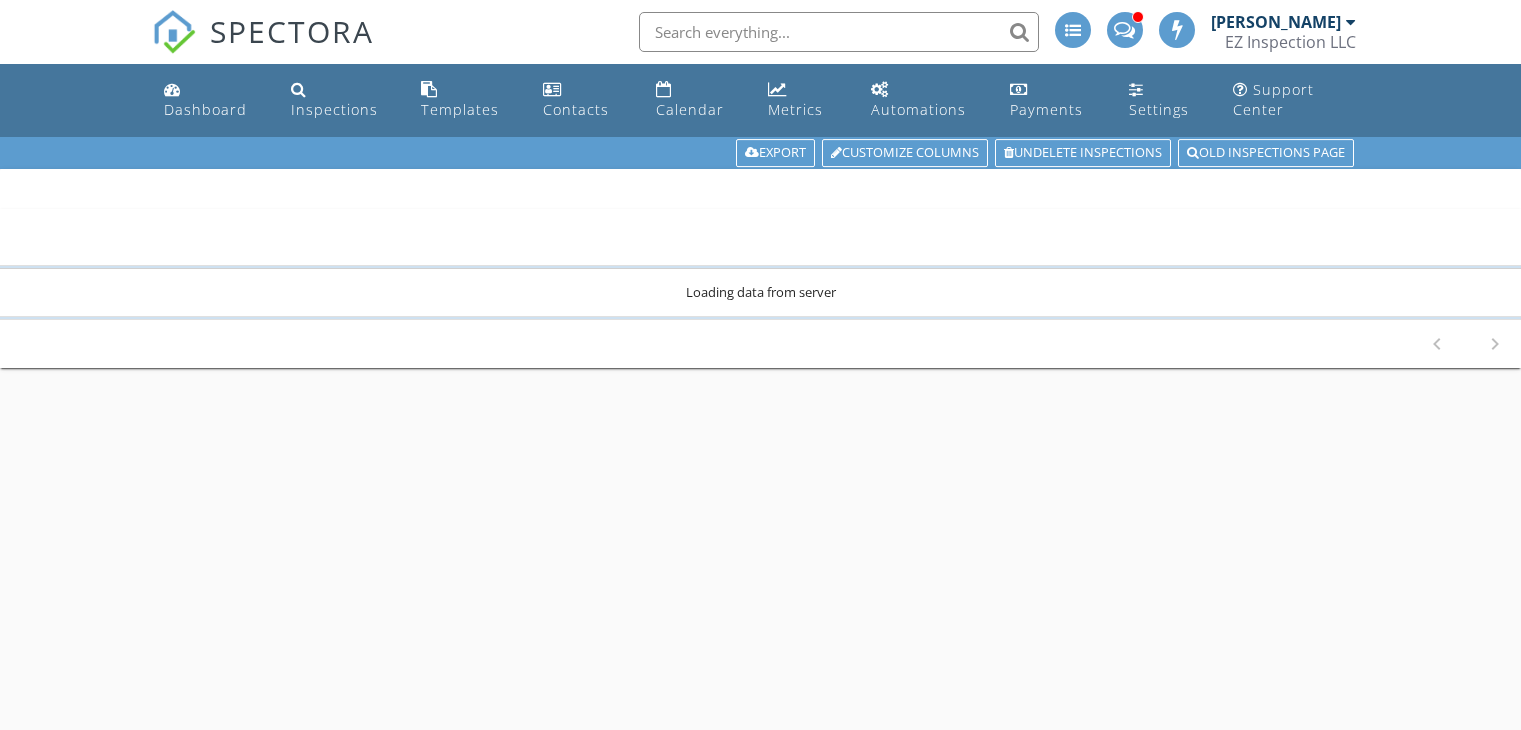 scroll, scrollTop: 0, scrollLeft: 0, axis: both 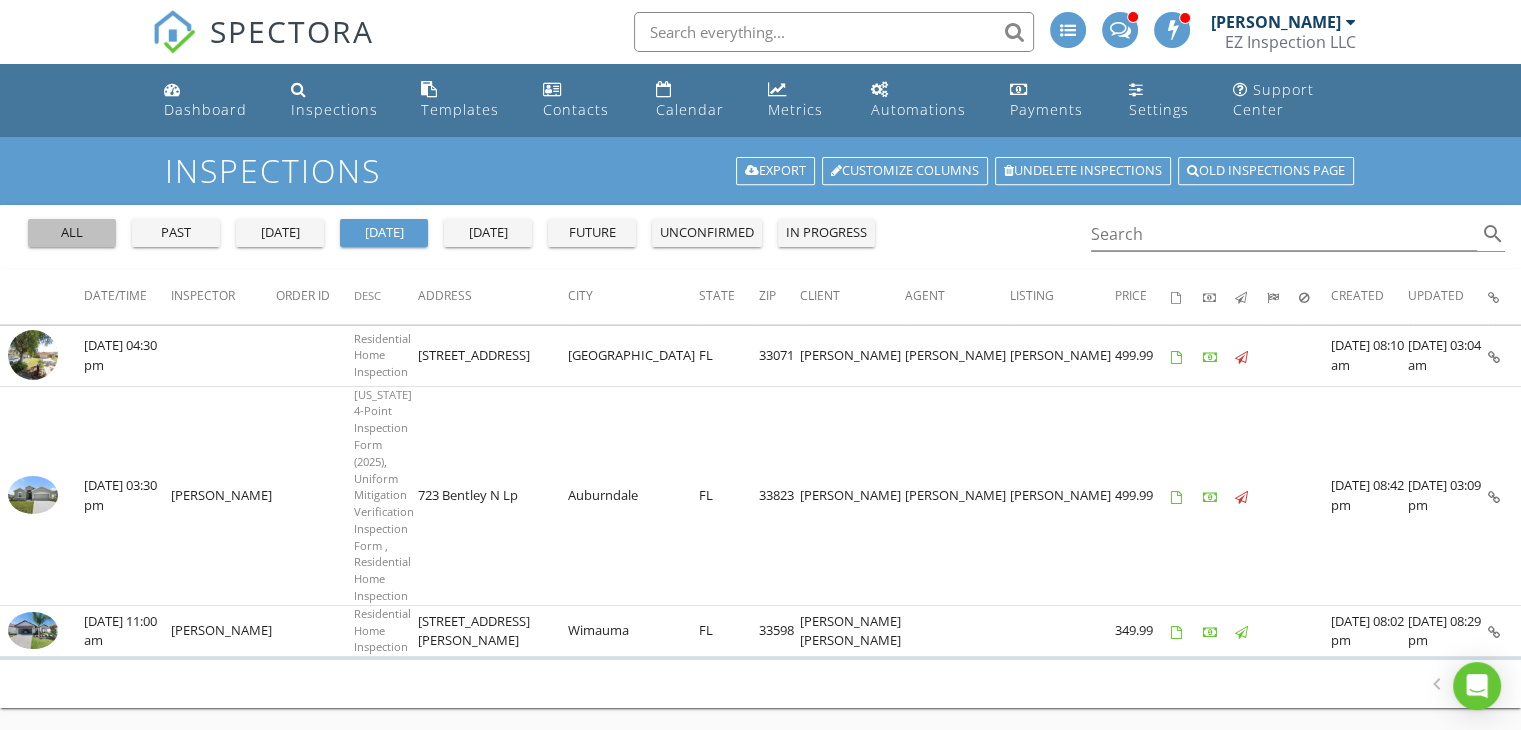 click on "all" at bounding box center [72, 233] 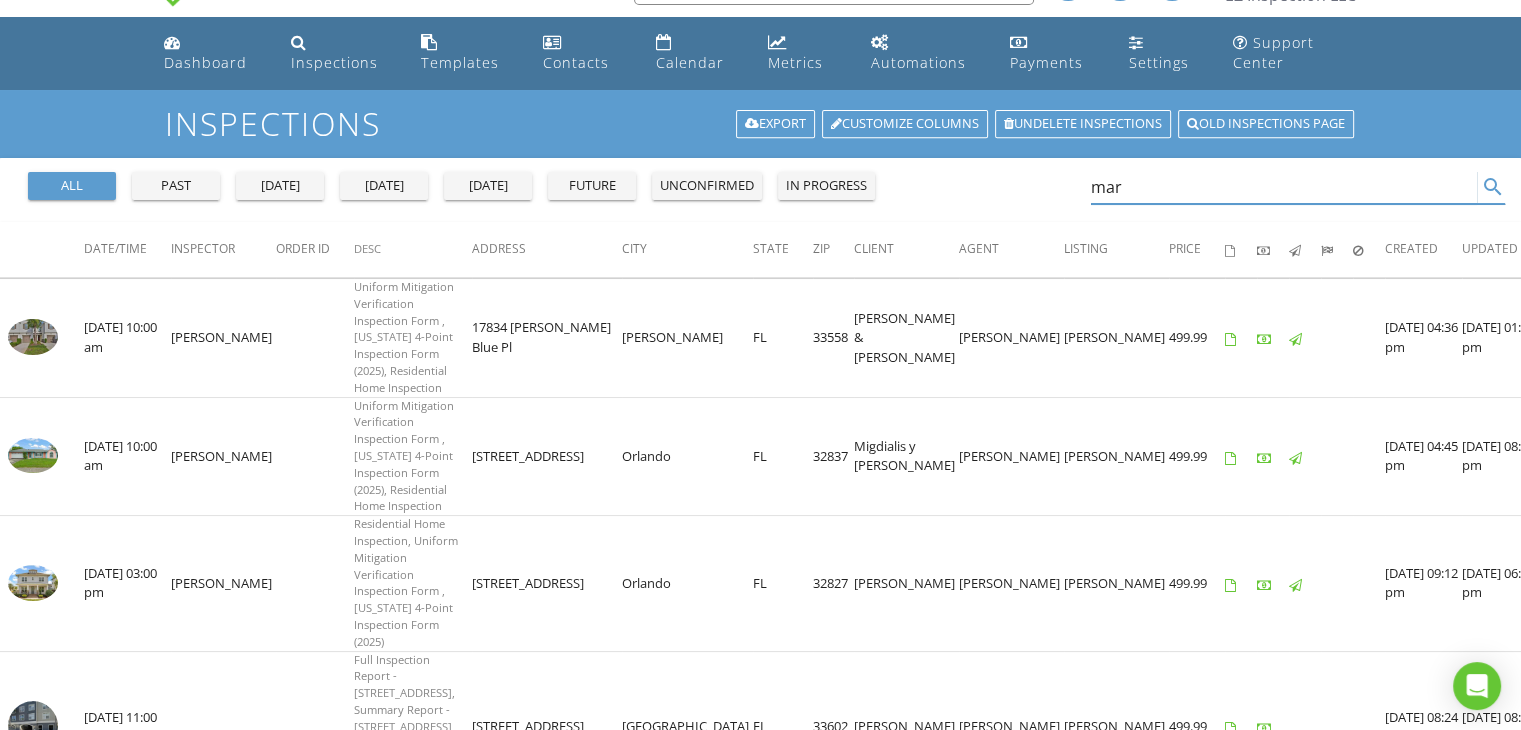 scroll, scrollTop: 39, scrollLeft: 0, axis: vertical 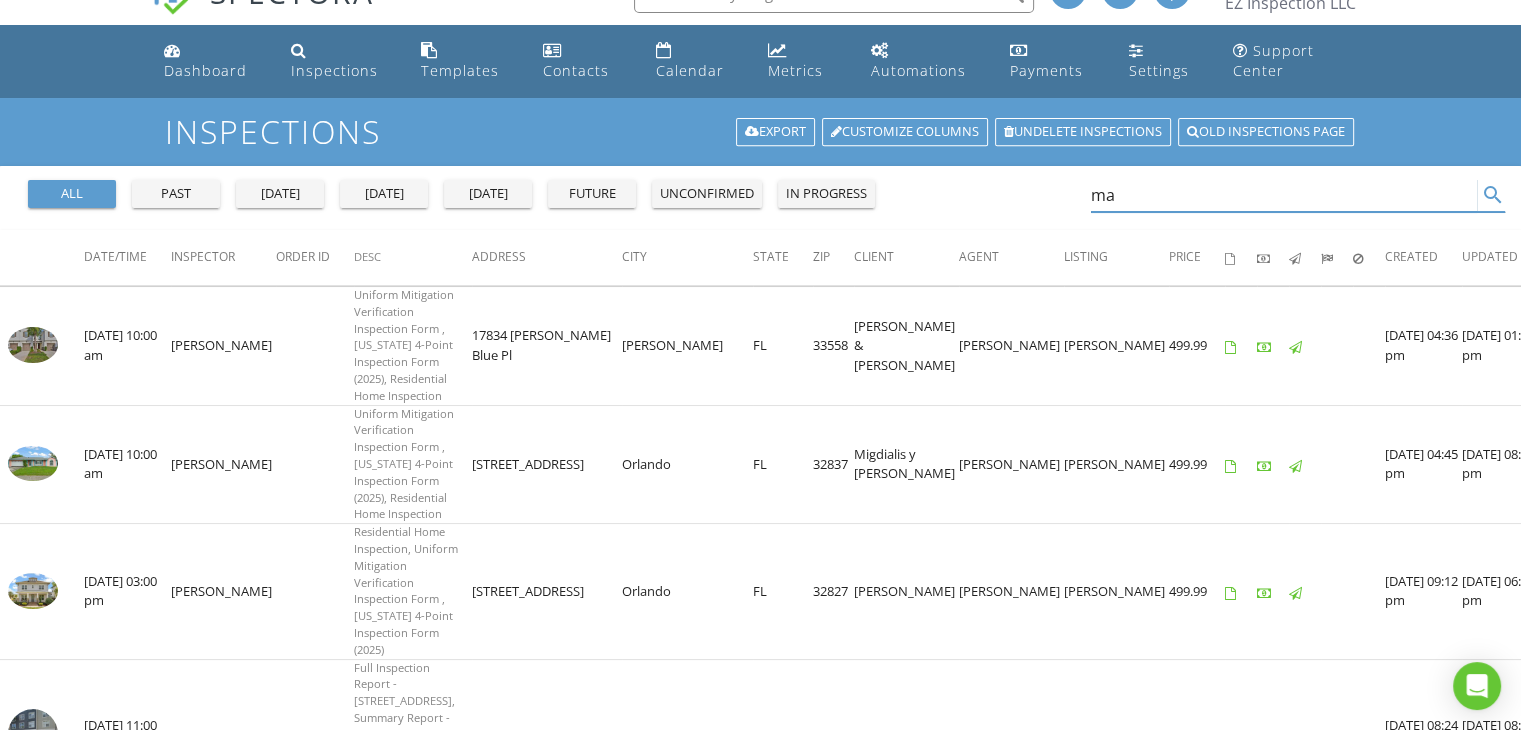 type on "m" 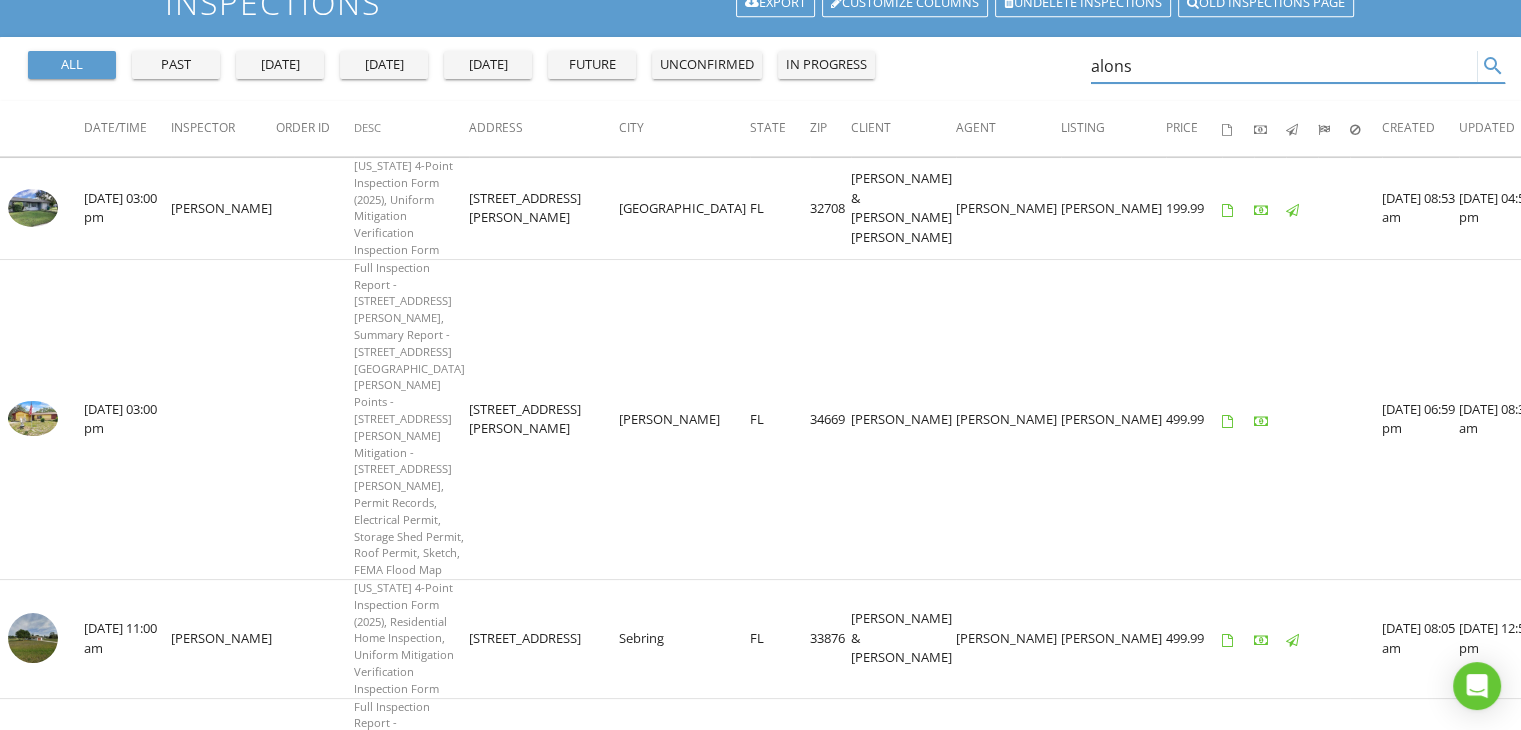 scroll, scrollTop: 164, scrollLeft: 0, axis: vertical 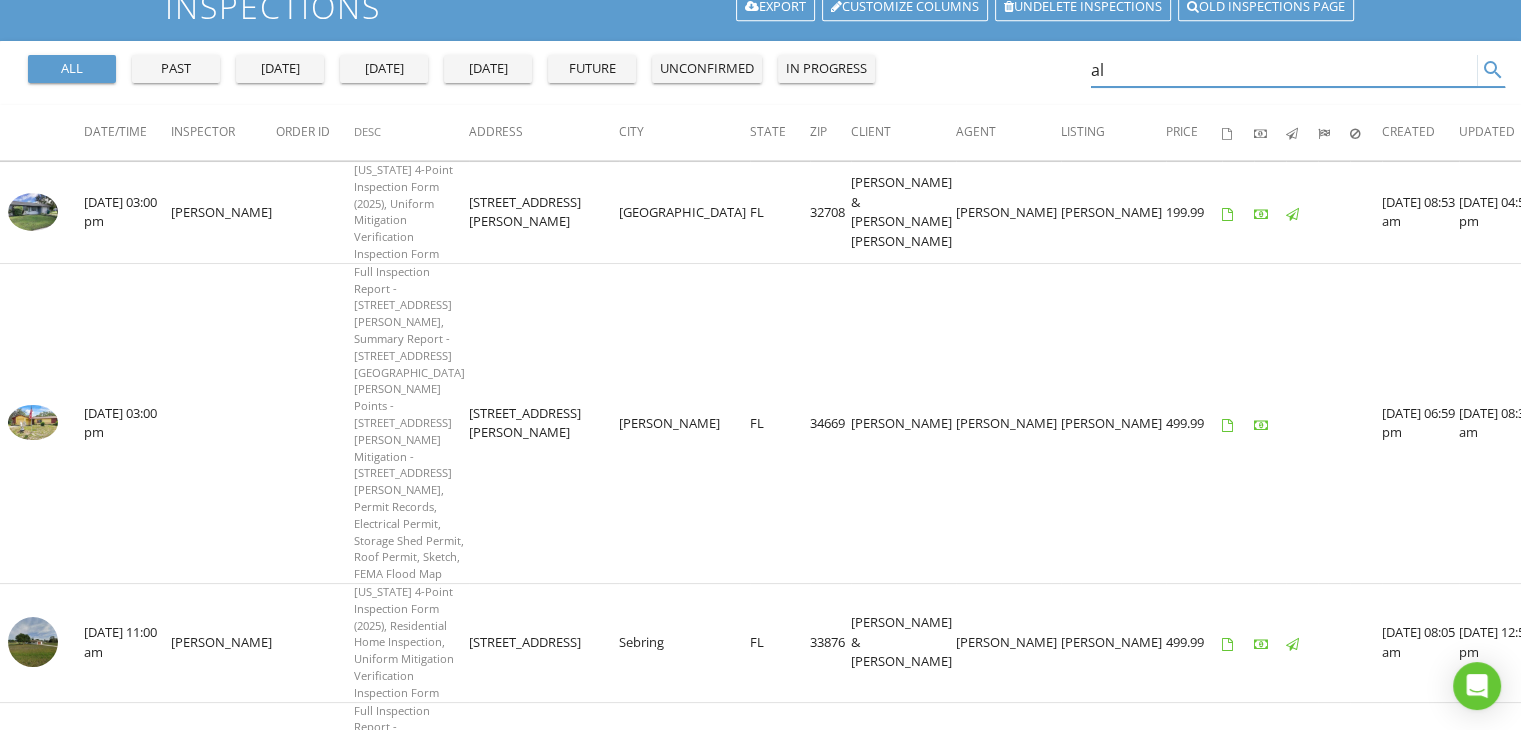 type on "a" 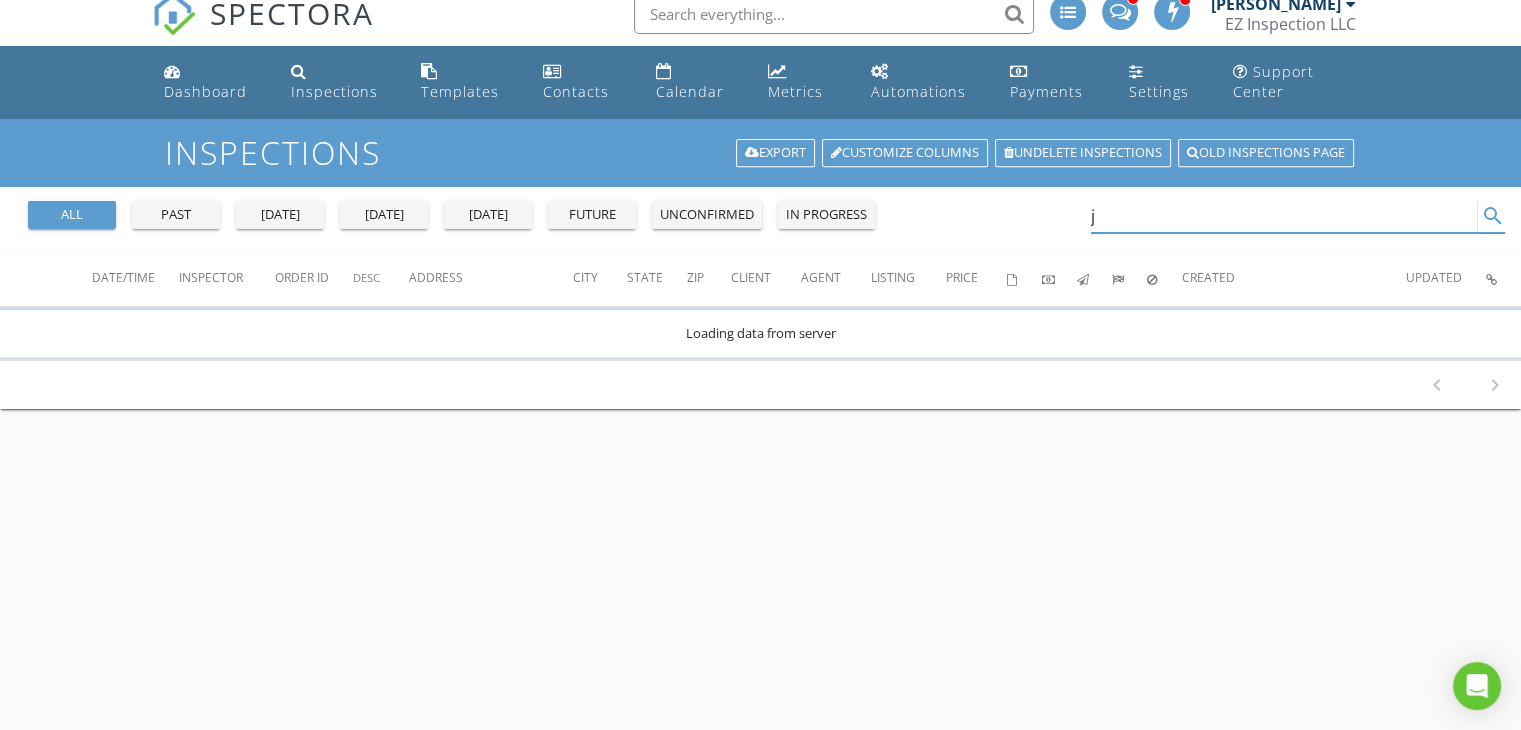 scroll, scrollTop: 0, scrollLeft: 0, axis: both 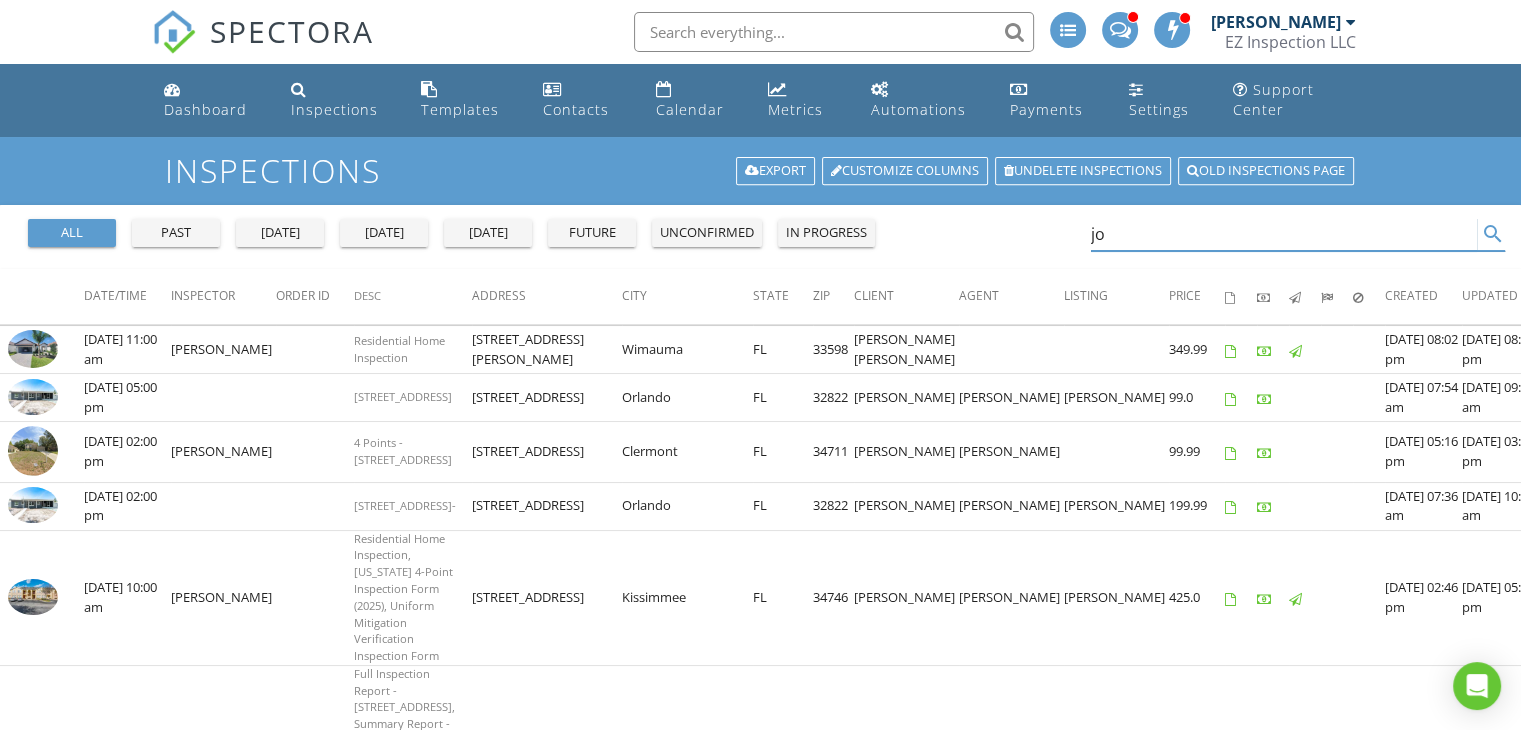 type on "j" 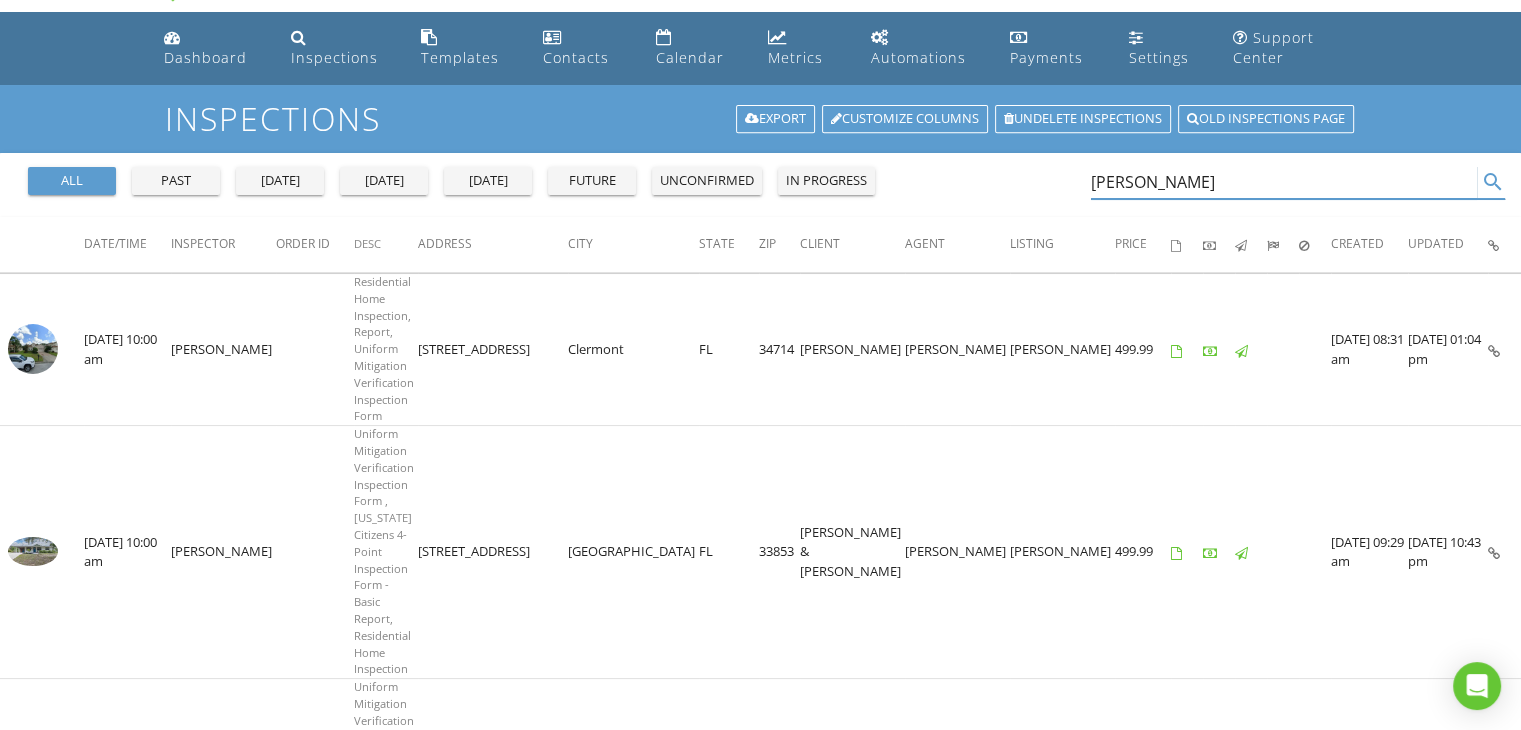 scroll, scrollTop: 48, scrollLeft: 0, axis: vertical 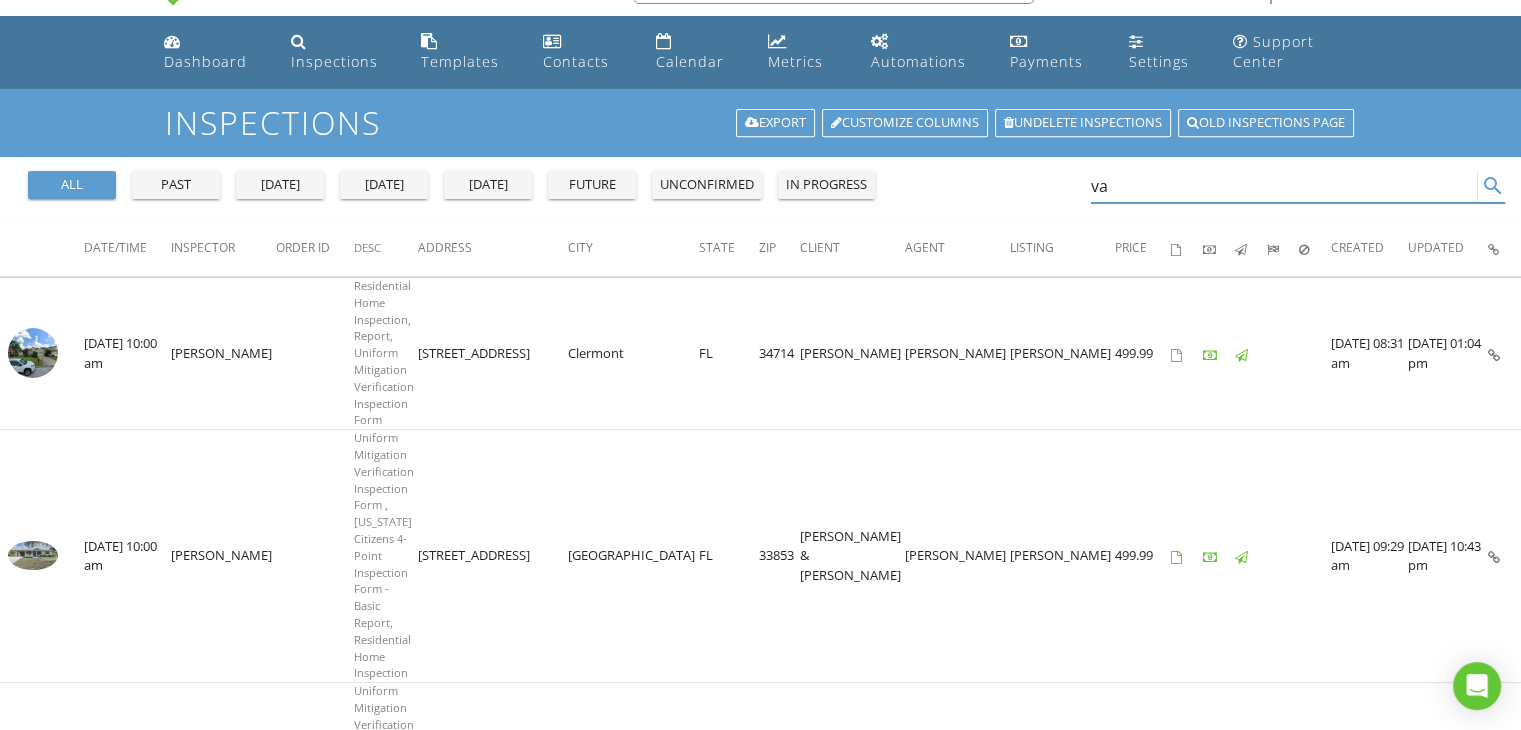 type on "v" 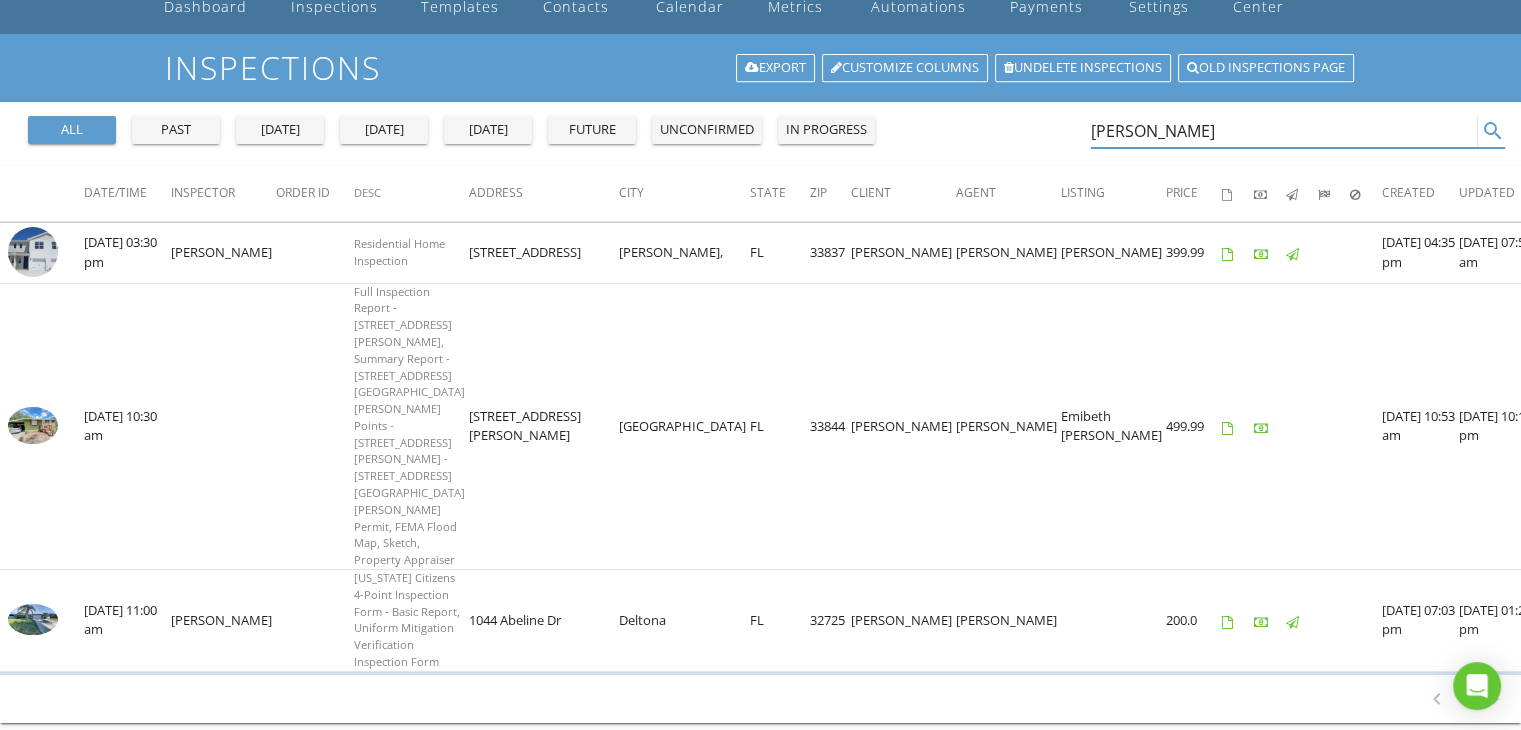 scroll, scrollTop: 116, scrollLeft: 0, axis: vertical 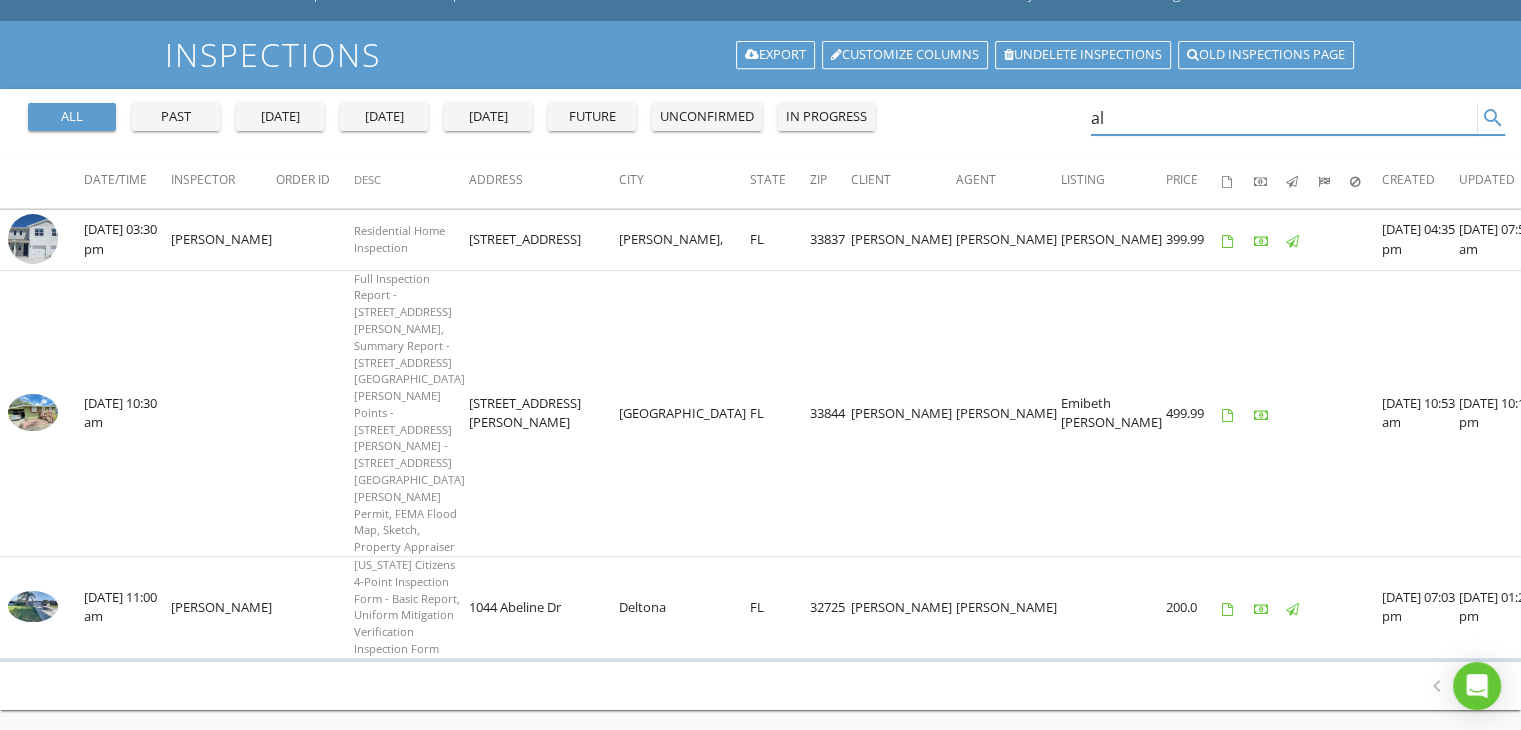 type on "a" 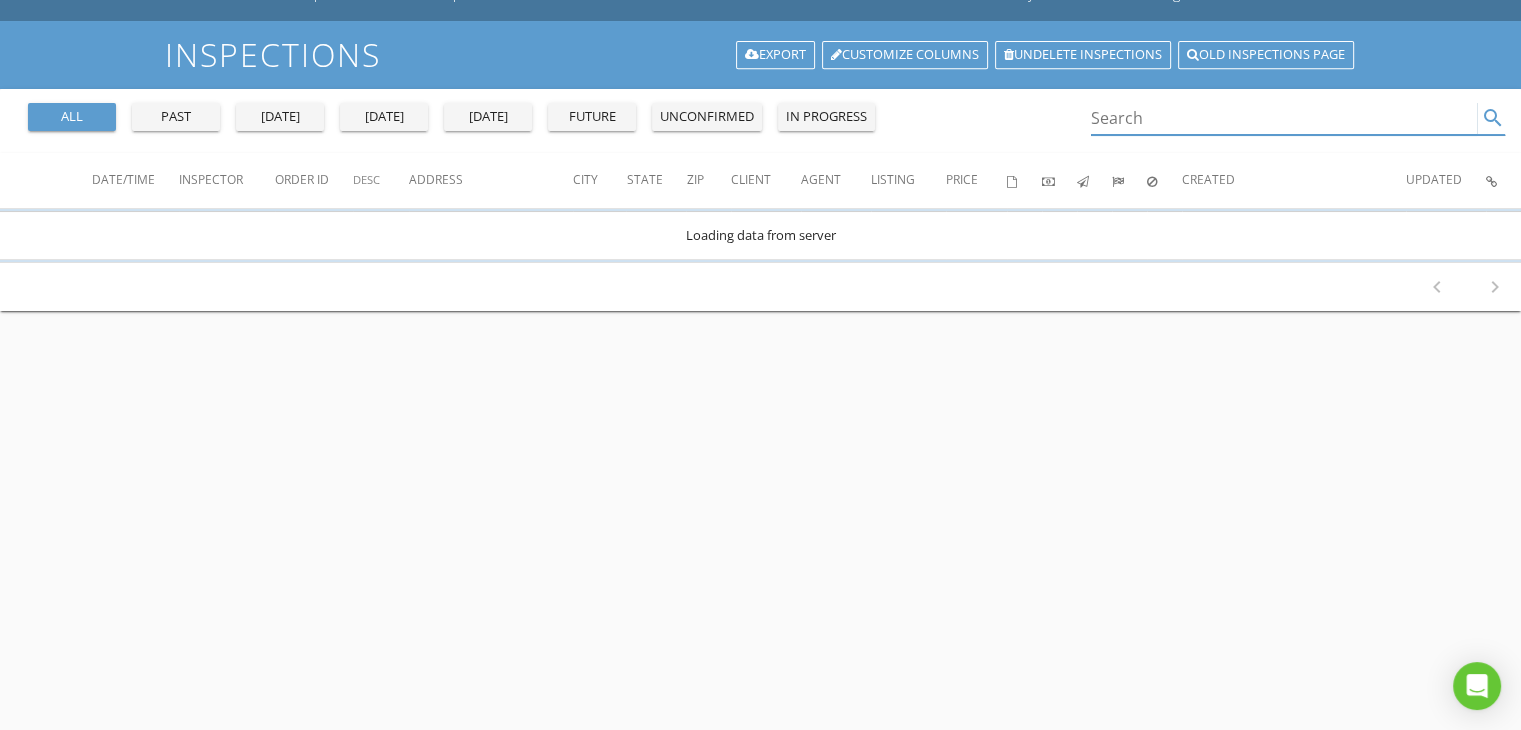 scroll, scrollTop: 0, scrollLeft: 0, axis: both 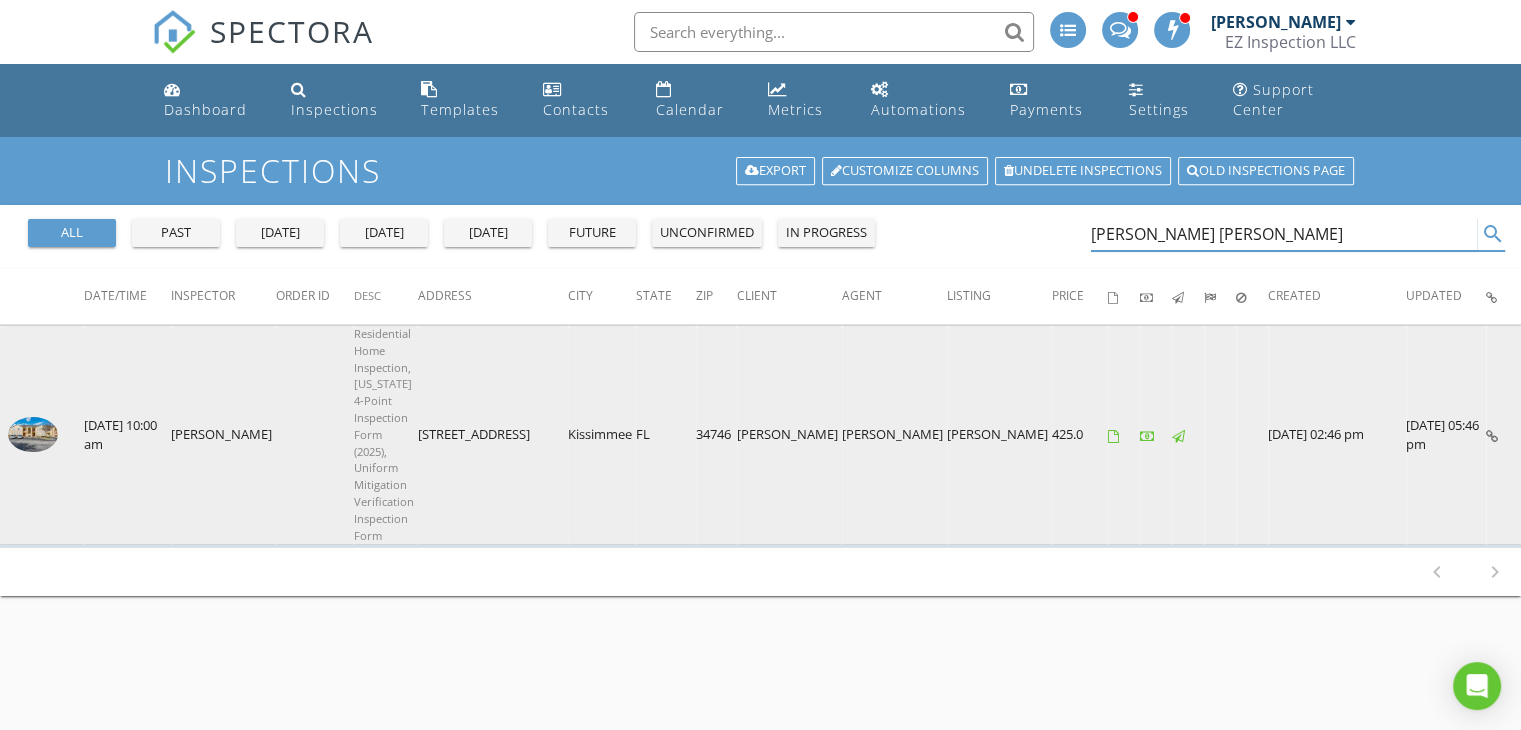 type on "jose antonio" 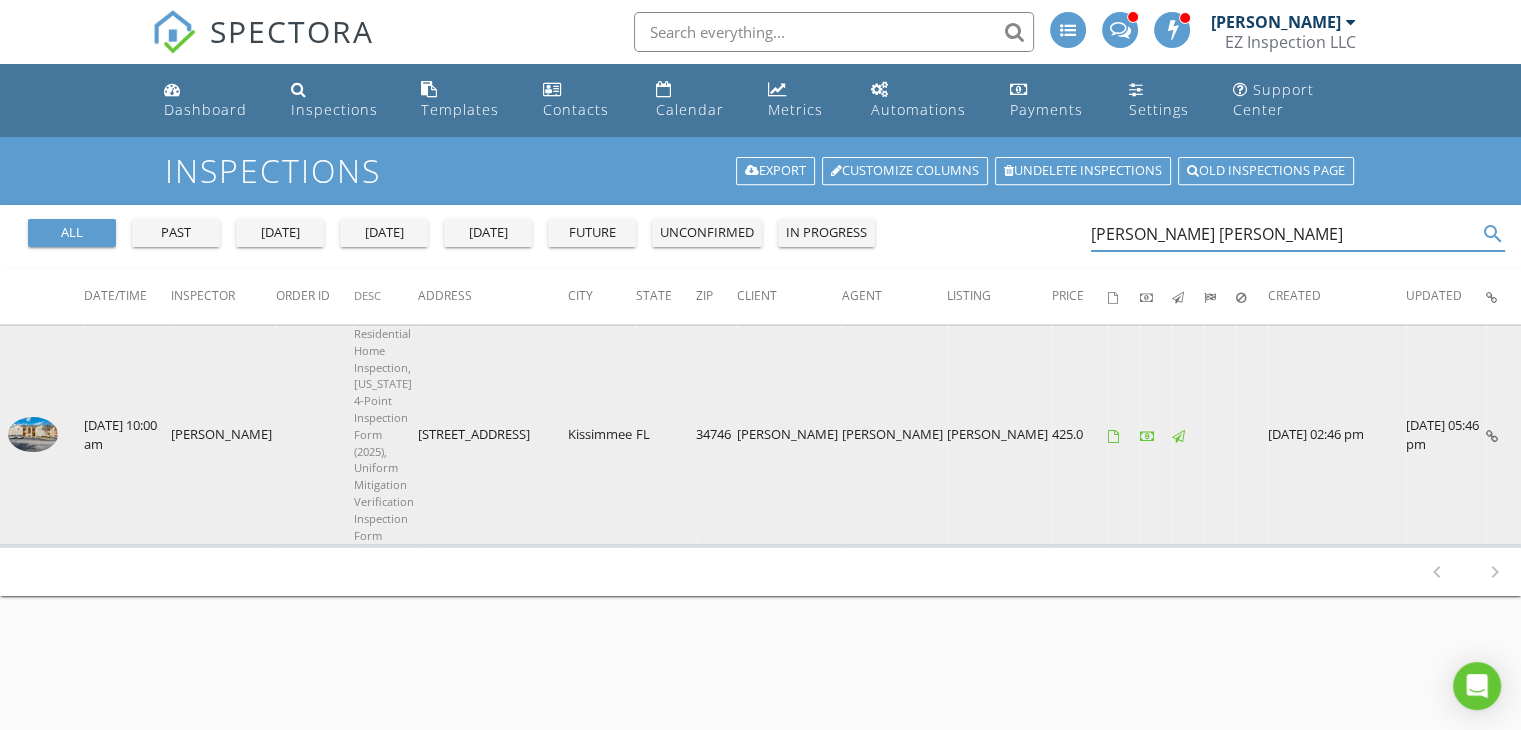 click at bounding box center (33, 435) 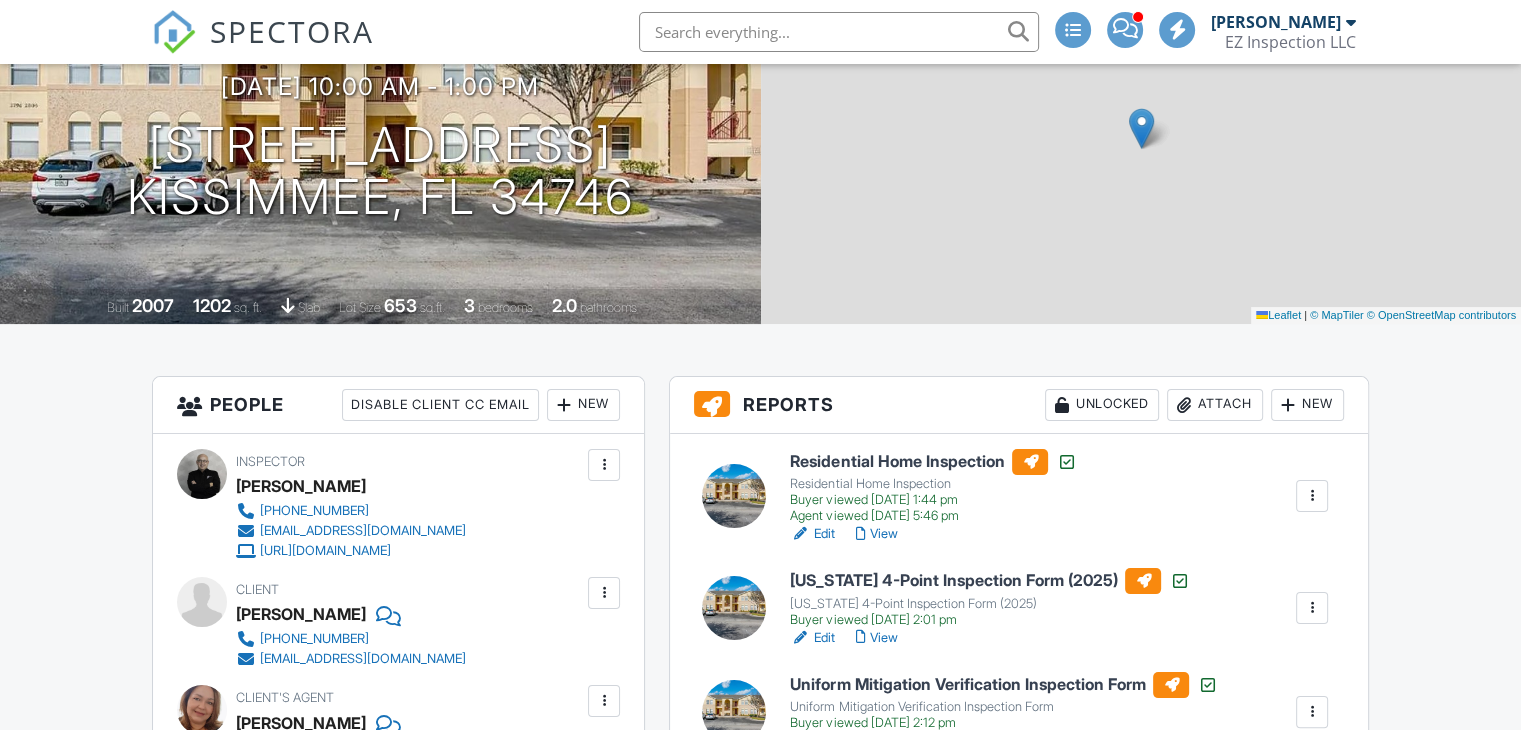 scroll, scrollTop: 232, scrollLeft: 0, axis: vertical 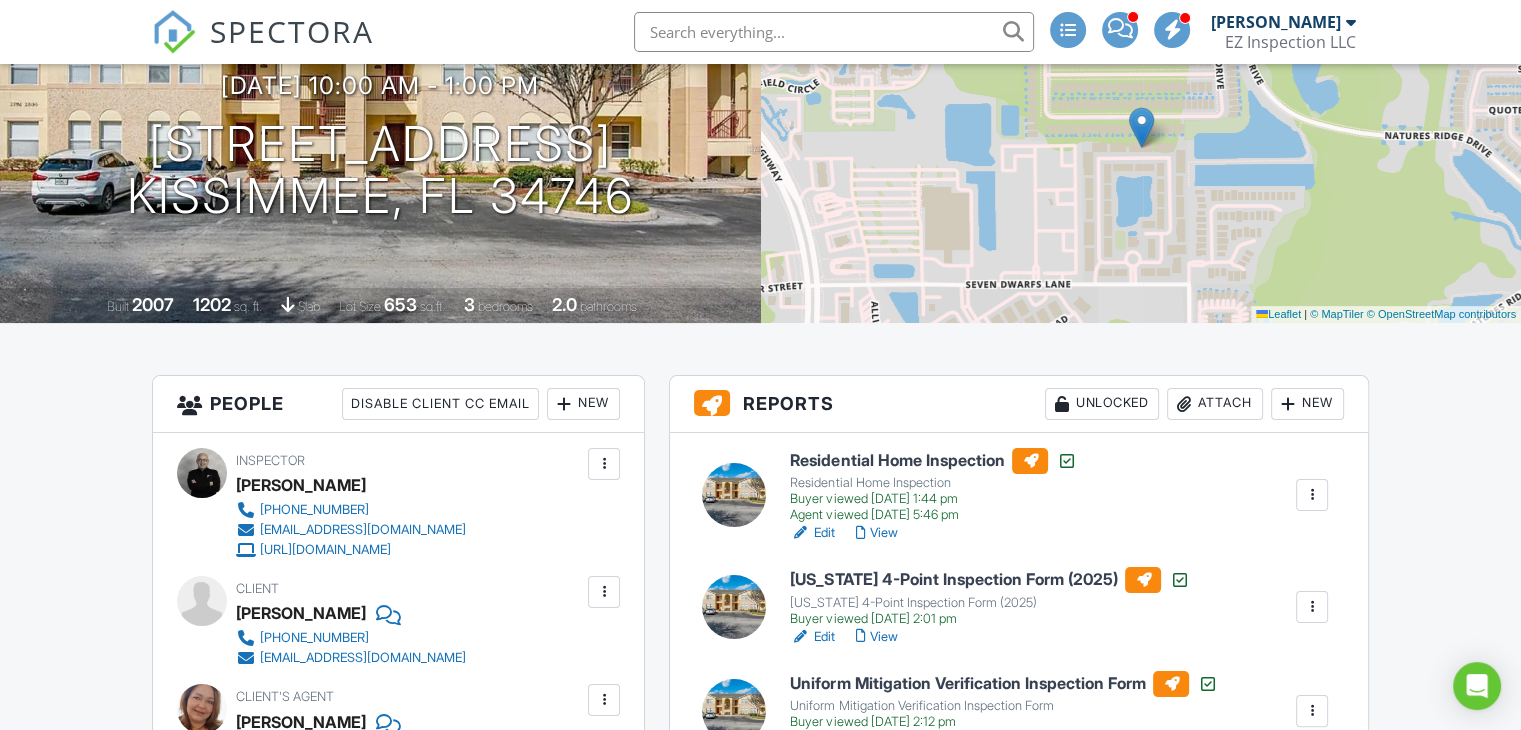click on "[PERSON_NAME]" at bounding box center (301, 613) 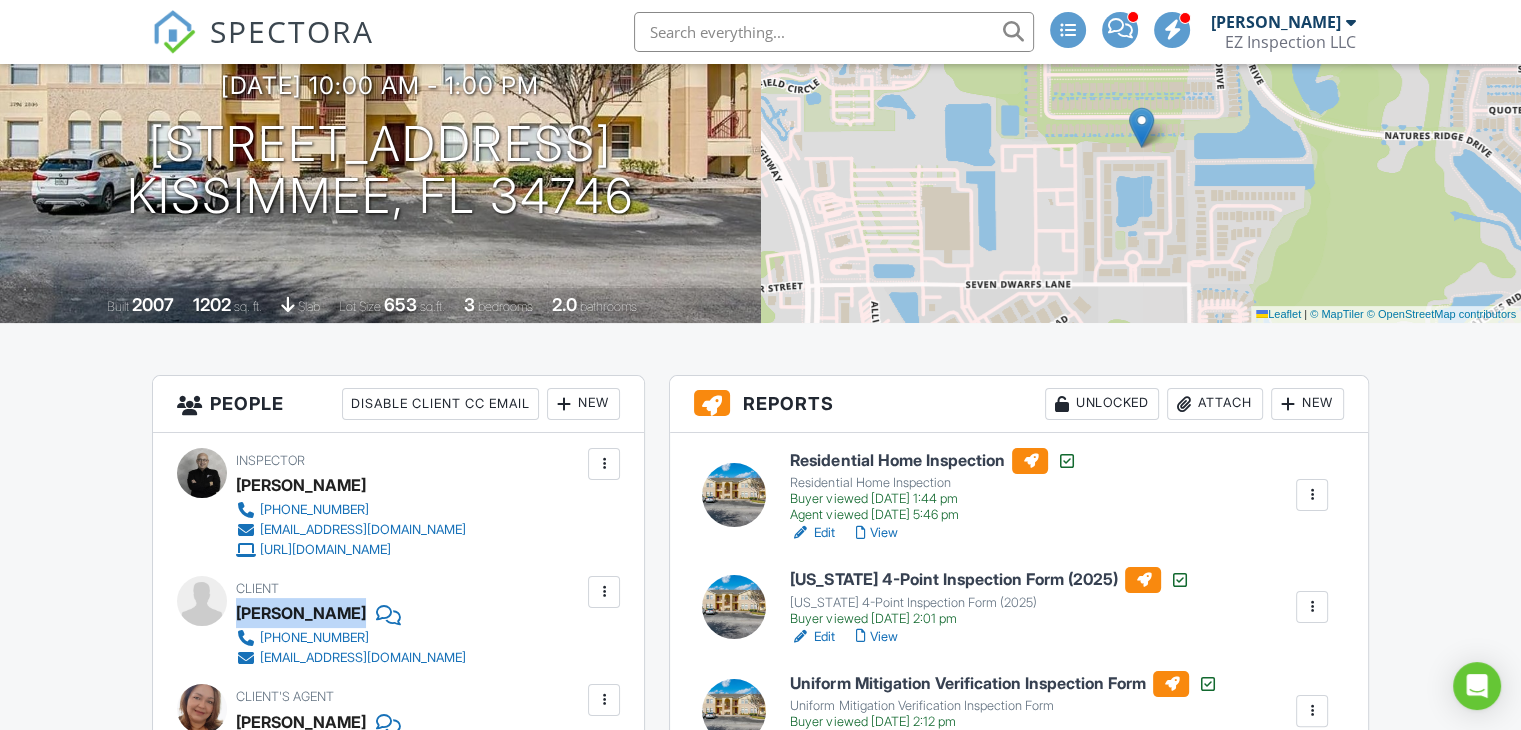 drag, startPoint x: 544, startPoint y: 610, endPoint x: 236, endPoint y: 618, distance: 308.10388 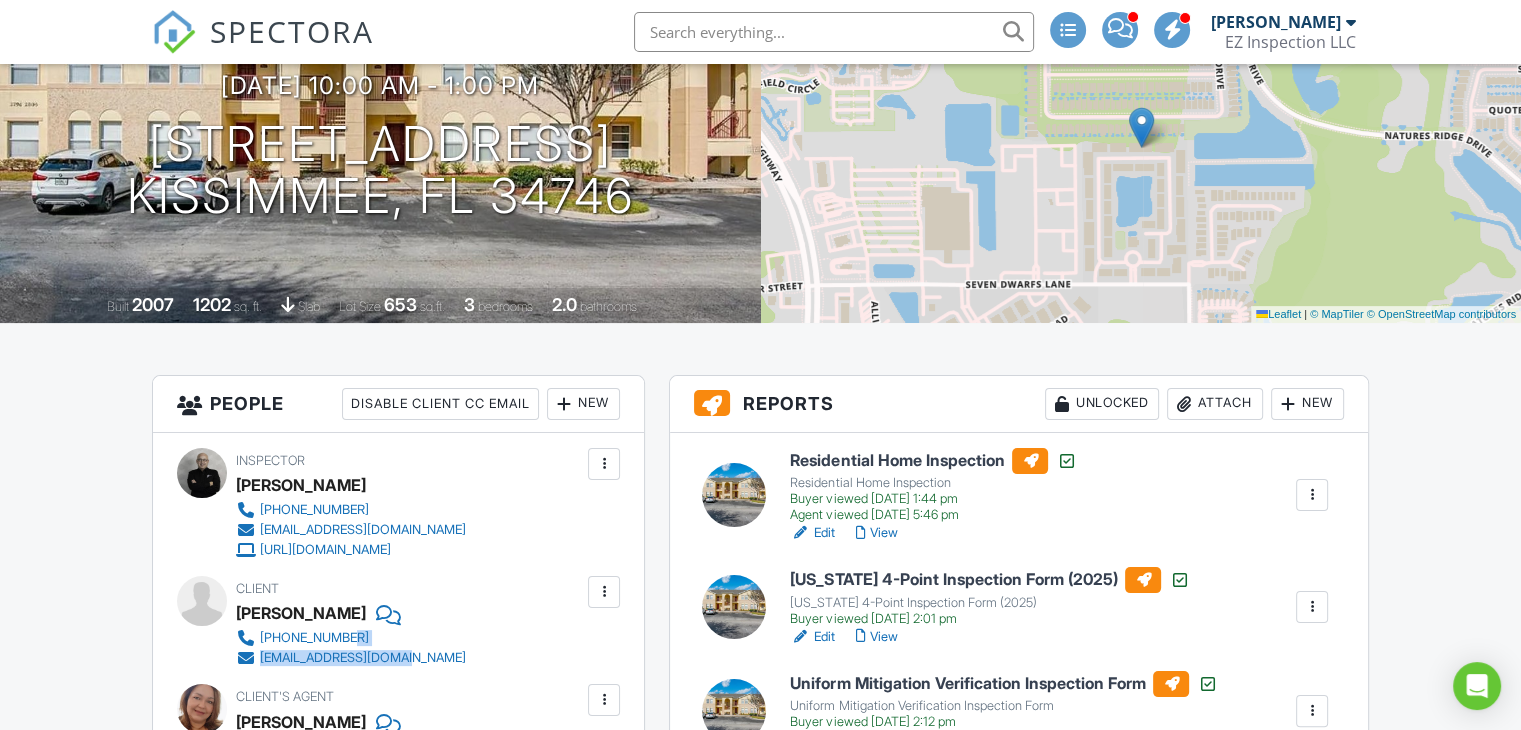 drag, startPoint x: 520, startPoint y: 653, endPoint x: 464, endPoint y: 639, distance: 57.72348 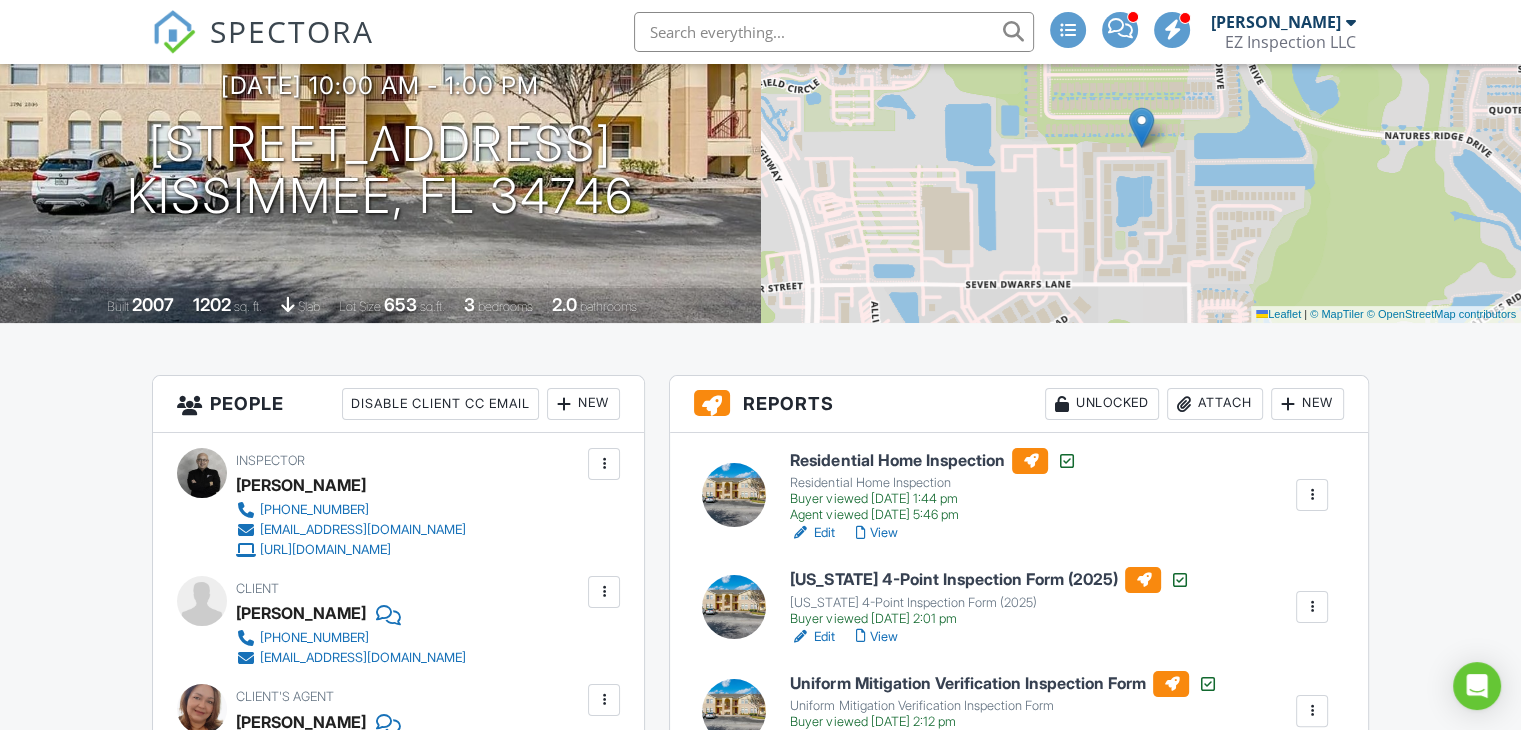 click on "Jose Antonio Vazquez Sugrañes" at bounding box center (301, 613) 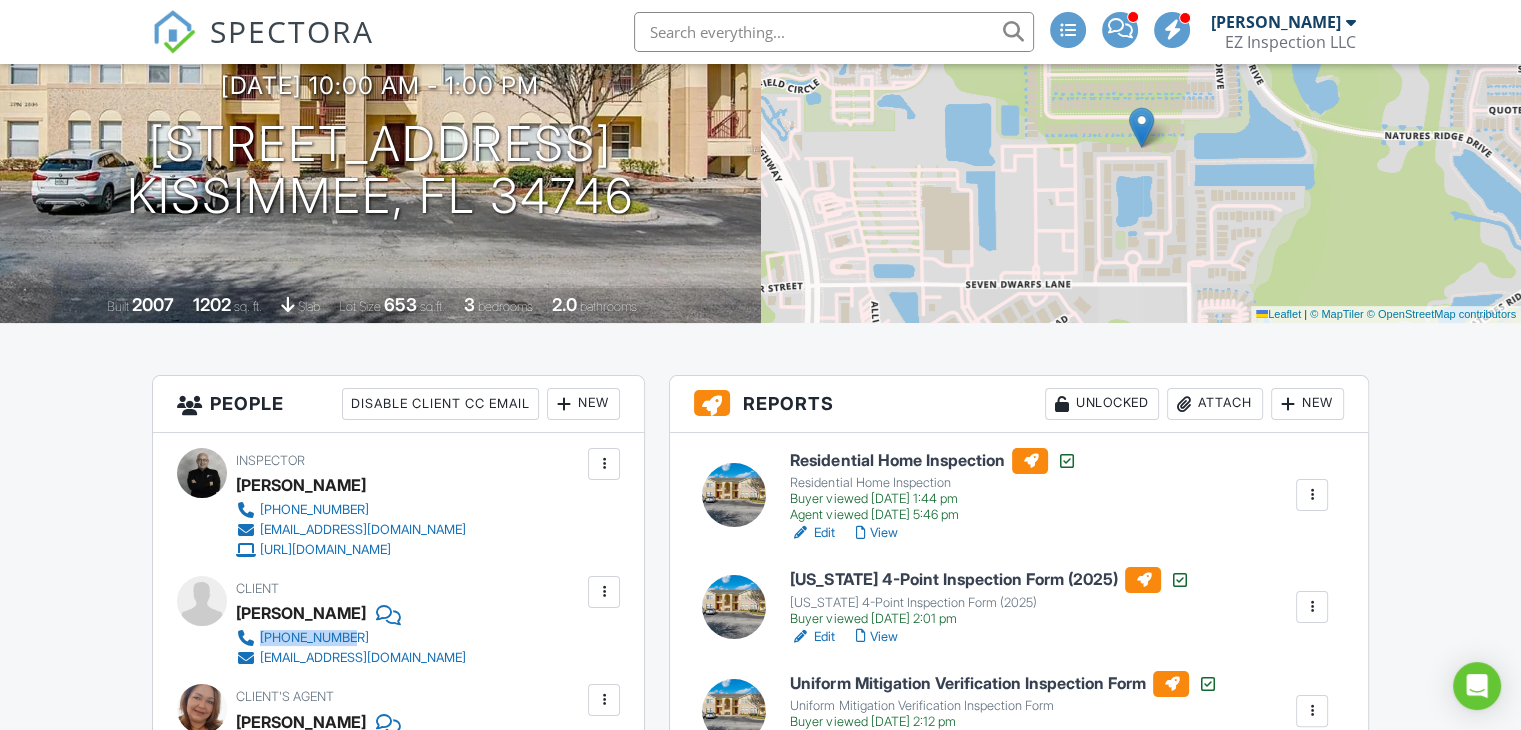 drag, startPoint x: 508, startPoint y: 644, endPoint x: 262, endPoint y: 637, distance: 246.09958 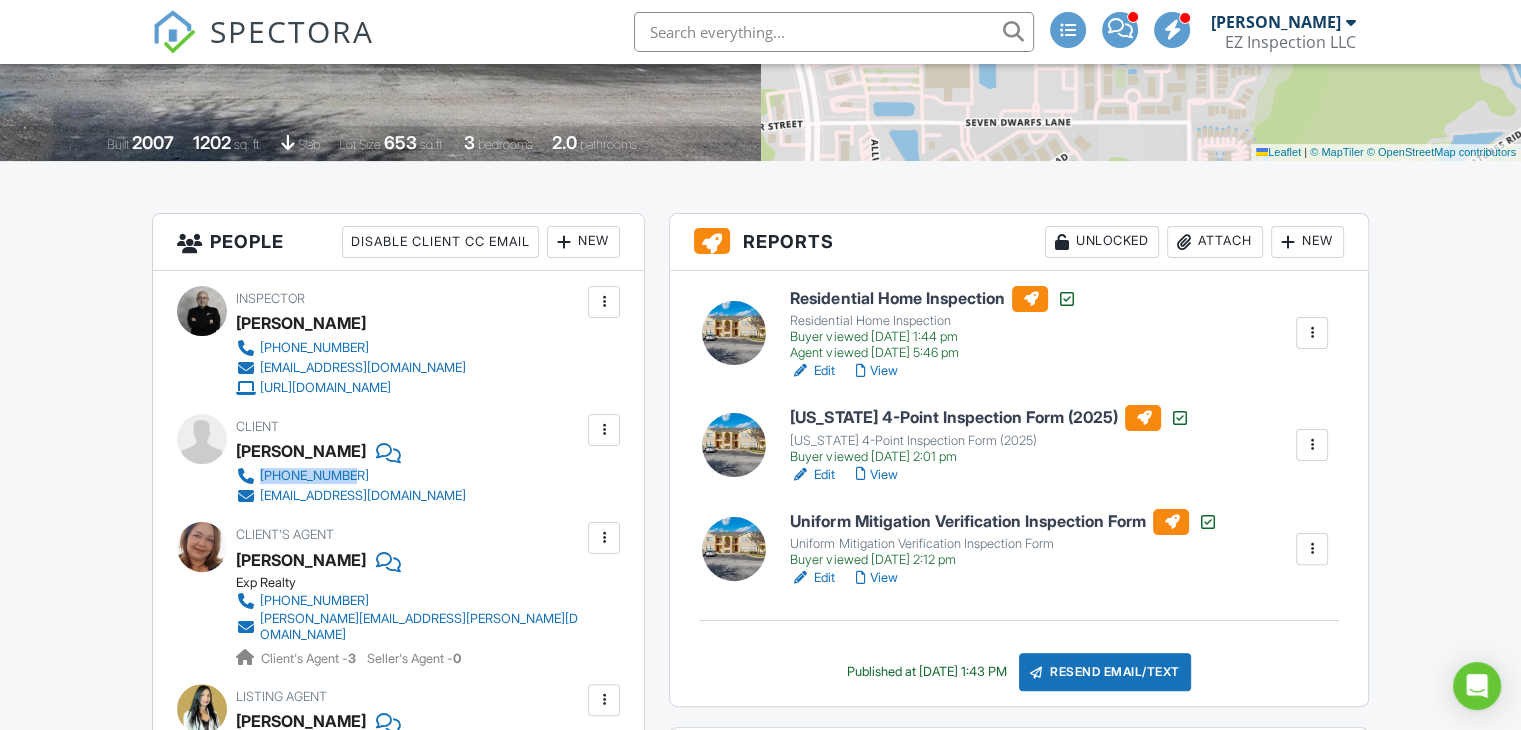 scroll, scrollTop: 418, scrollLeft: 0, axis: vertical 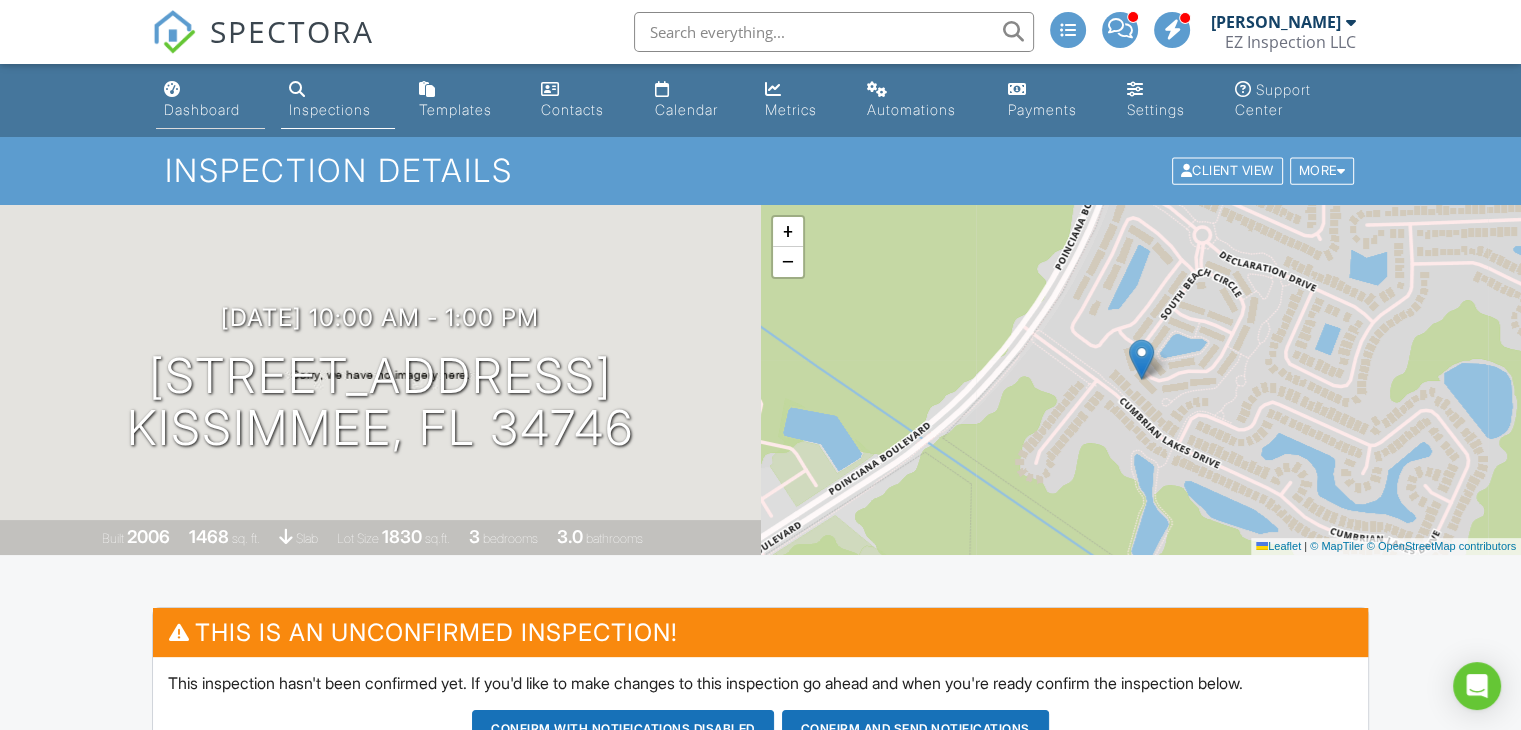 click on "Dashboard" at bounding box center (202, 109) 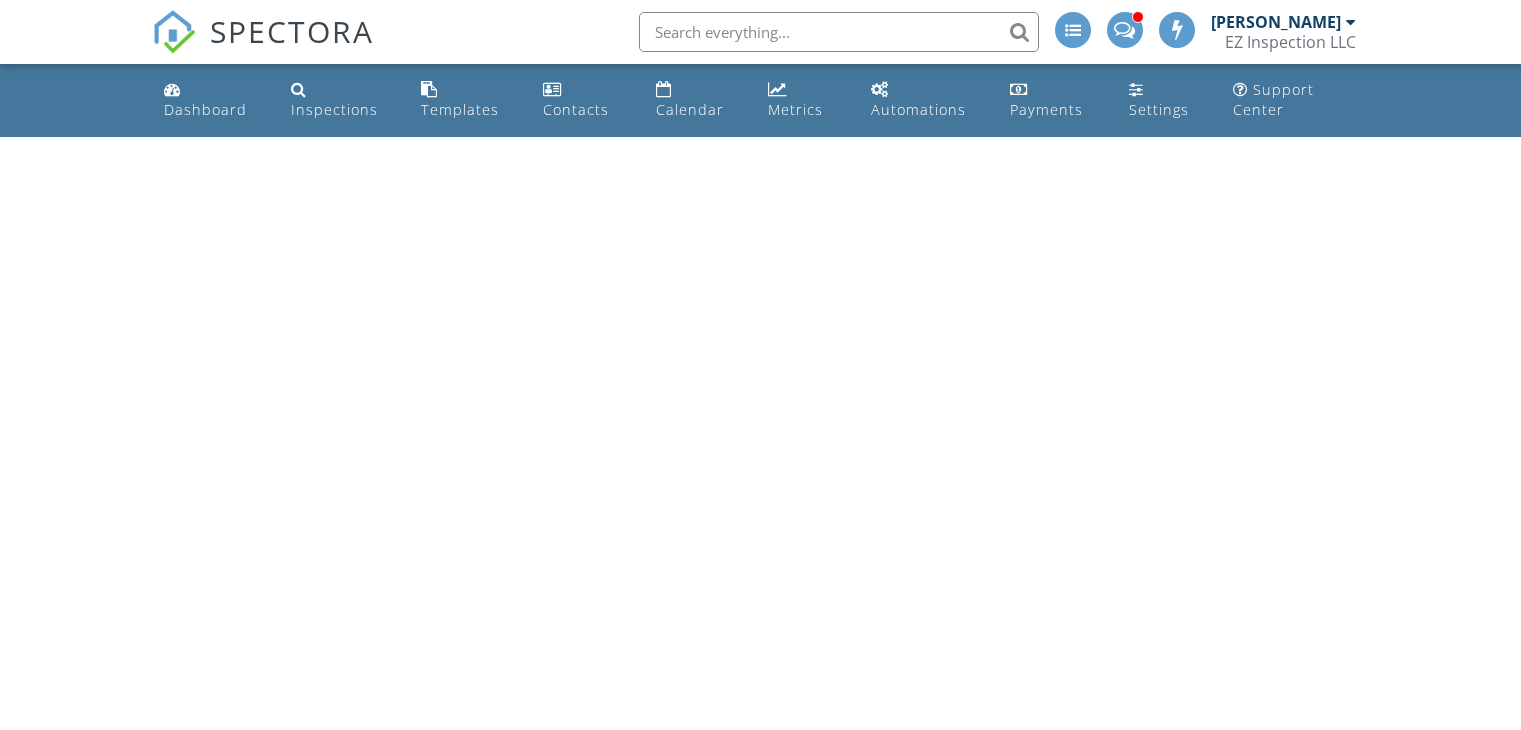 scroll, scrollTop: 0, scrollLeft: 0, axis: both 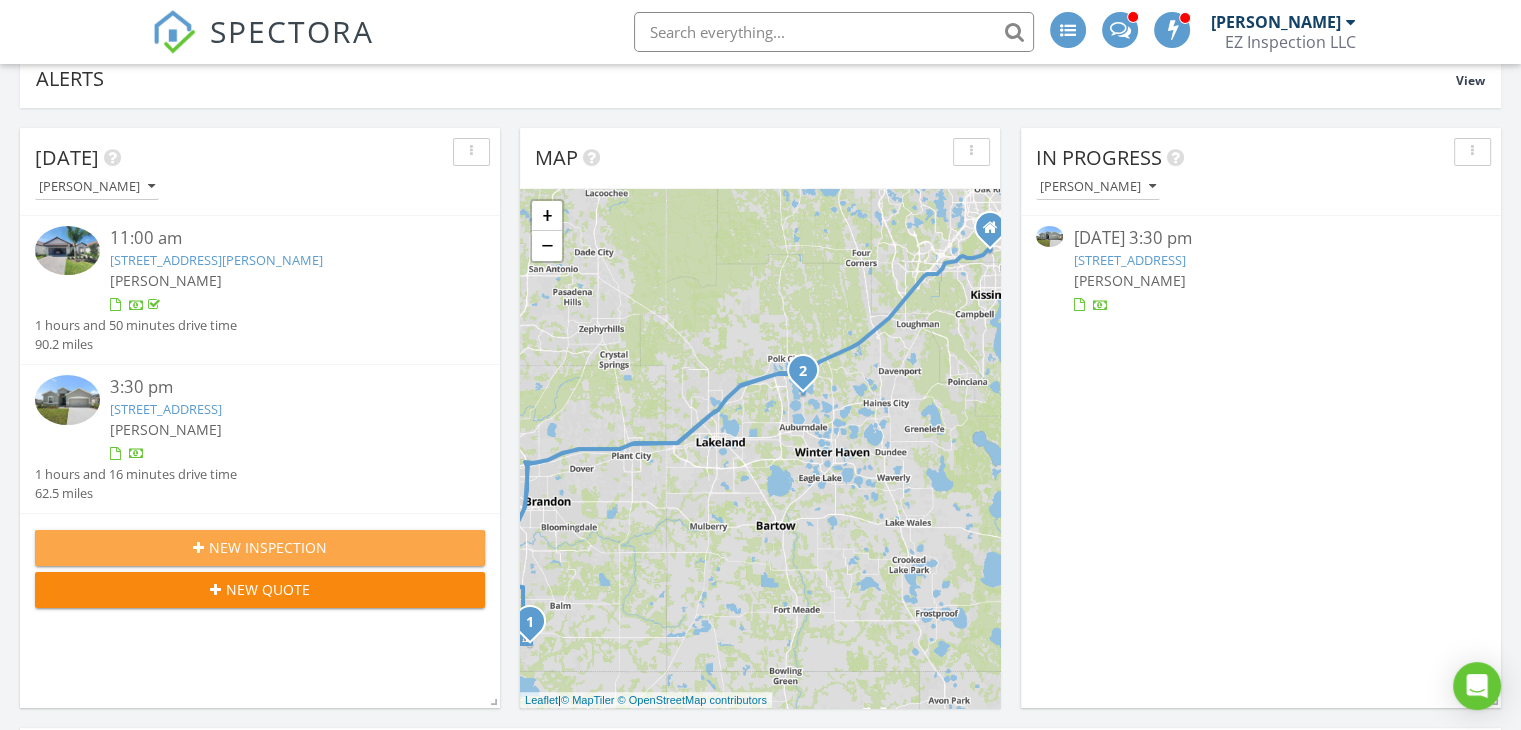 click on "New Inspection" at bounding box center [268, 547] 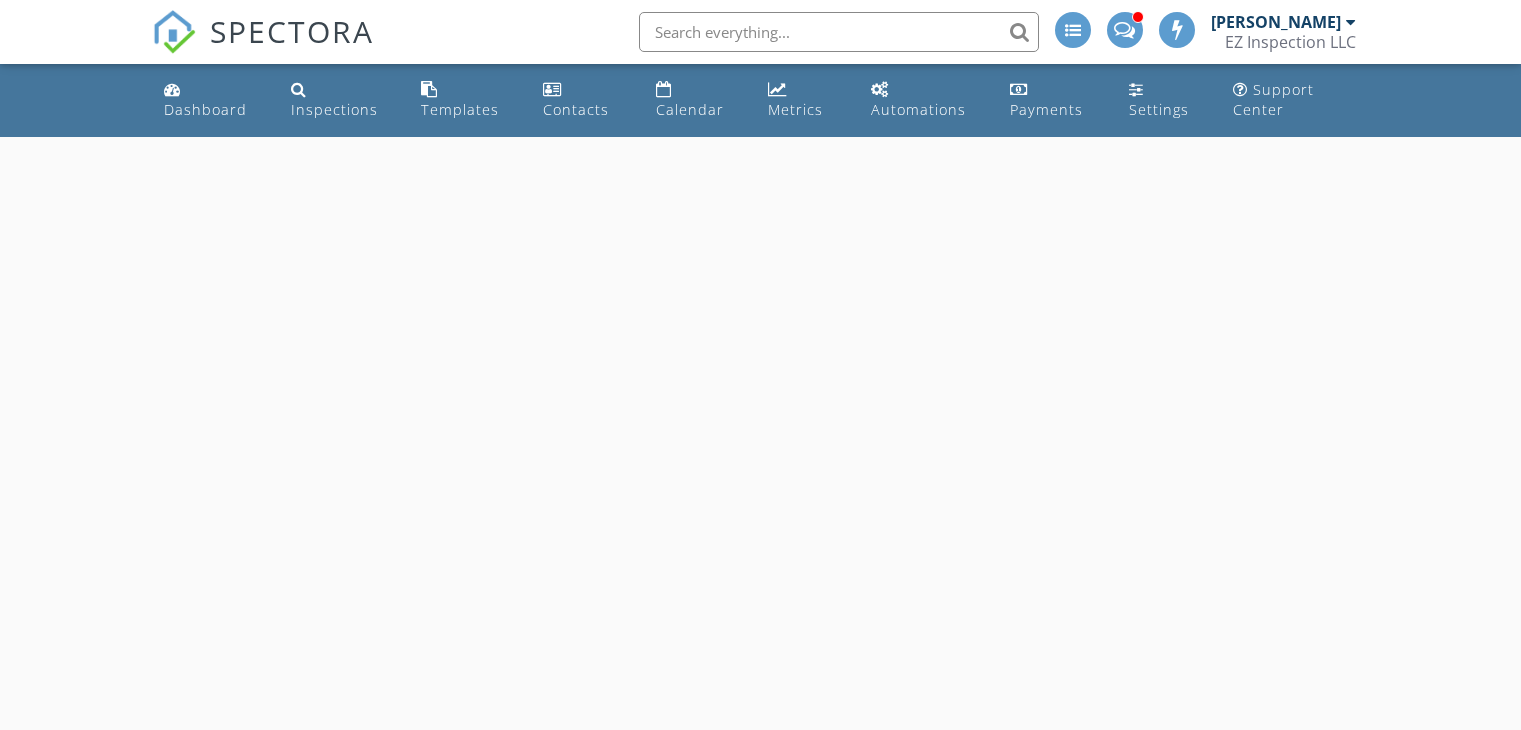 scroll, scrollTop: 0, scrollLeft: 0, axis: both 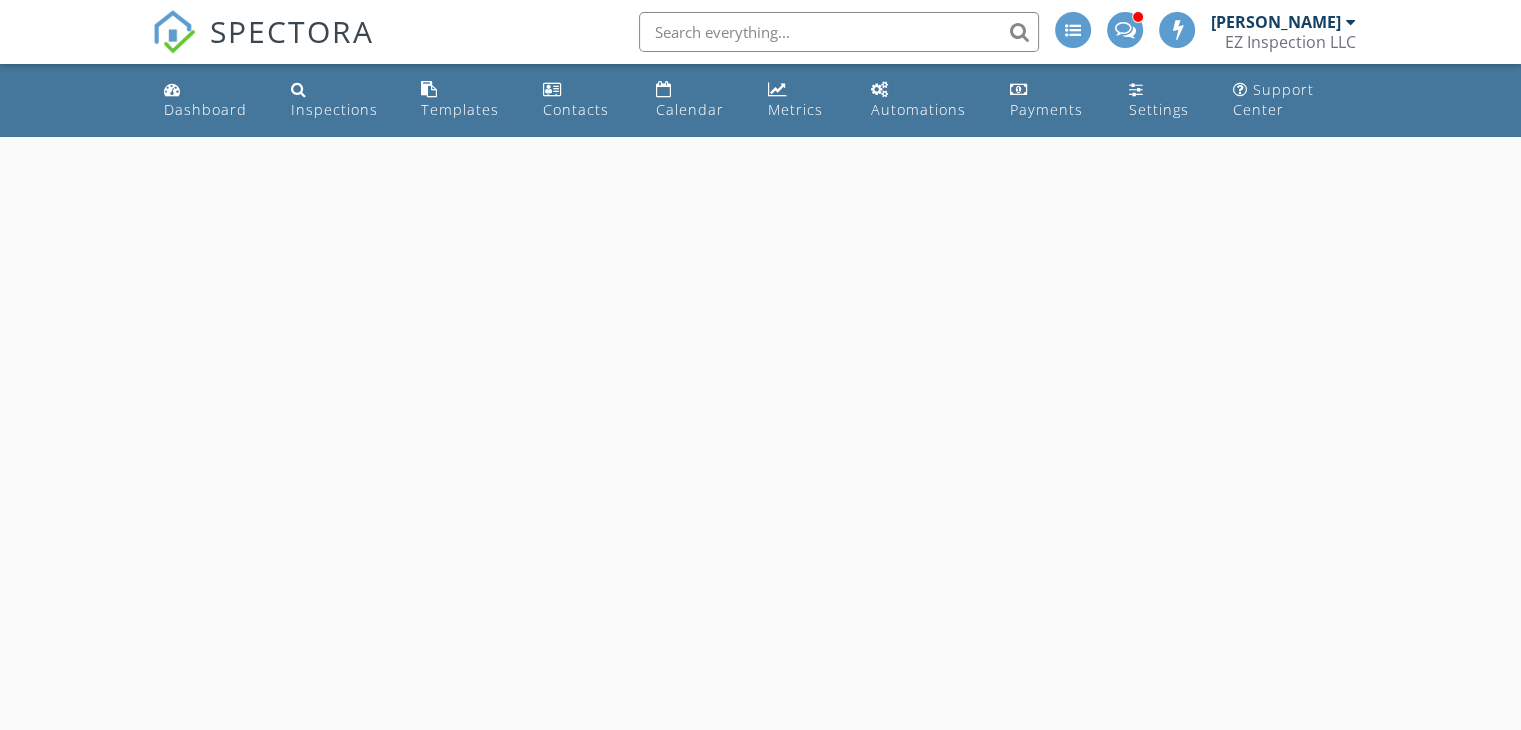 select on "6" 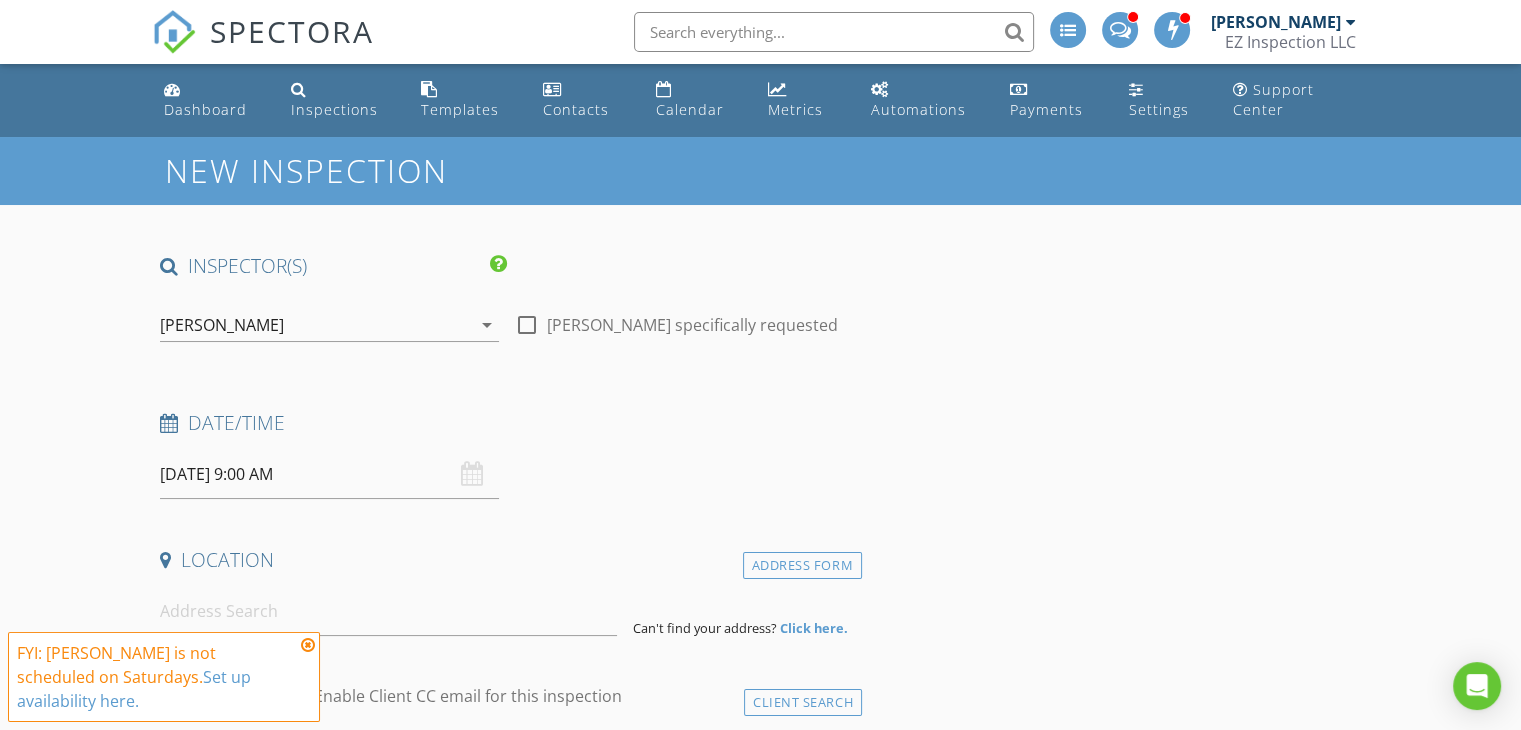 click on "[DATE] 9:00 AM" at bounding box center (329, 474) 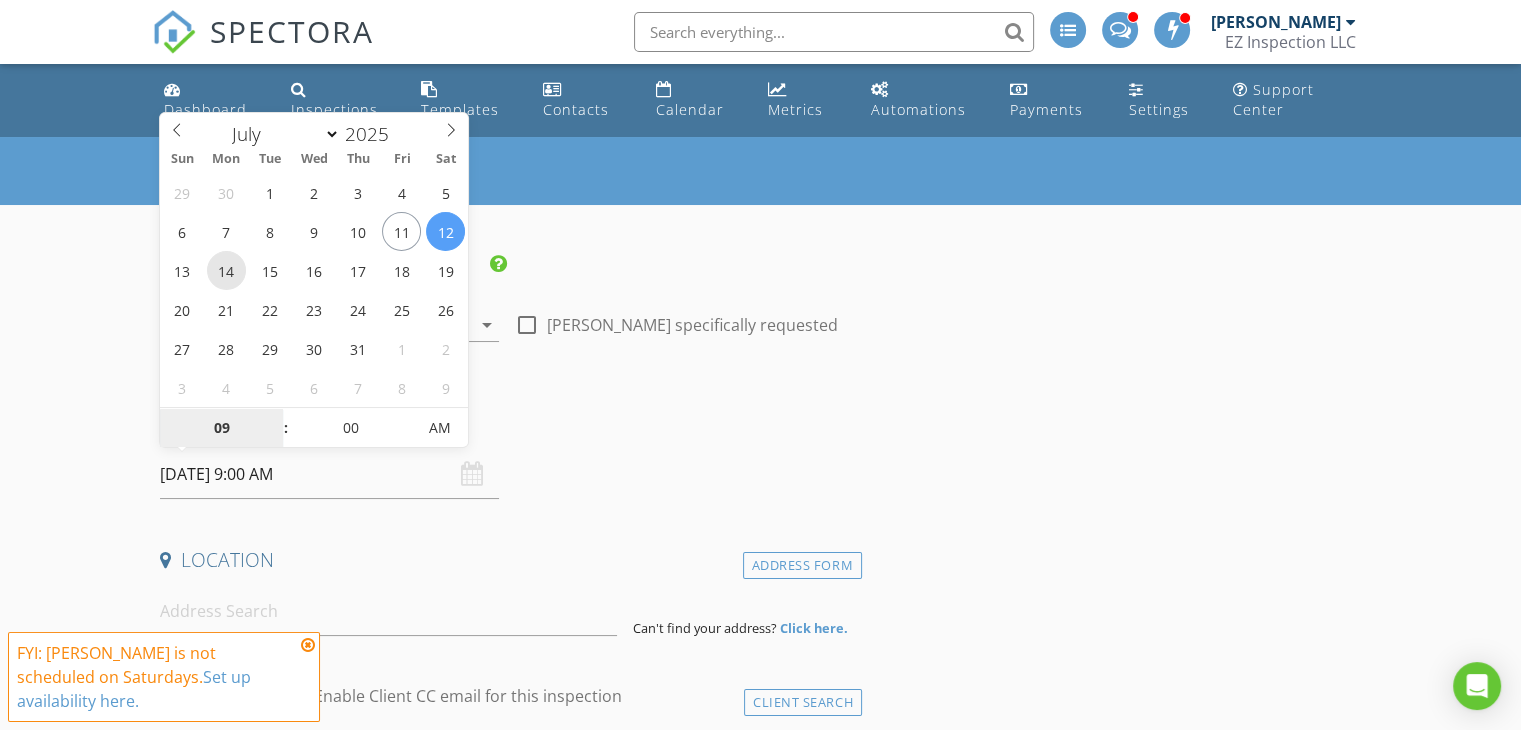 type on "[DATE] 9:00 AM" 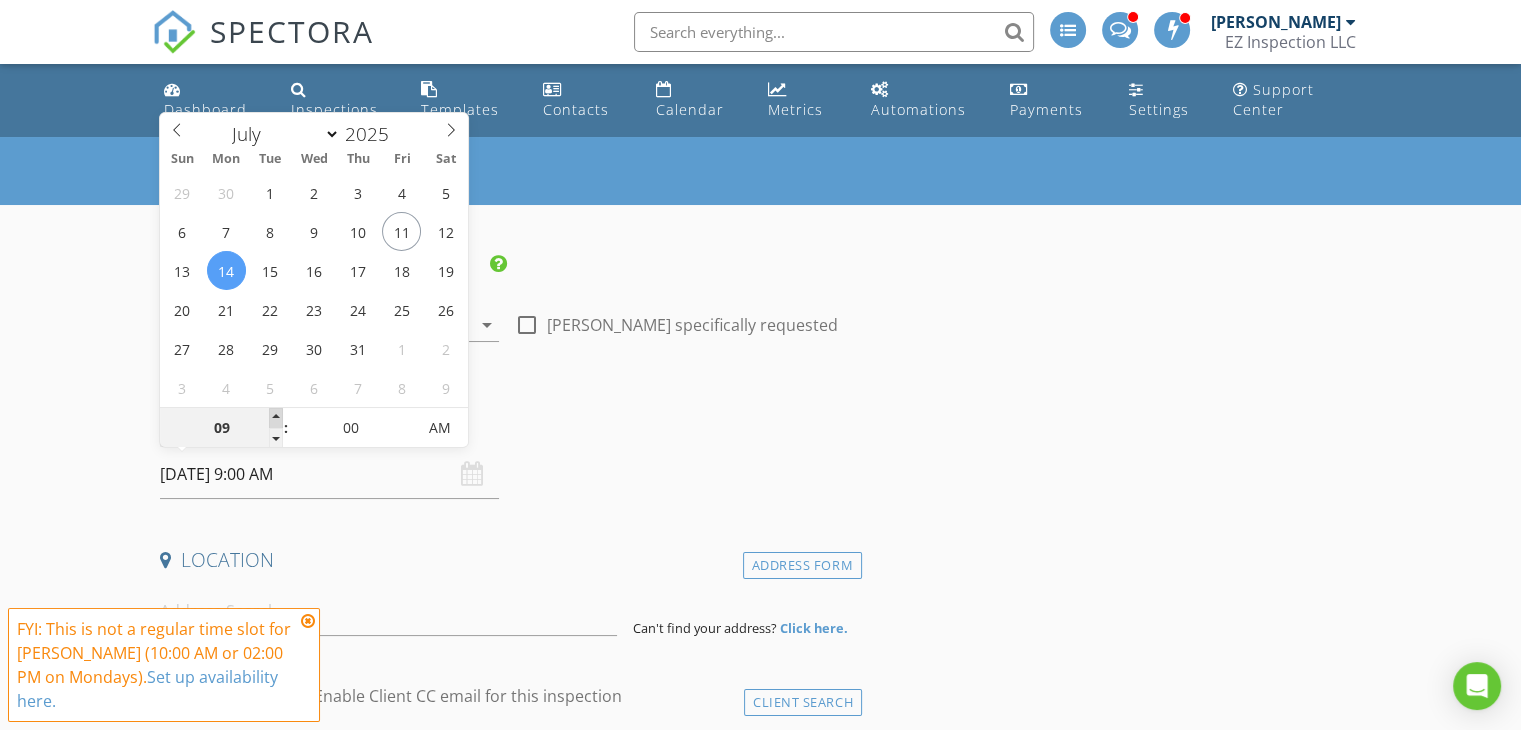 type on "10" 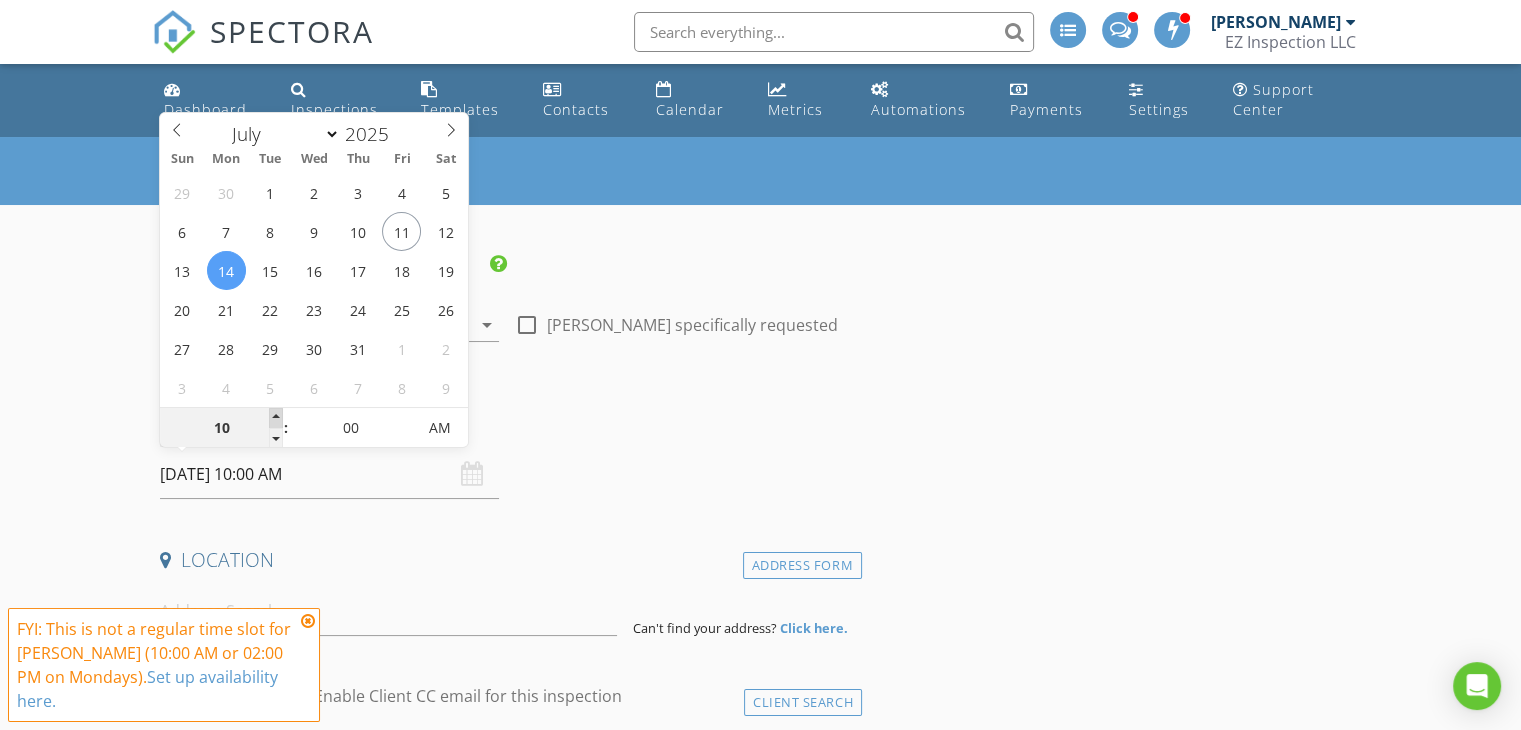 click at bounding box center [276, 418] 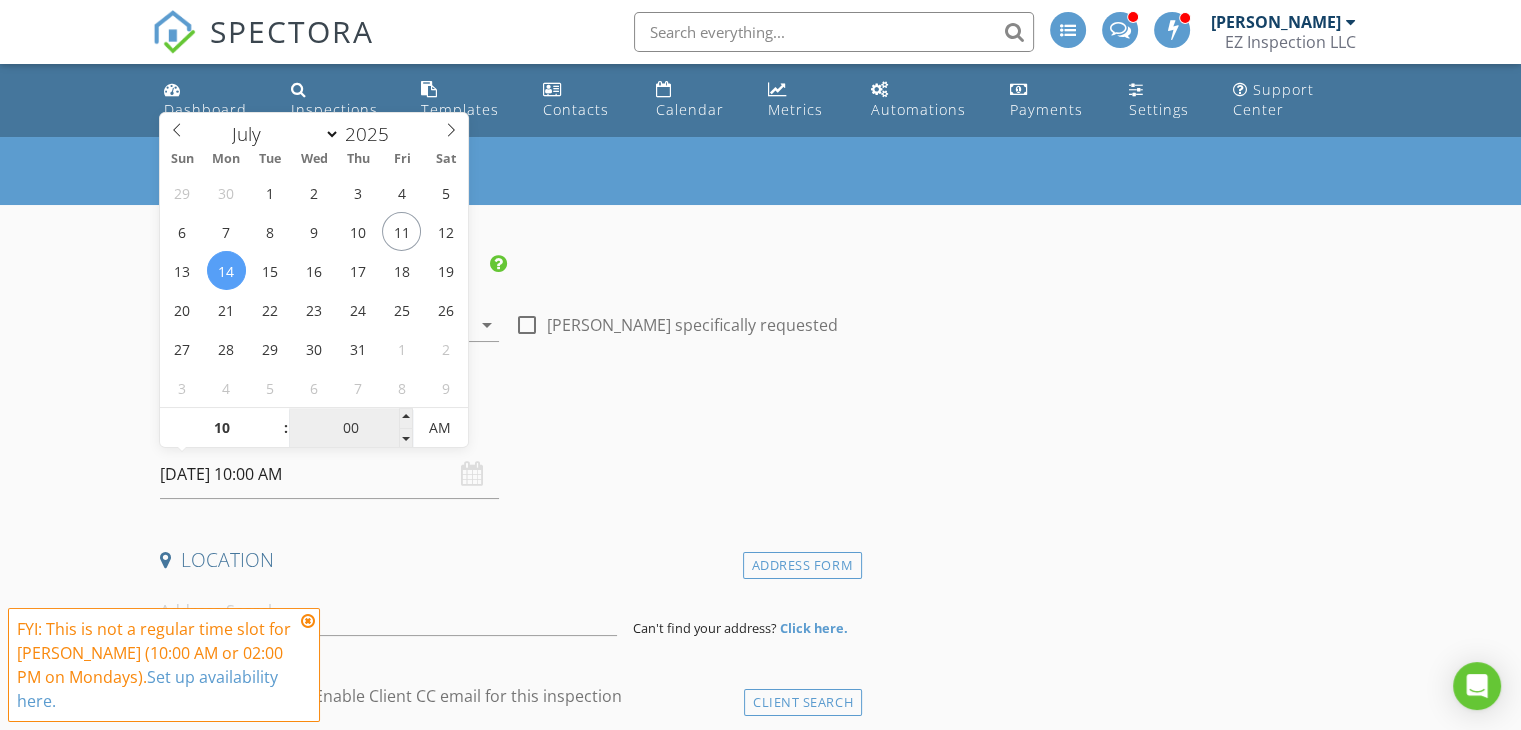 click on "00" at bounding box center (350, 429) 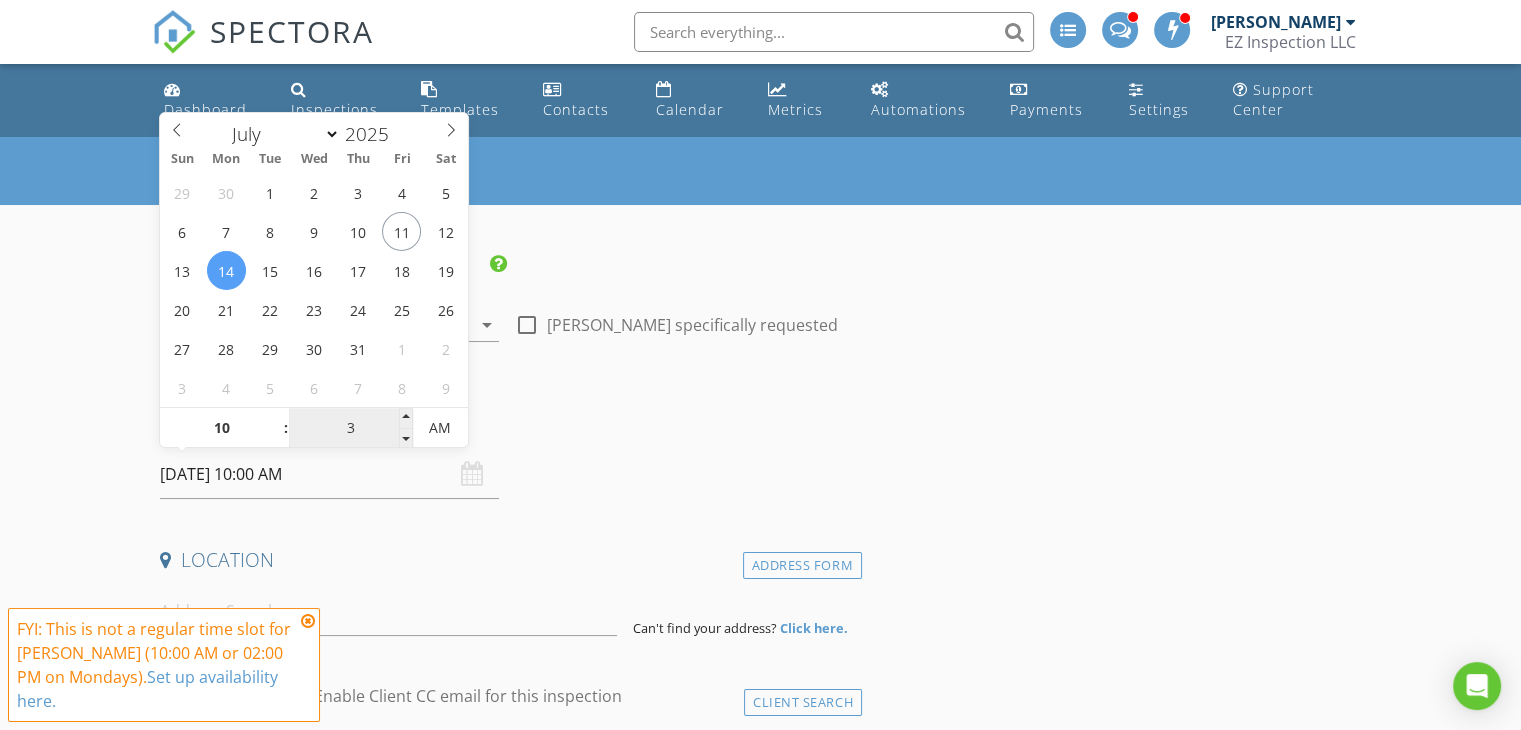 type on "30" 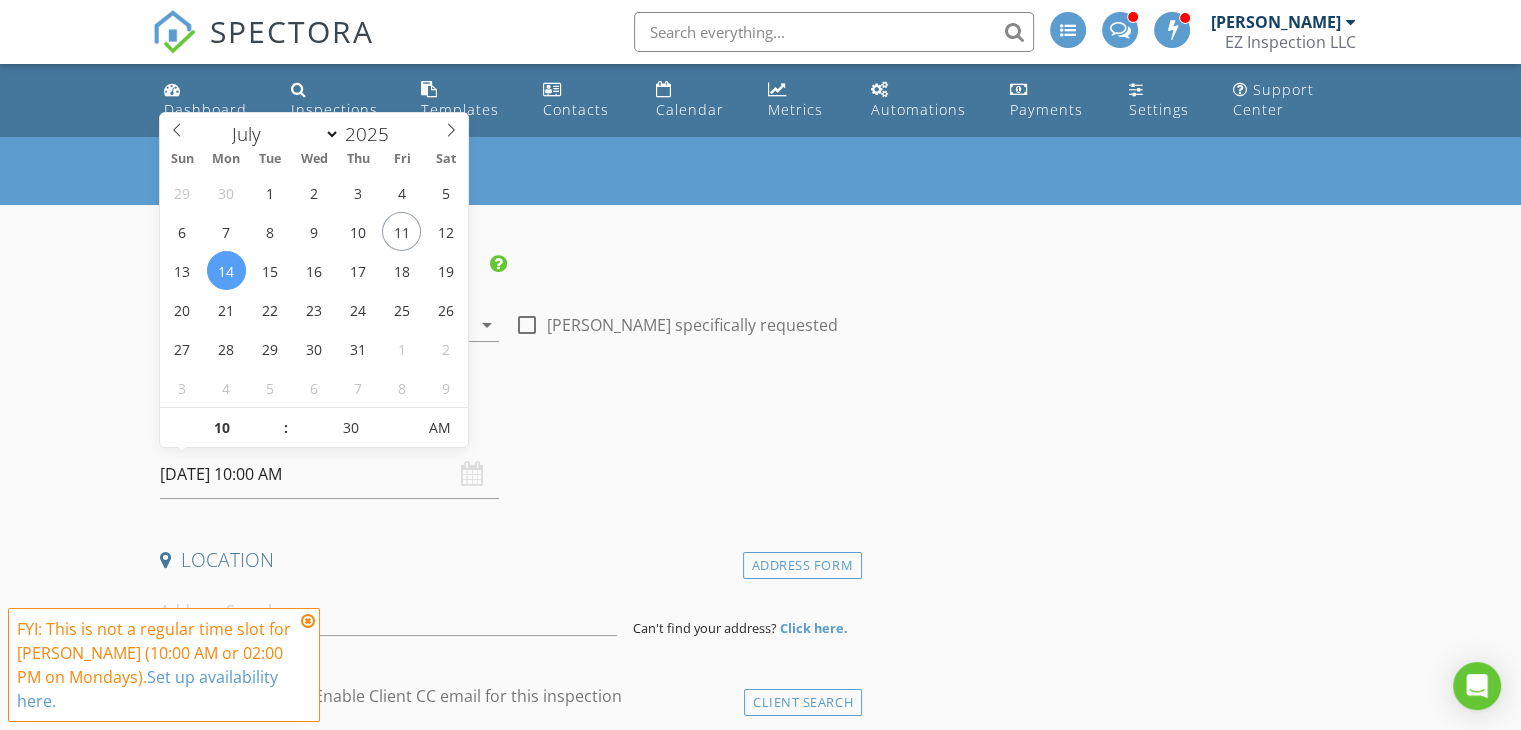 type on "[DATE] 10:30 AM" 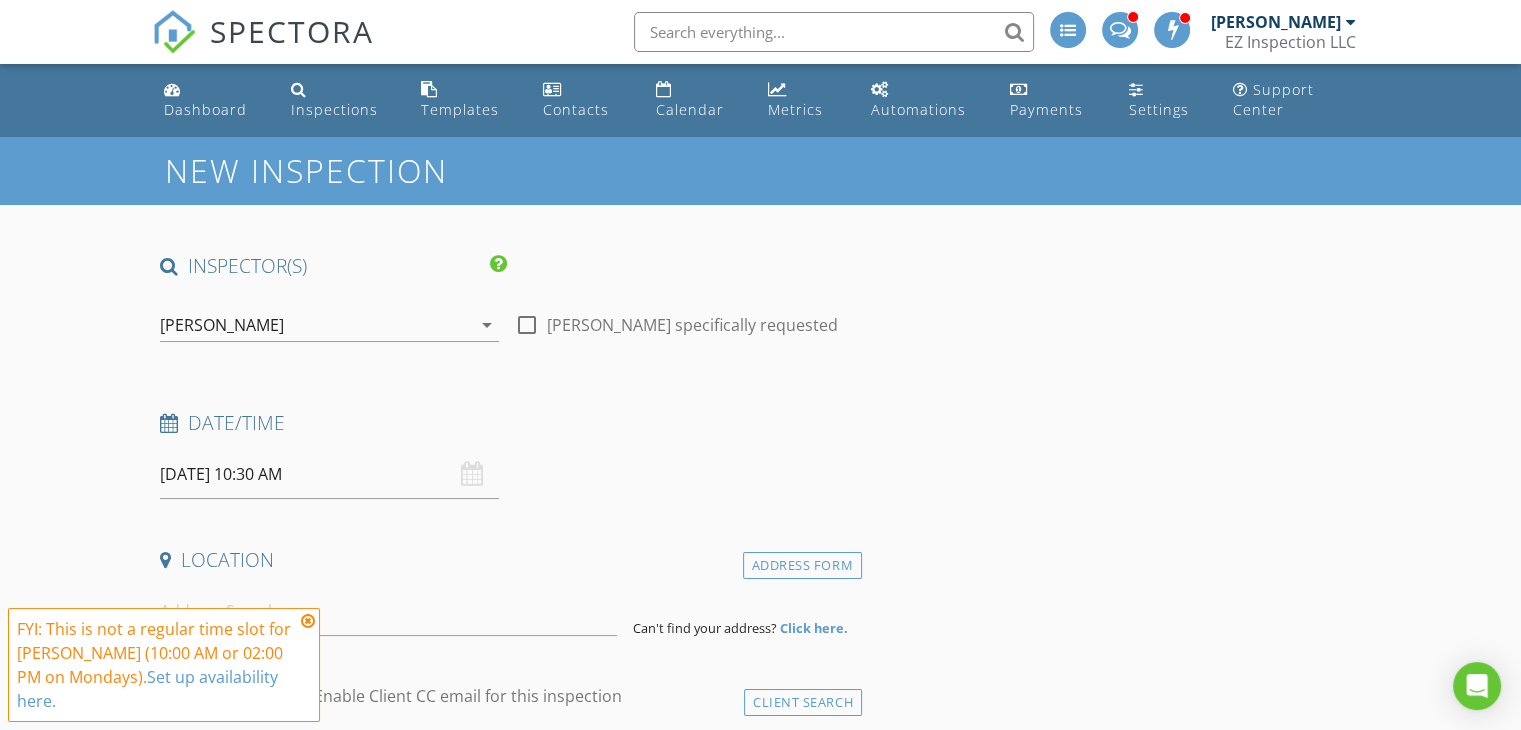 click on "Date/Time
07/14/2025 10:30 AM" at bounding box center [507, 454] 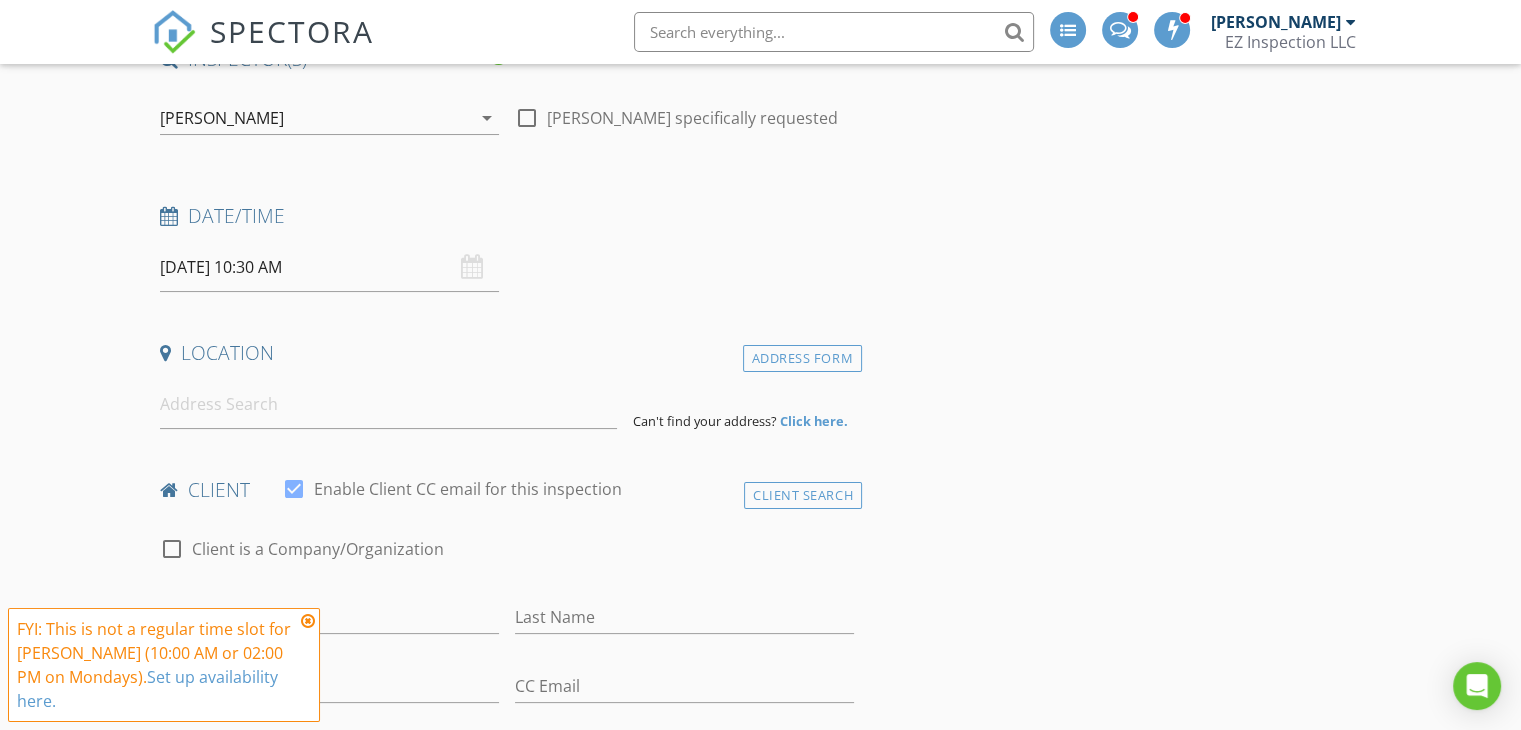 scroll, scrollTop: 208, scrollLeft: 0, axis: vertical 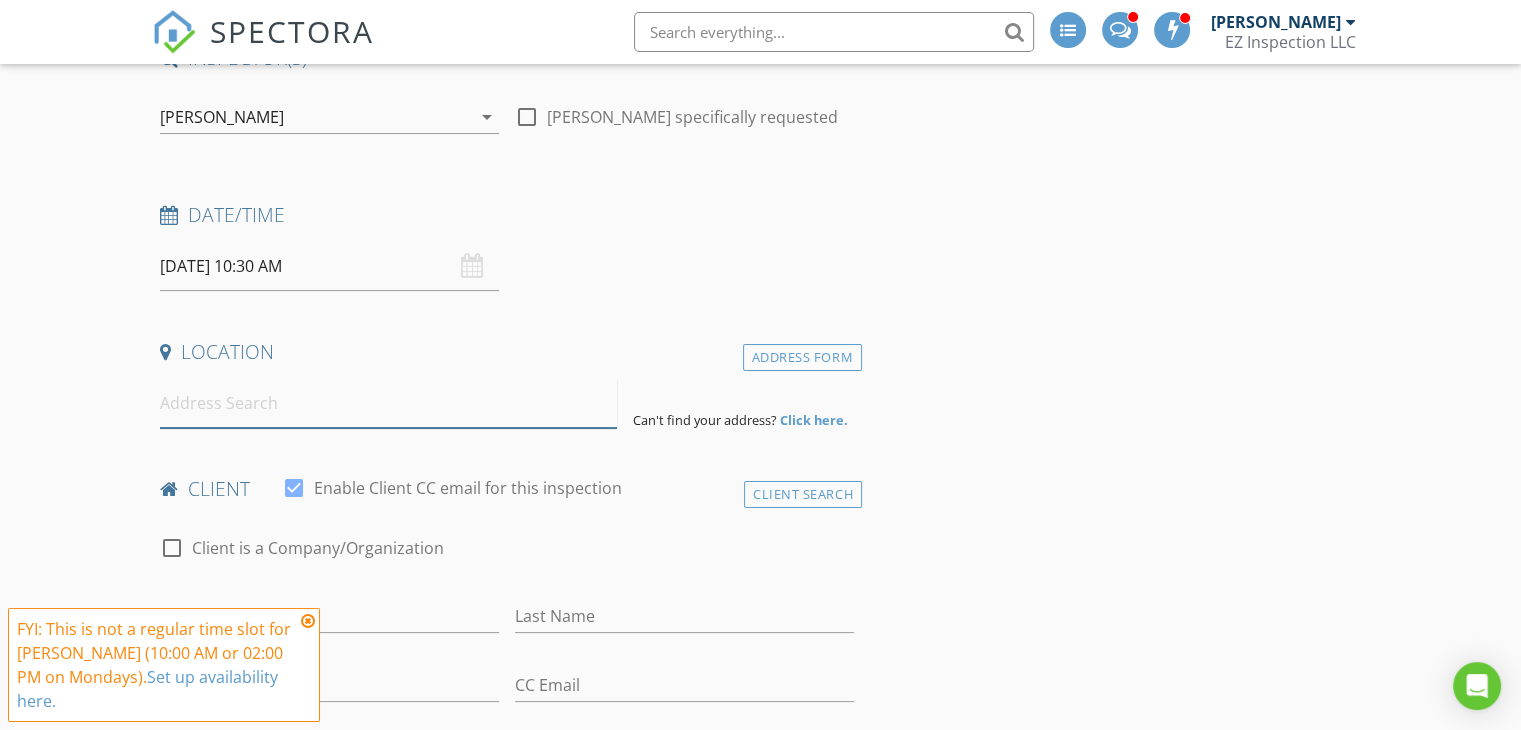 click at bounding box center [388, 403] 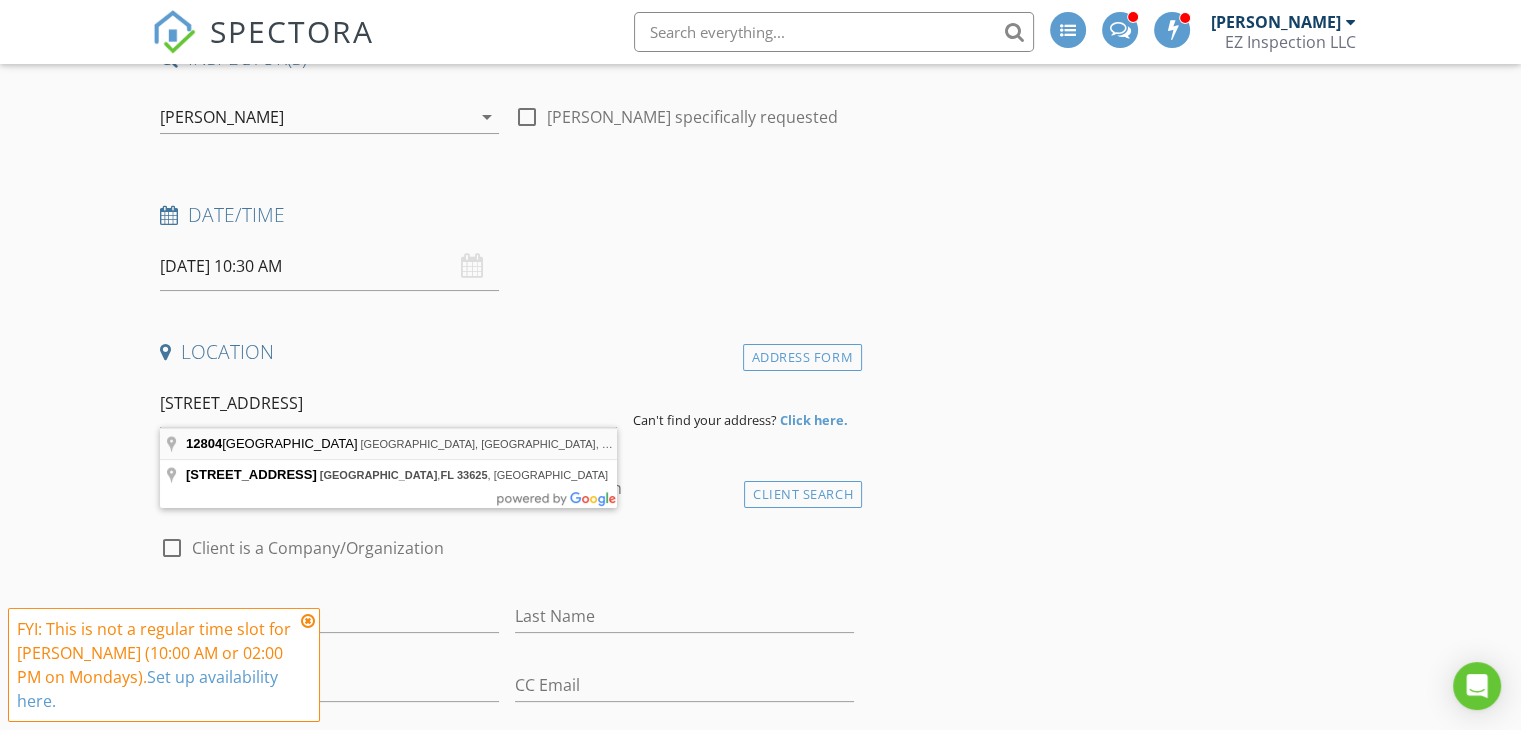 type on "12804 Millridge Forest Street, Tampa, FL, USA" 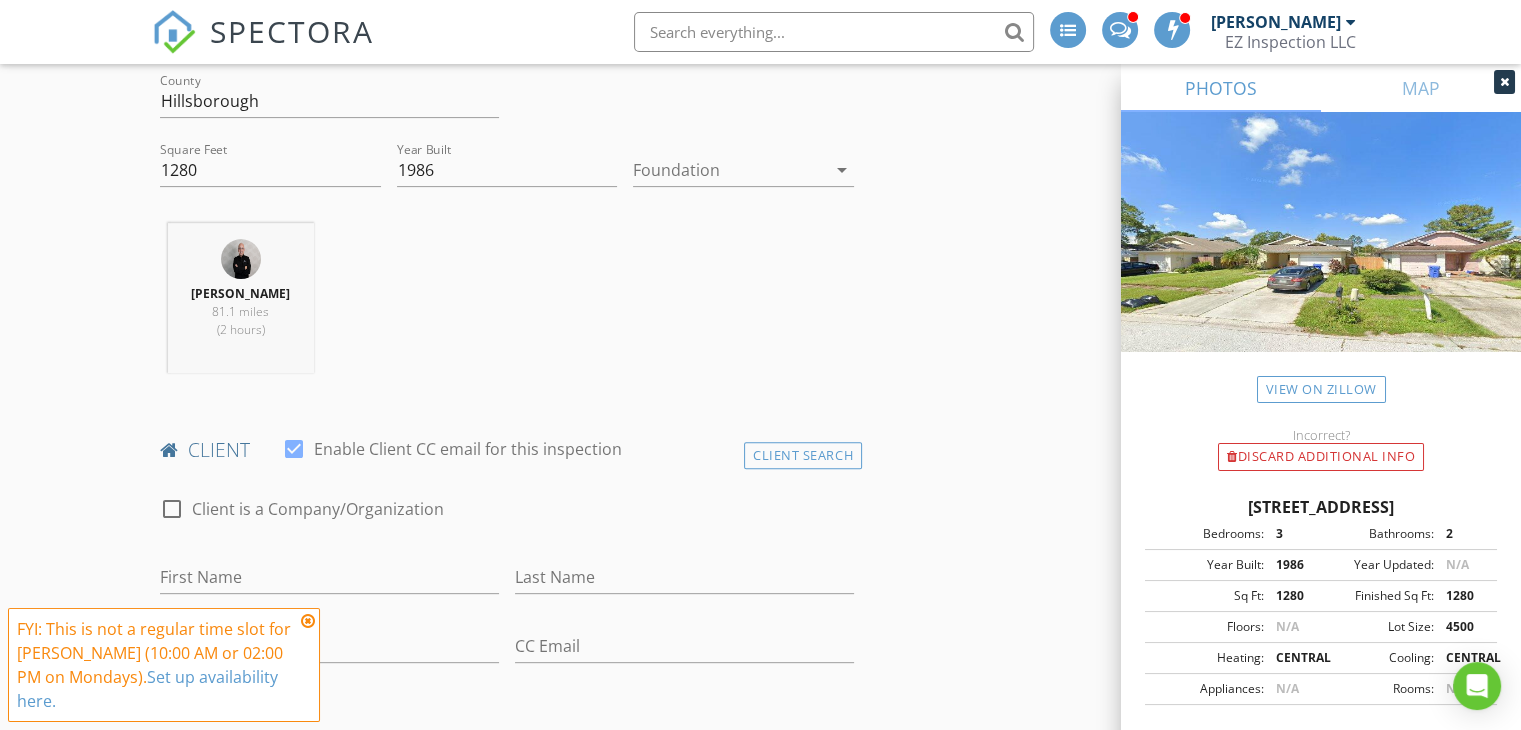scroll, scrollTop: 650, scrollLeft: 0, axis: vertical 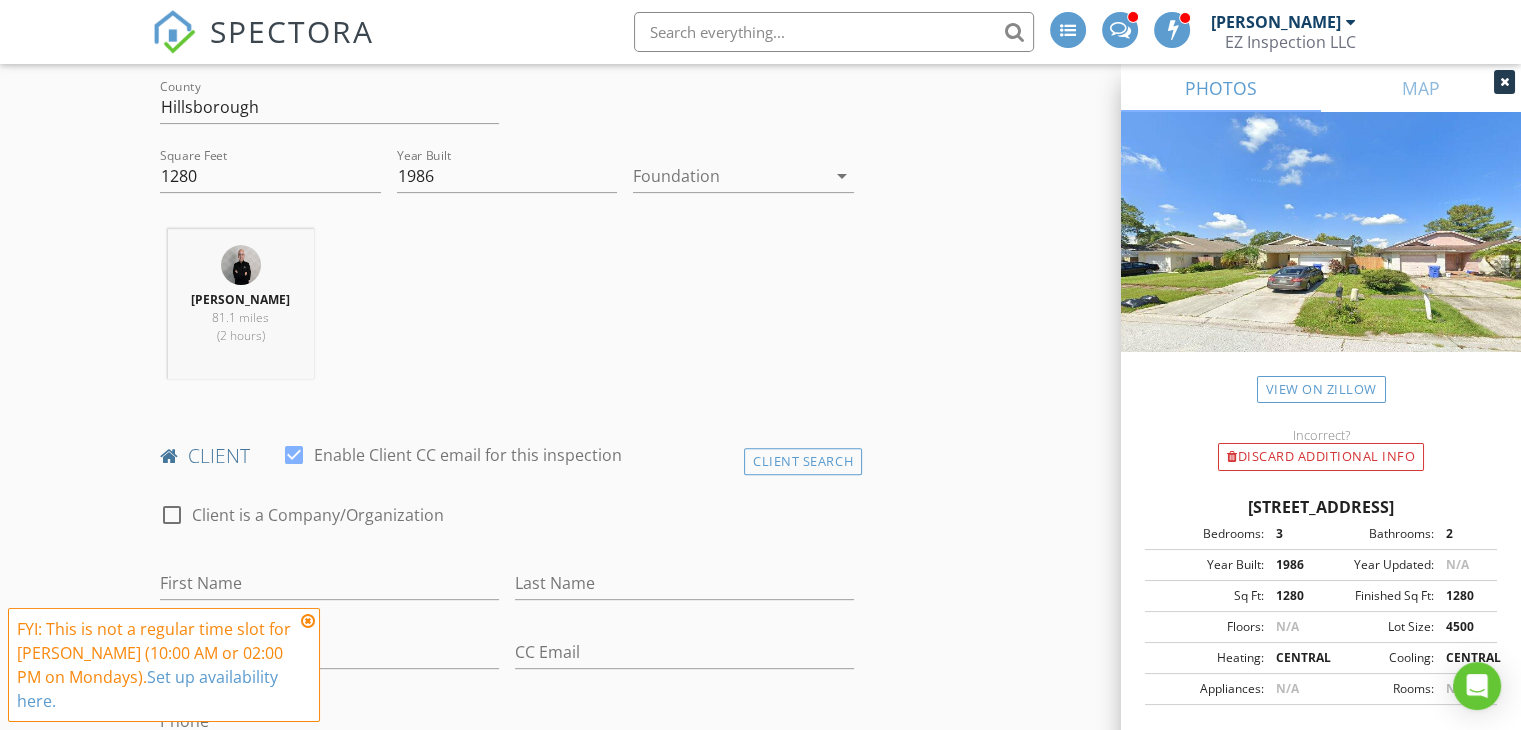 click at bounding box center (729, 176) 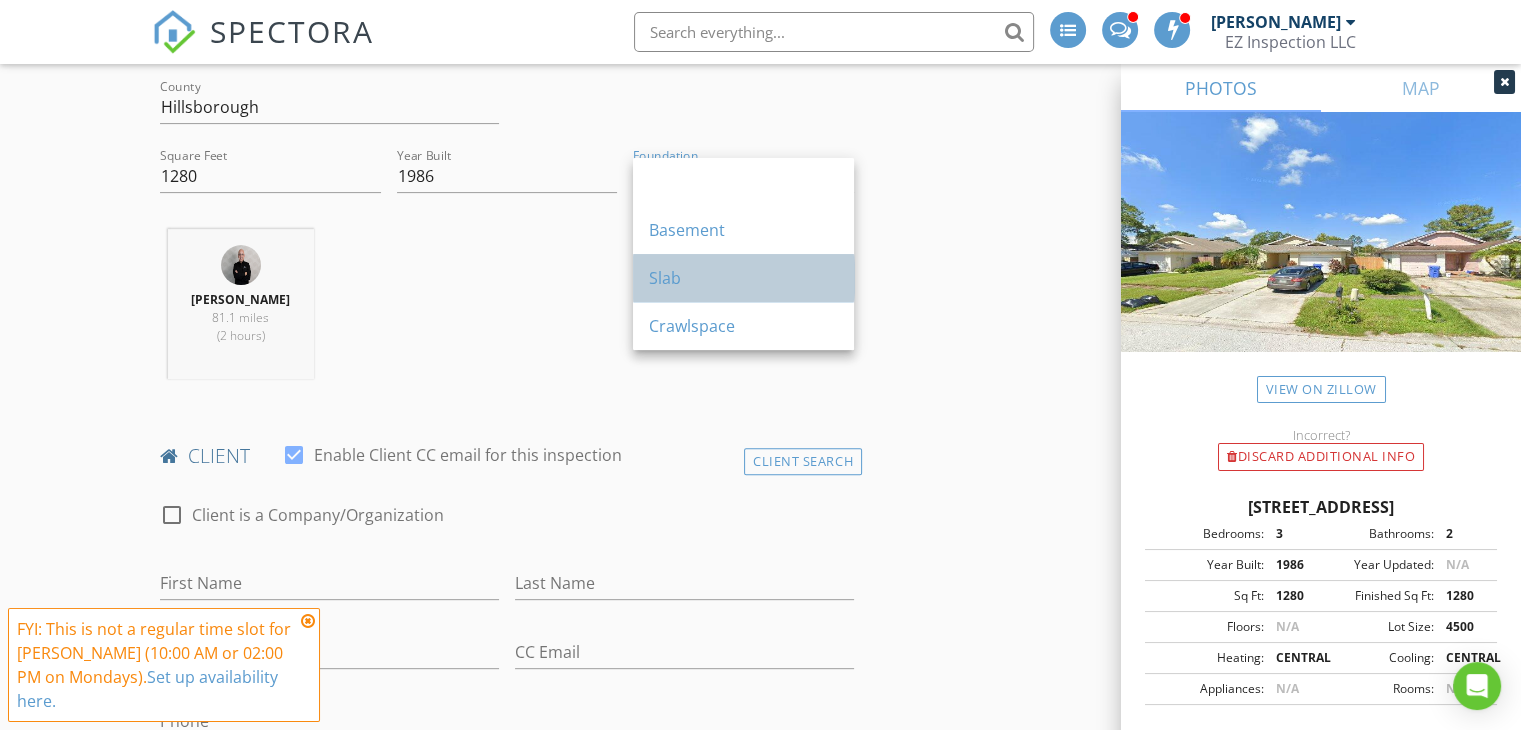 click on "Slab" at bounding box center [743, 278] 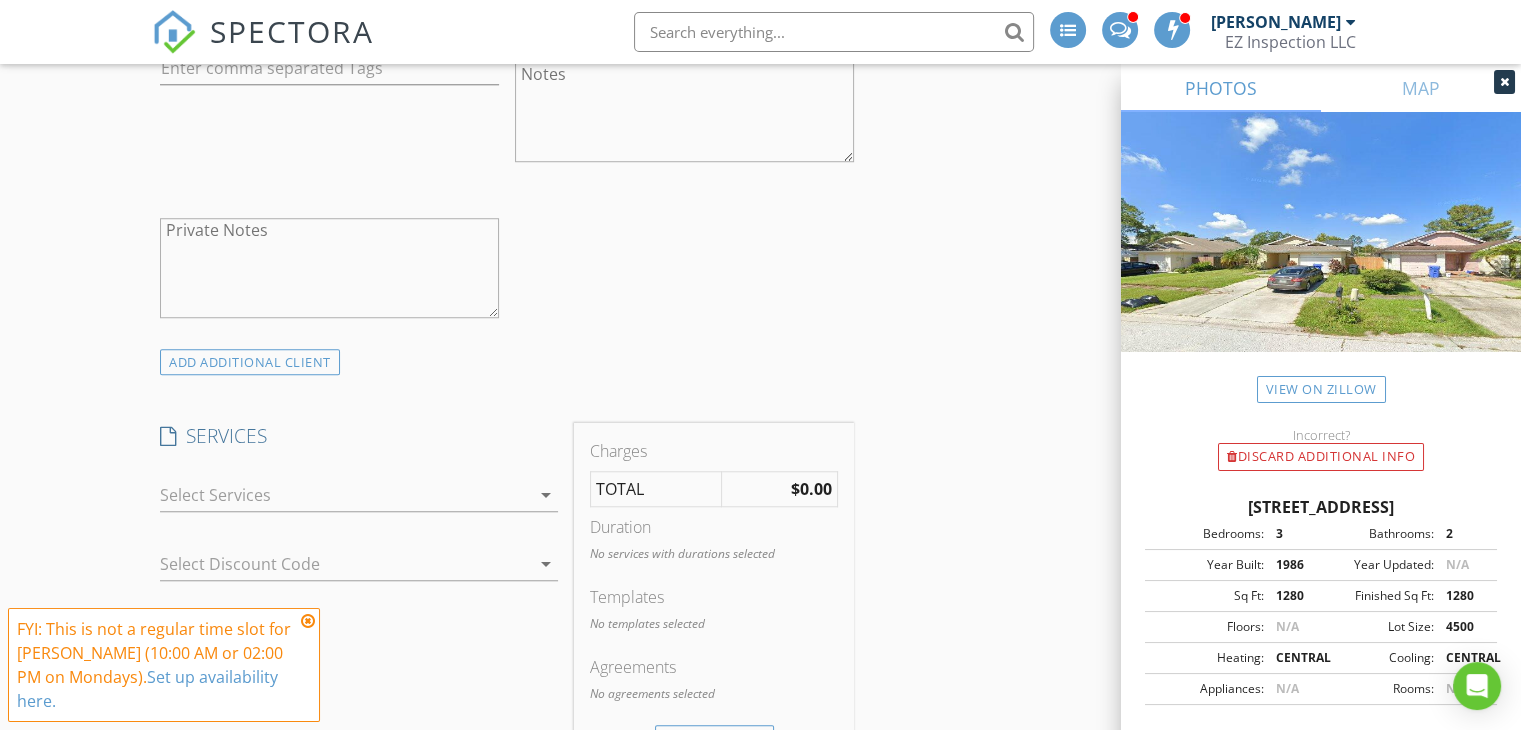 scroll, scrollTop: 1651, scrollLeft: 0, axis: vertical 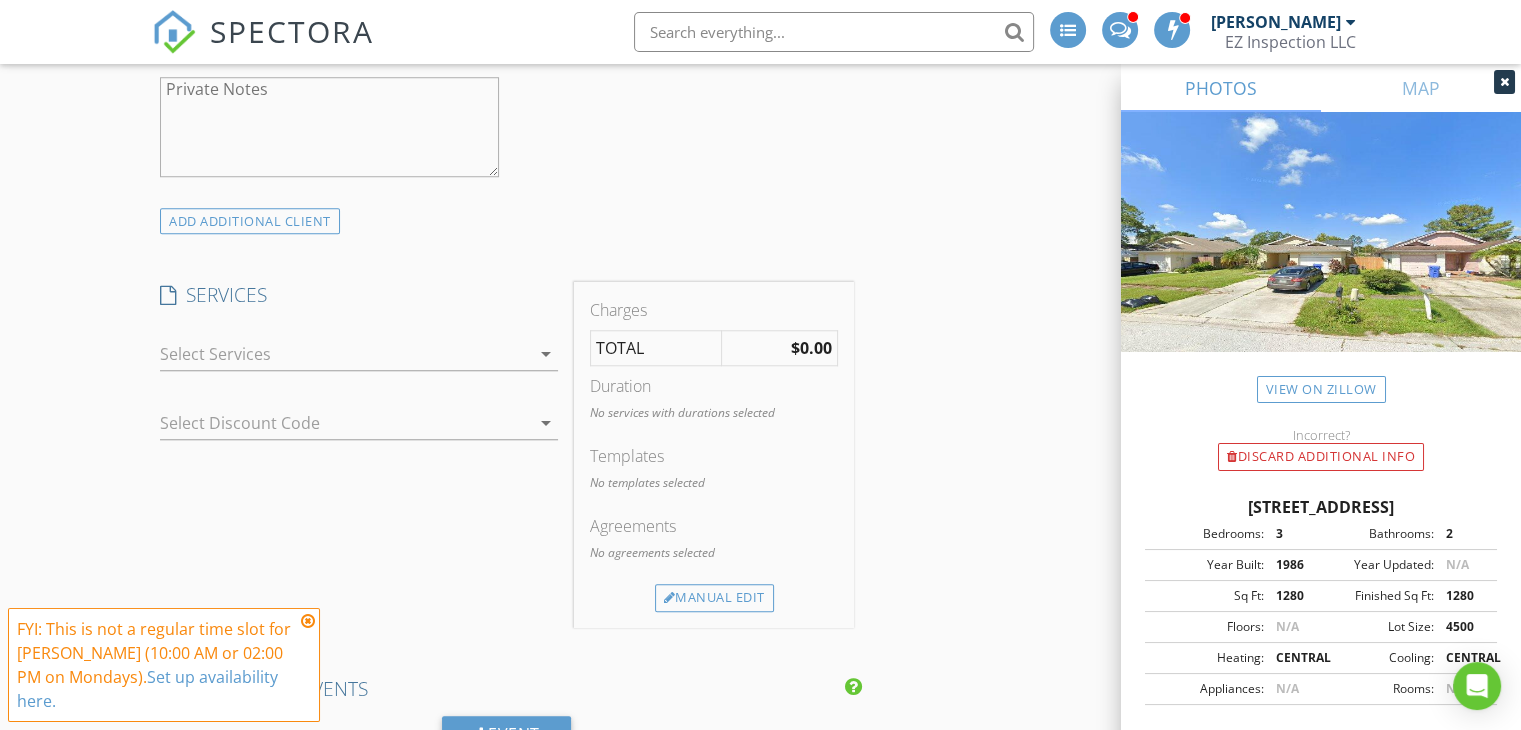 click at bounding box center (345, 354) 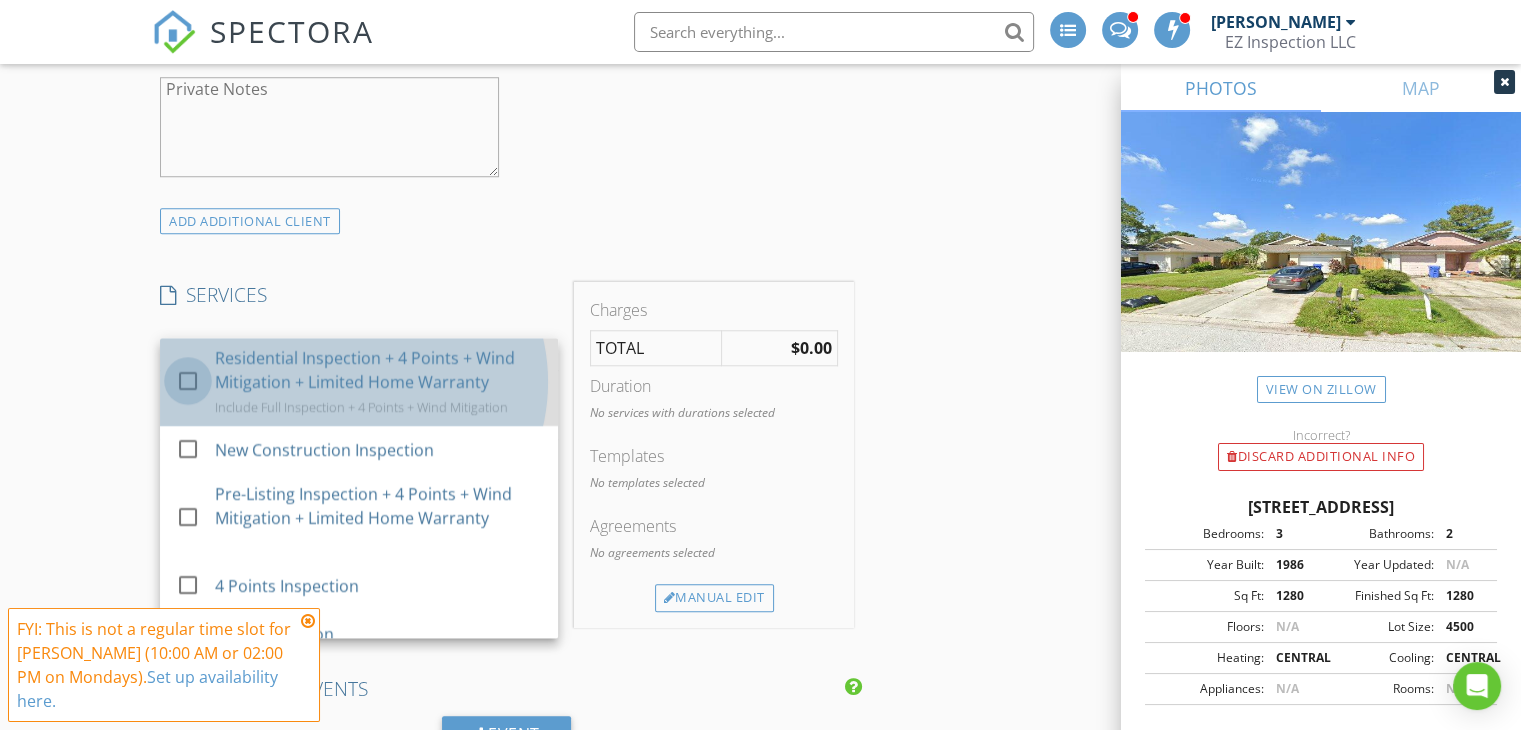 click at bounding box center (188, 381) 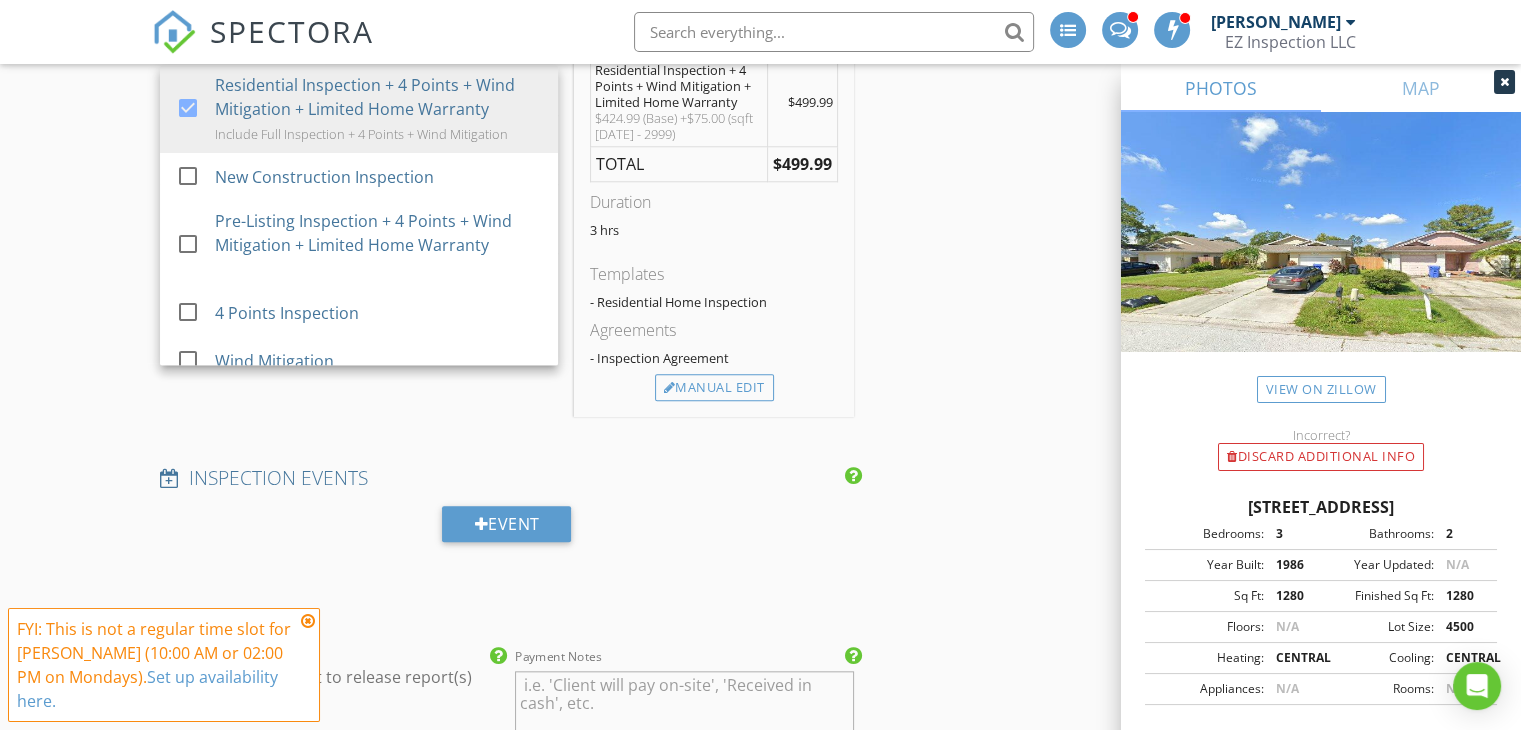 scroll, scrollTop: 2156, scrollLeft: 0, axis: vertical 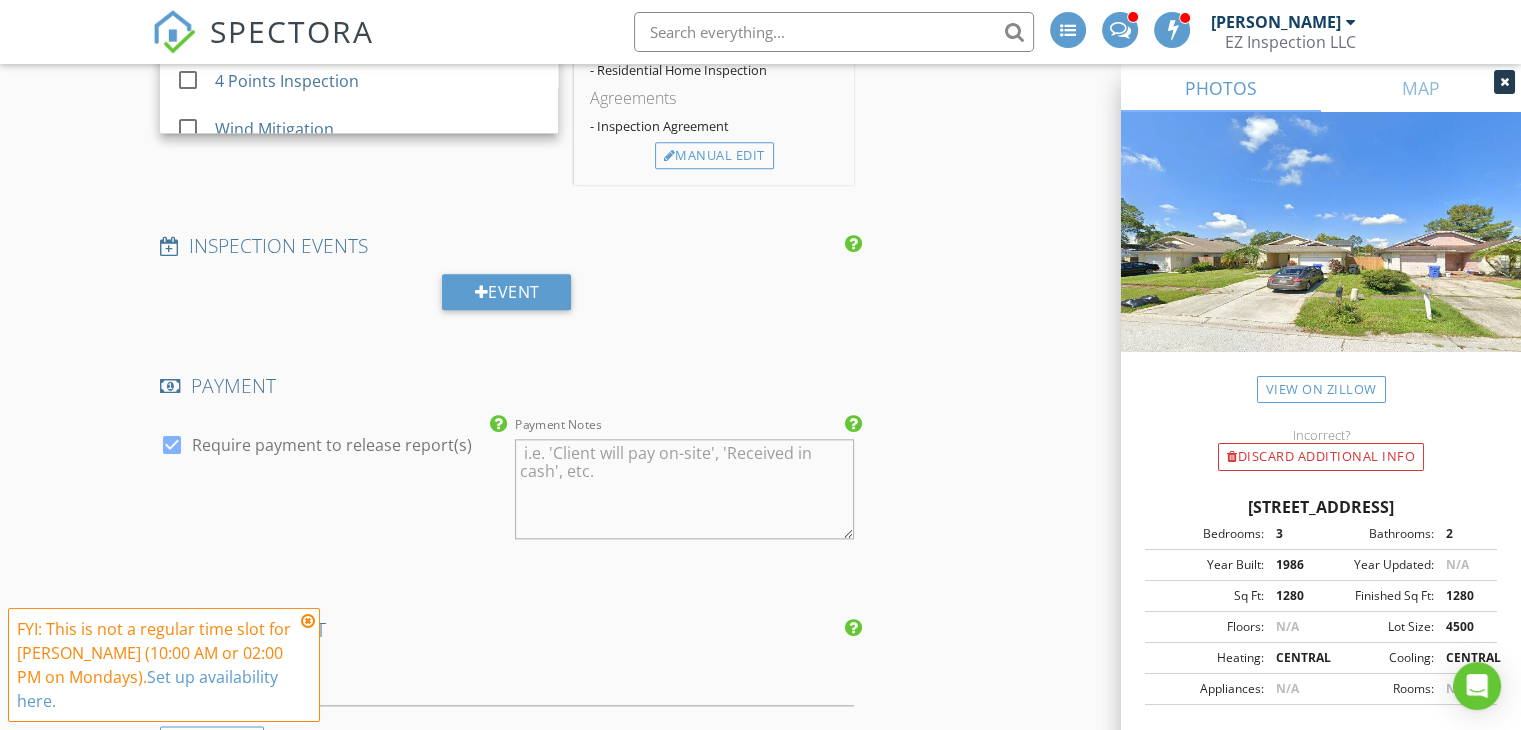 click on "INSPECTOR(S)
check_box   Mauricio Pineda   PRIMARY   Mauricio Pineda arrow_drop_down   check_box_outline_blank Mauricio Pineda specifically requested
Date/Time
07/14/2025 10:30 AM
Location
Address Search       Address 12804 Millridge Forest St   Unit   City Tampa   State FL   Zip 33624   County Hillsborough     Square Feet 1280   Year Built 1986   Foundation Slab arrow_drop_down     Mauricio Pineda     81.1 miles     (2 hours)
client
check_box Enable Client CC email for this inspection   Client Search     check_box_outline_blank Client is a Company/Organization     First Name   Last Name   Email   CC Email   Phone   Address   City   State   Zip     Tags         Notes   Private Notes
ADD ADDITIONAL client
SERVICES
check_box     check_box_outline_blank" at bounding box center (760, 17) 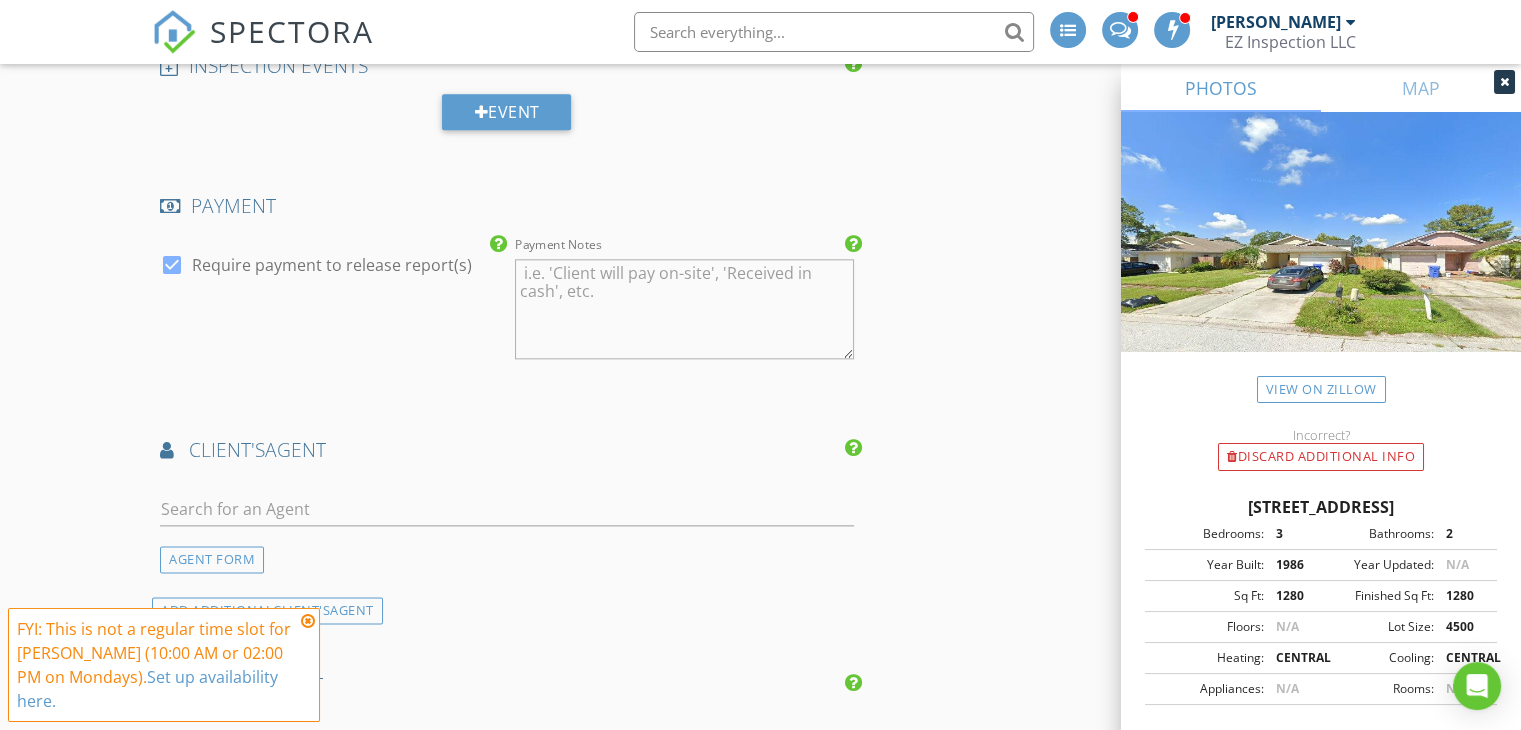 scroll, scrollTop: 2448, scrollLeft: 0, axis: vertical 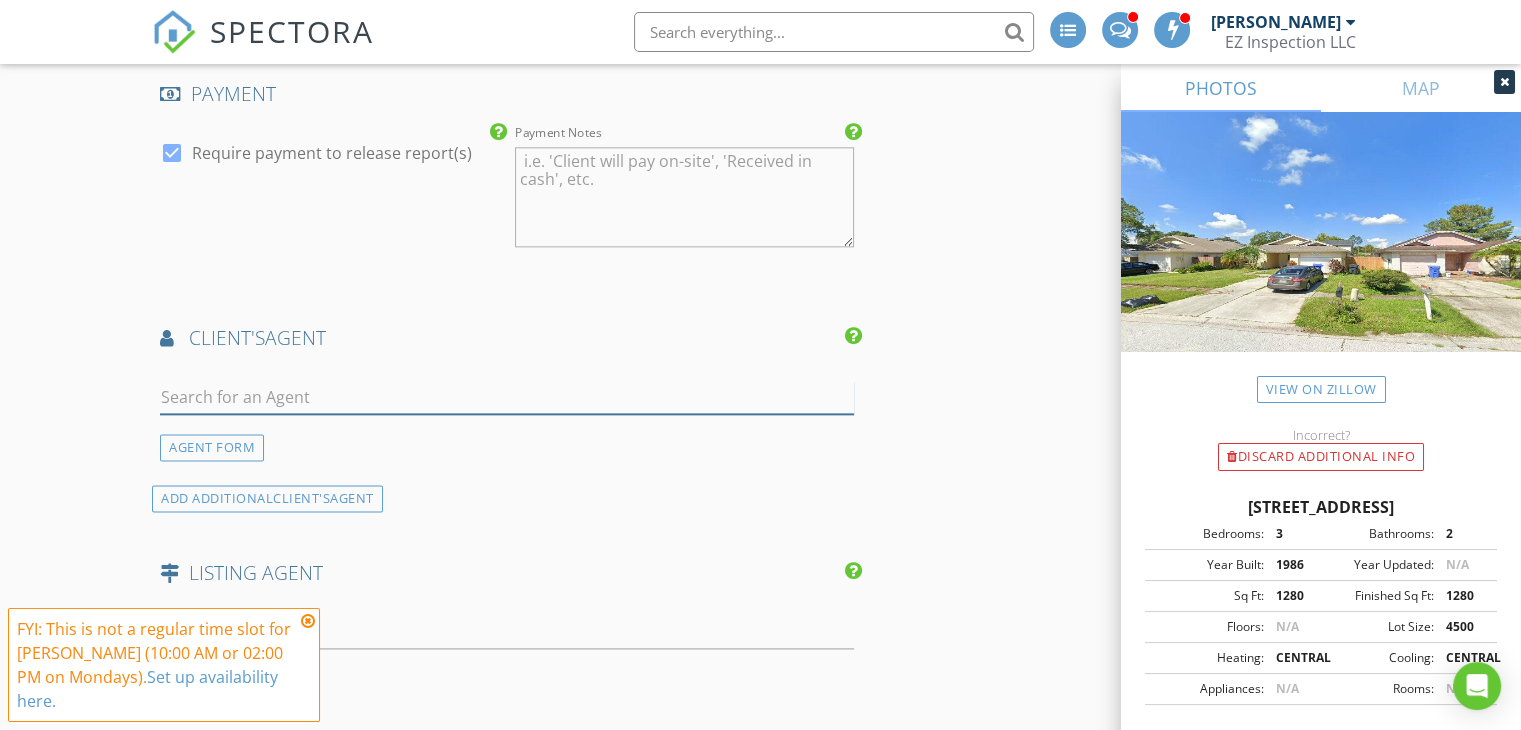 click at bounding box center [507, 397] 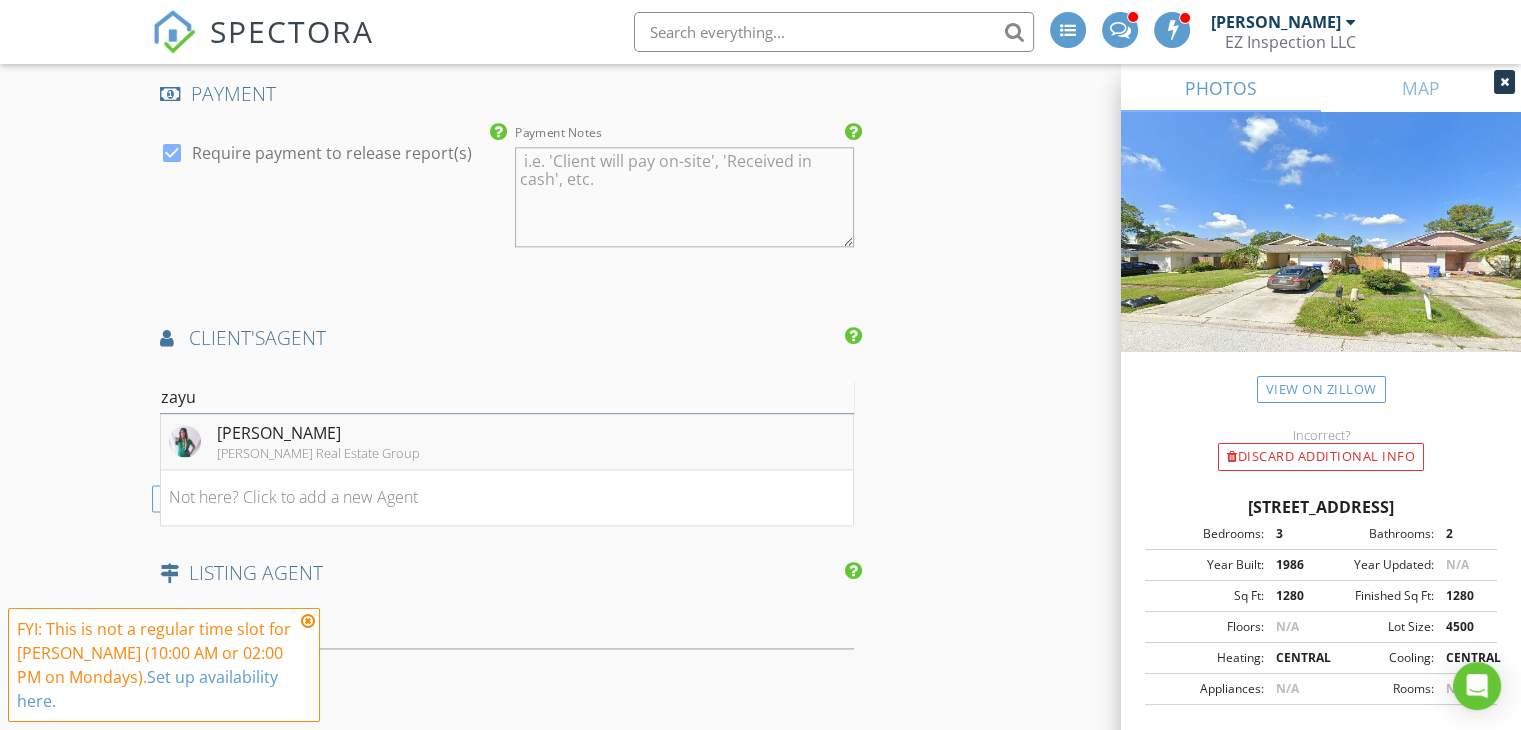 type on "zayu" 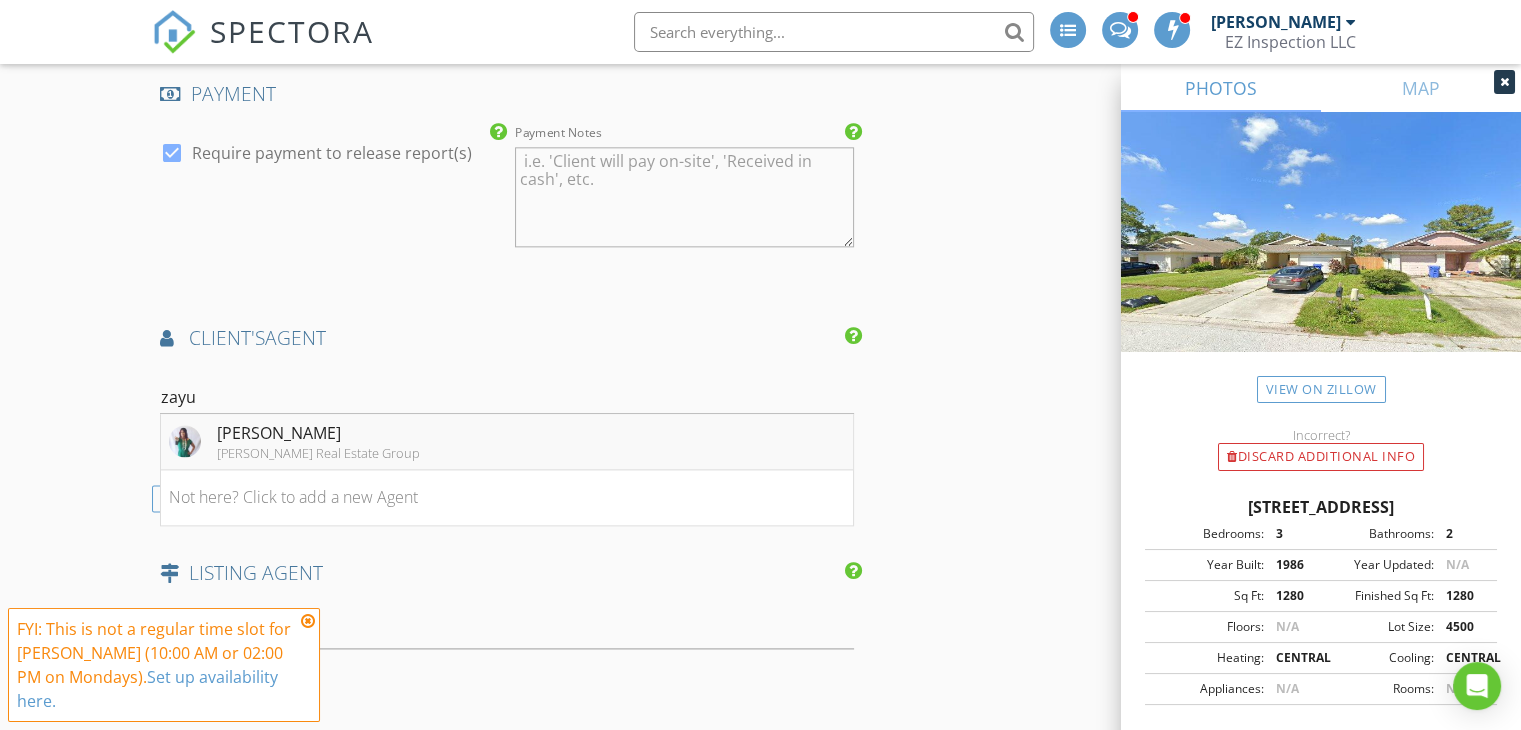 click on "Zayuri Astudillo" at bounding box center [318, 433] 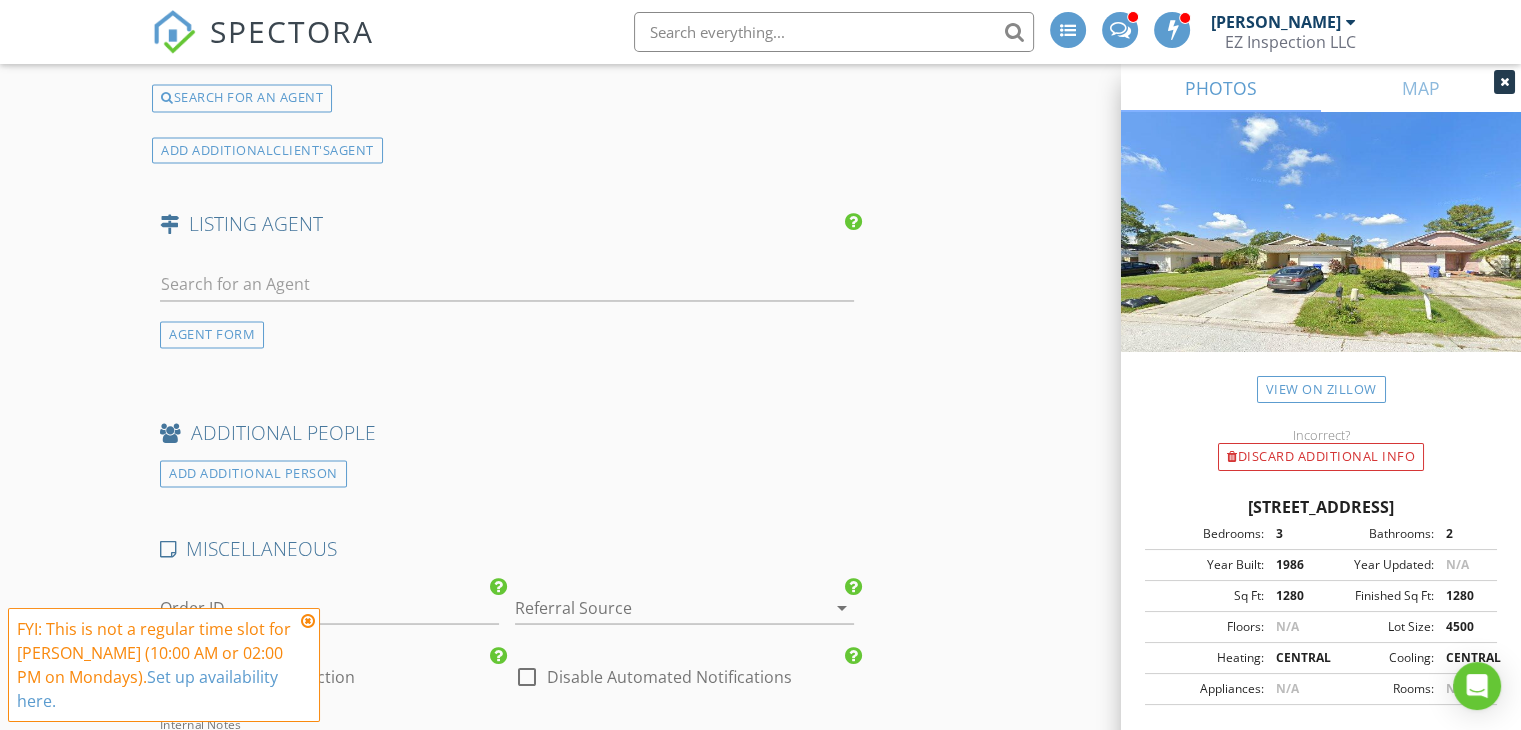 scroll, scrollTop: 3316, scrollLeft: 0, axis: vertical 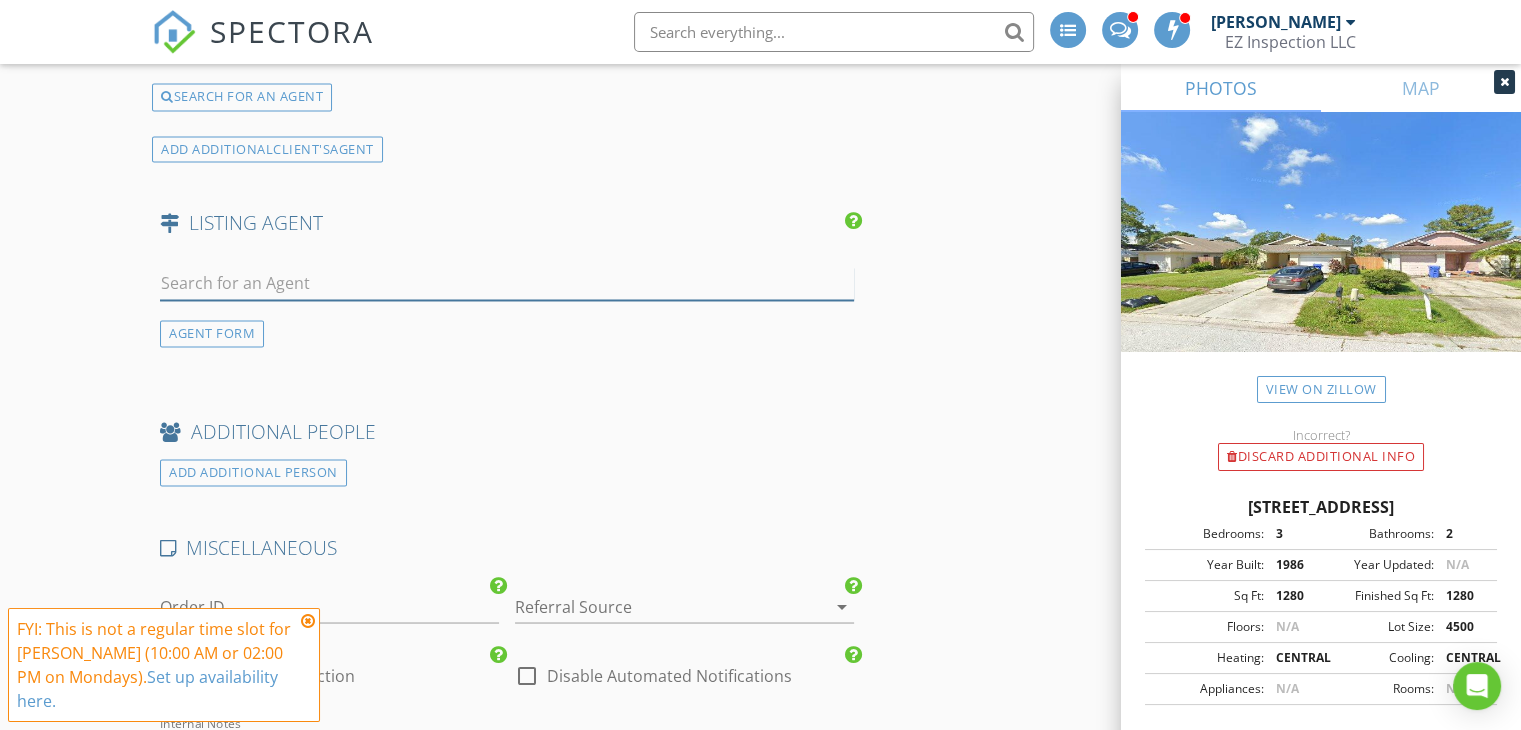 click at bounding box center (507, 283) 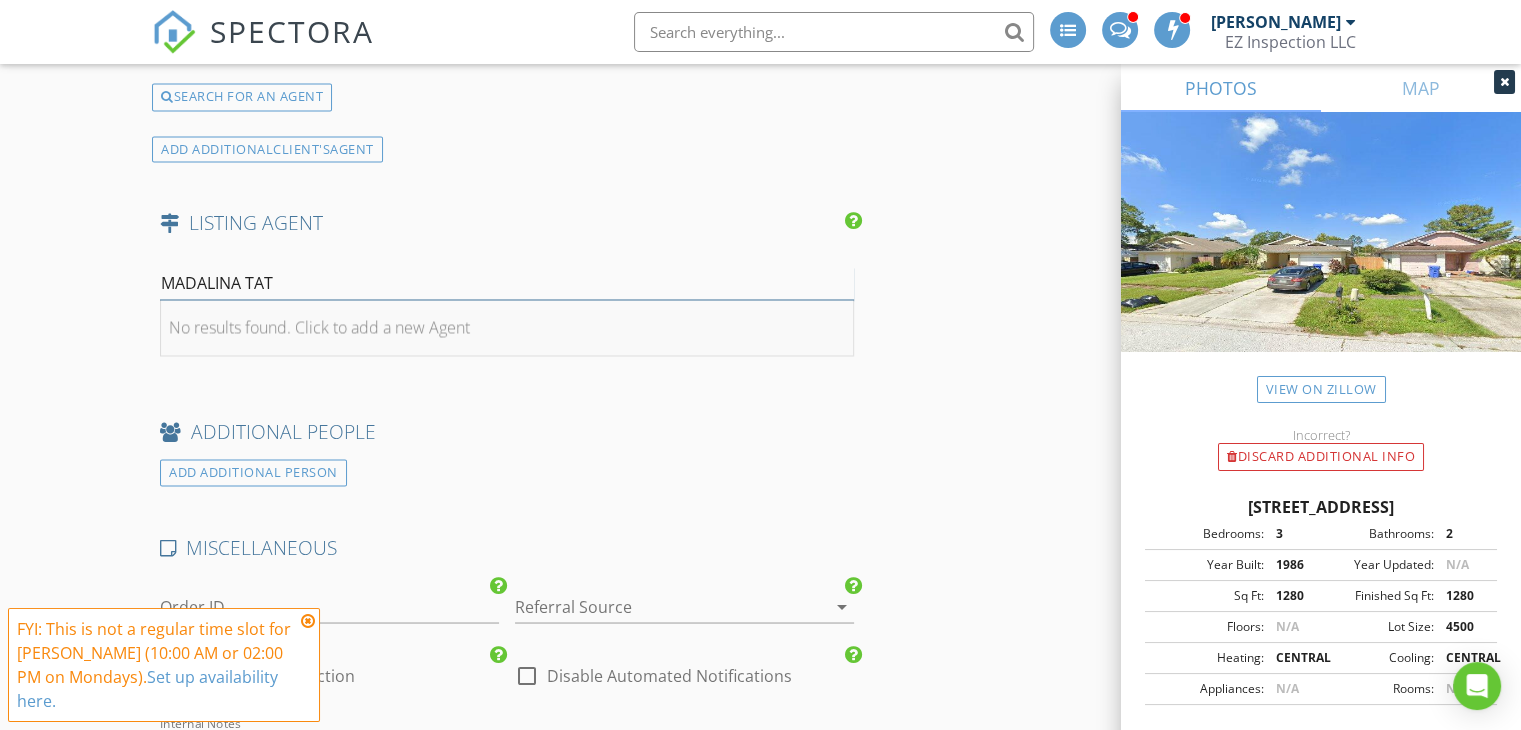 type on "MADALINA TAT" 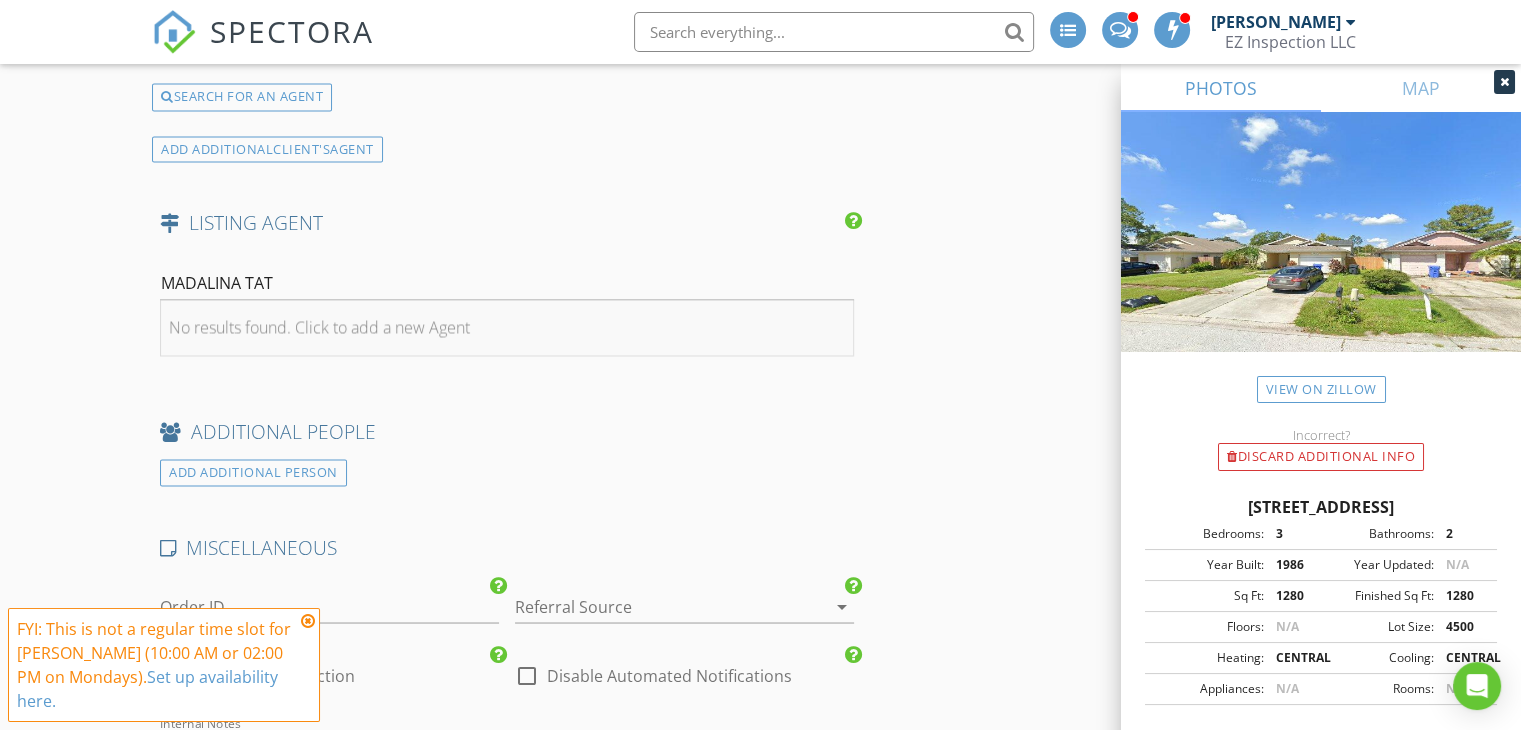 click on "No results found. Click to add a new Agent" at bounding box center [319, 327] 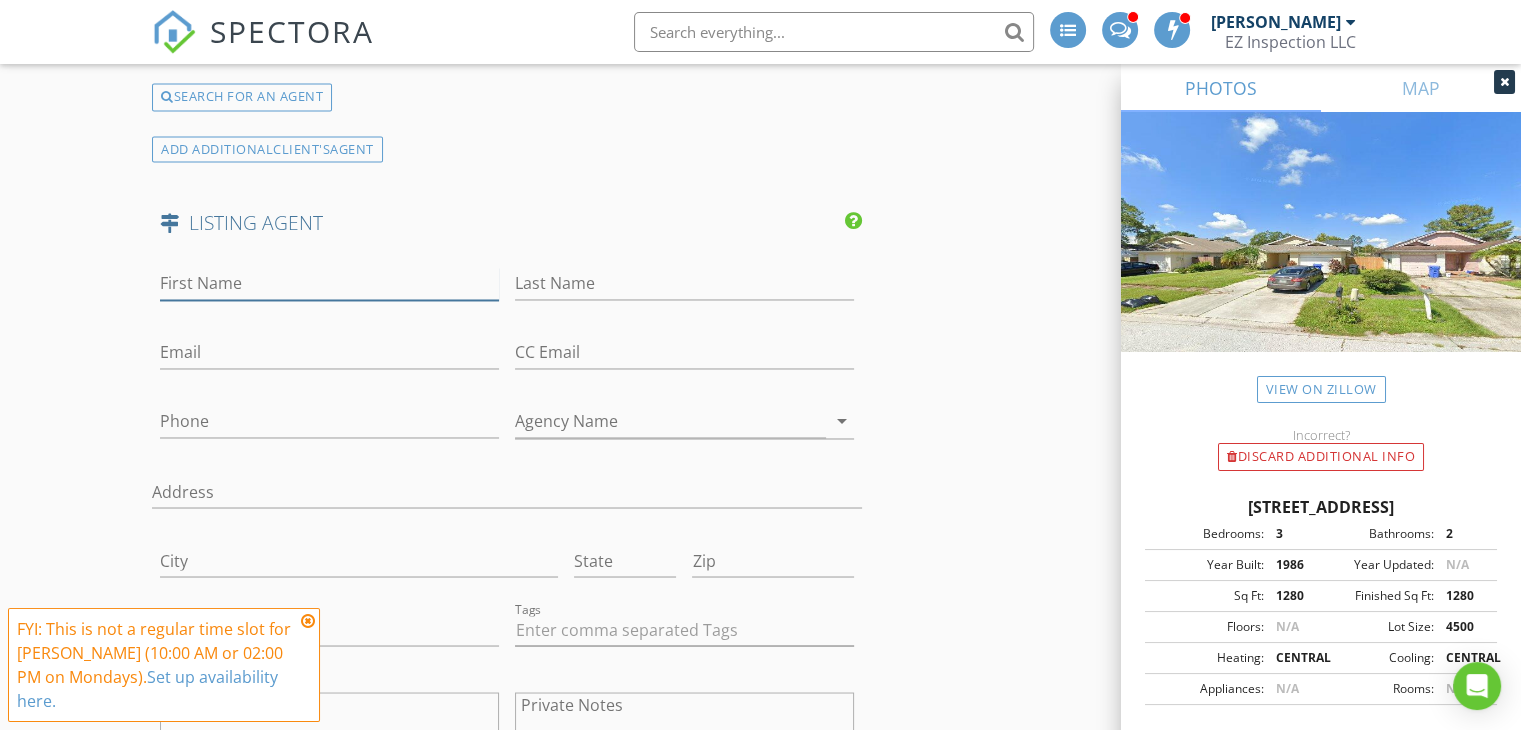click on "First Name" at bounding box center [329, 283] 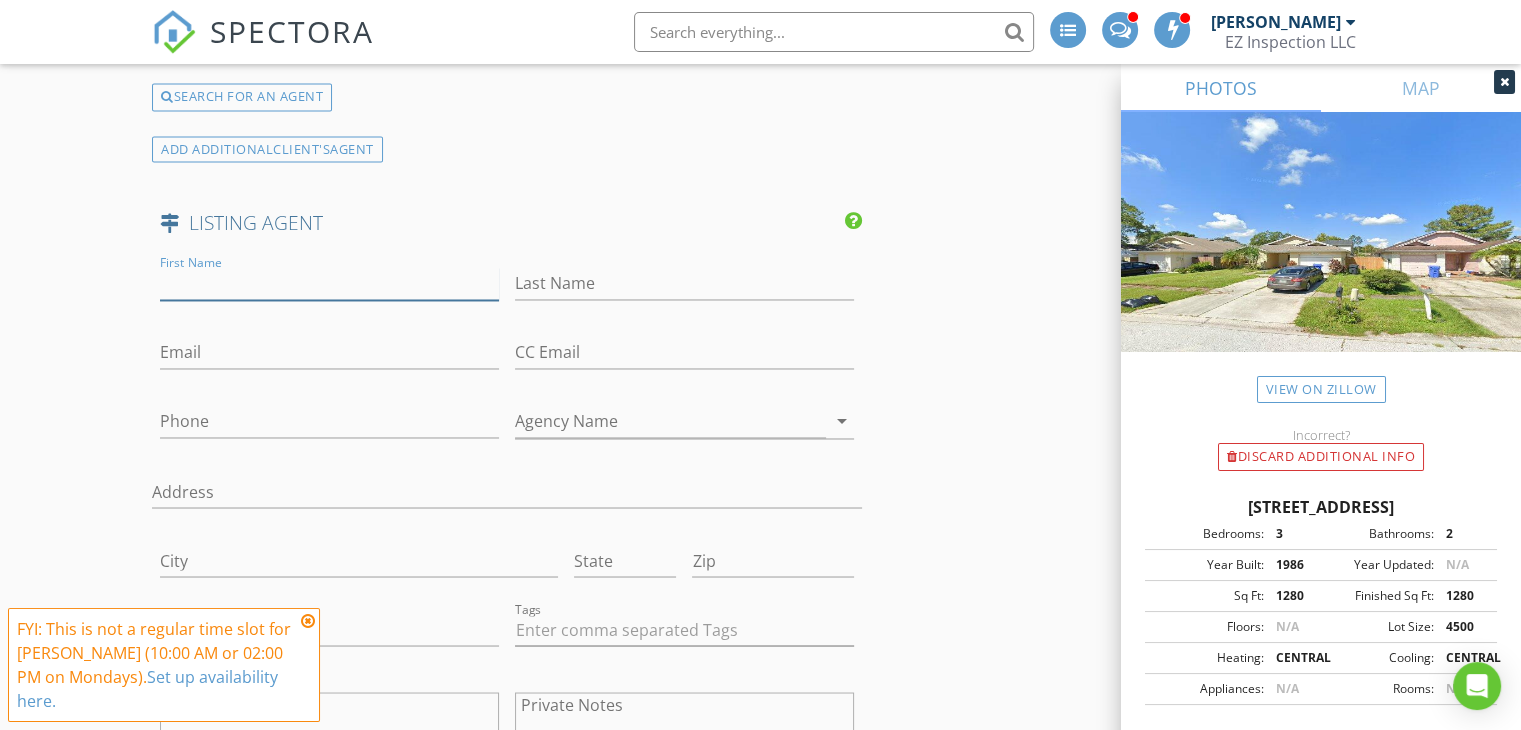 paste on "MADALINA TAT" 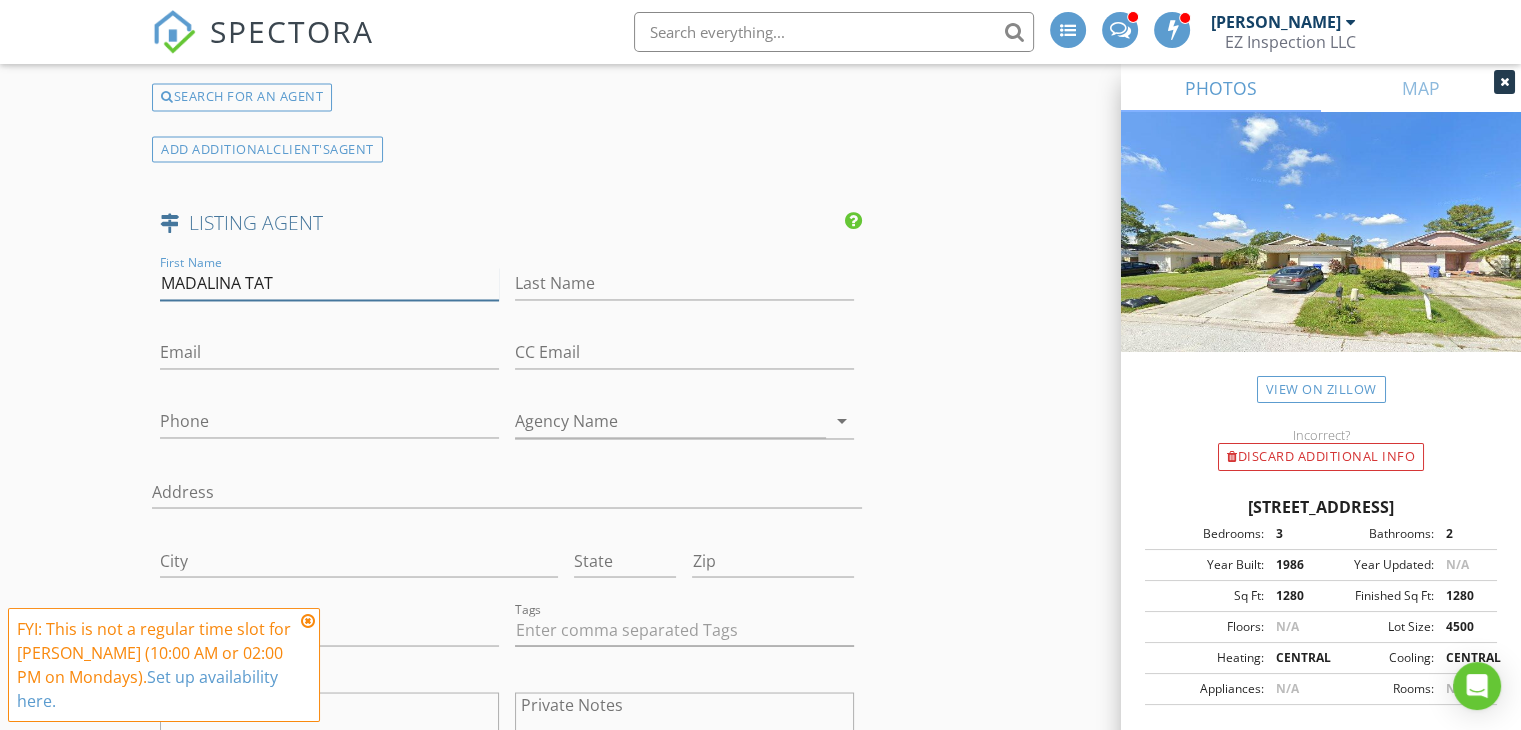 type on "MADALINA TAT" 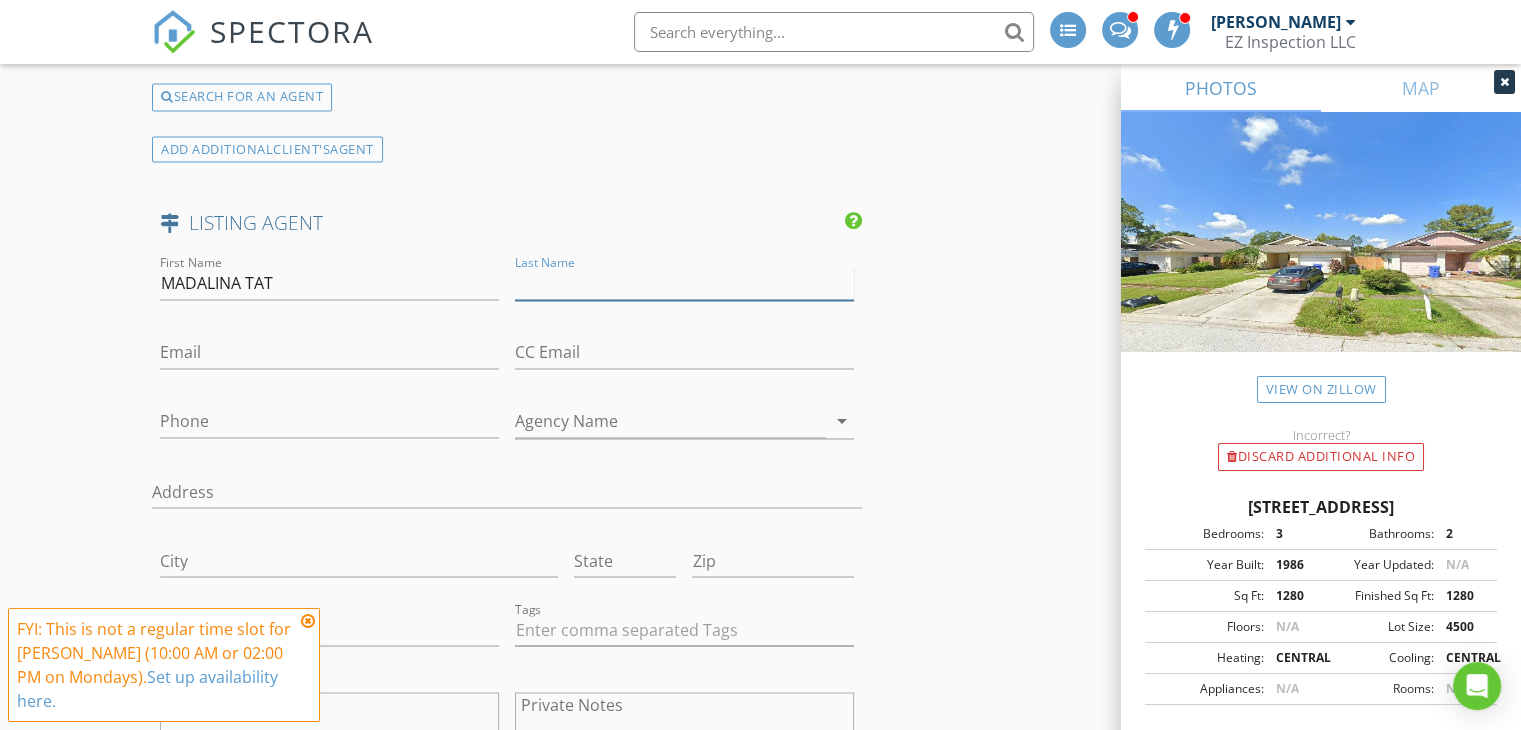 click on "Last Name" at bounding box center [684, 283] 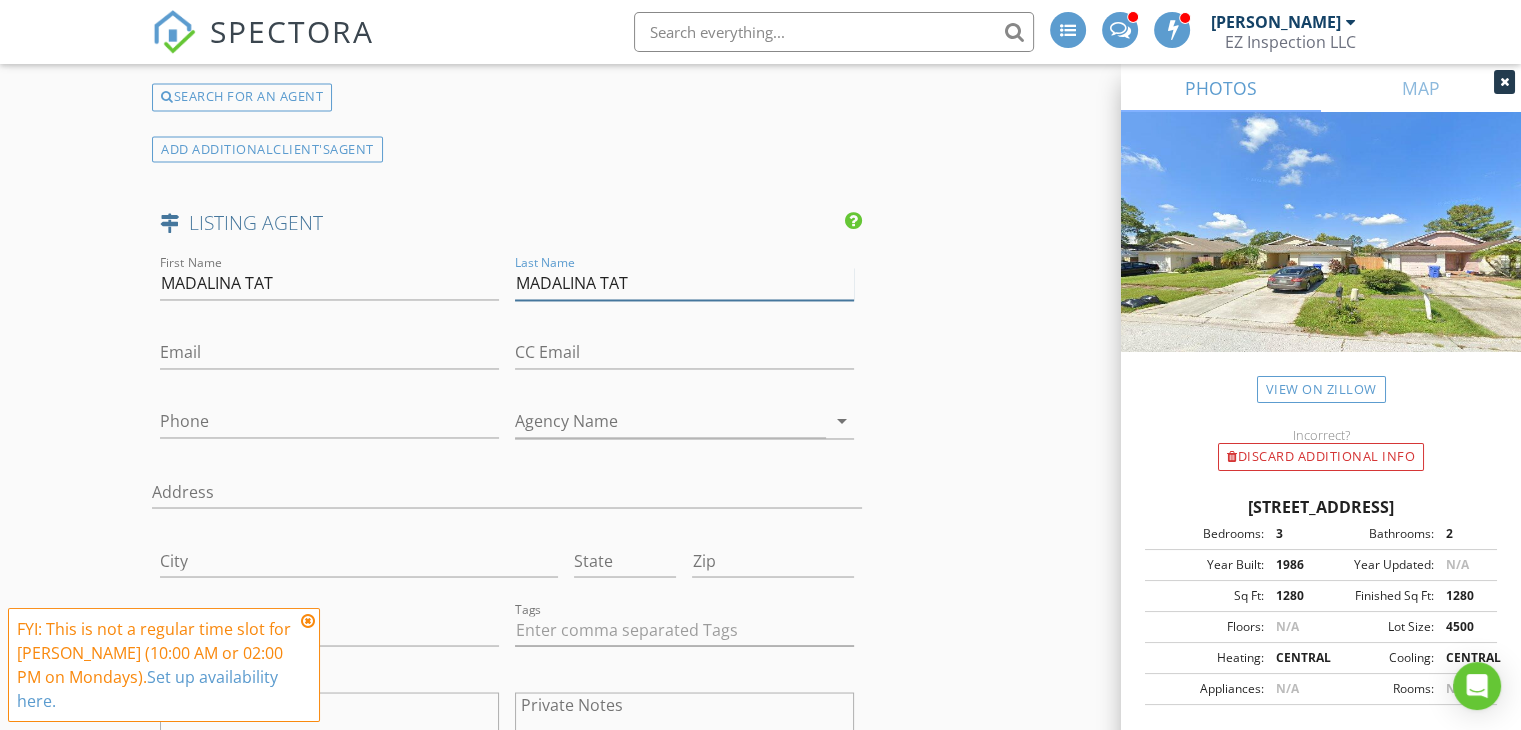 click on "MADALINA TAT" at bounding box center [684, 283] 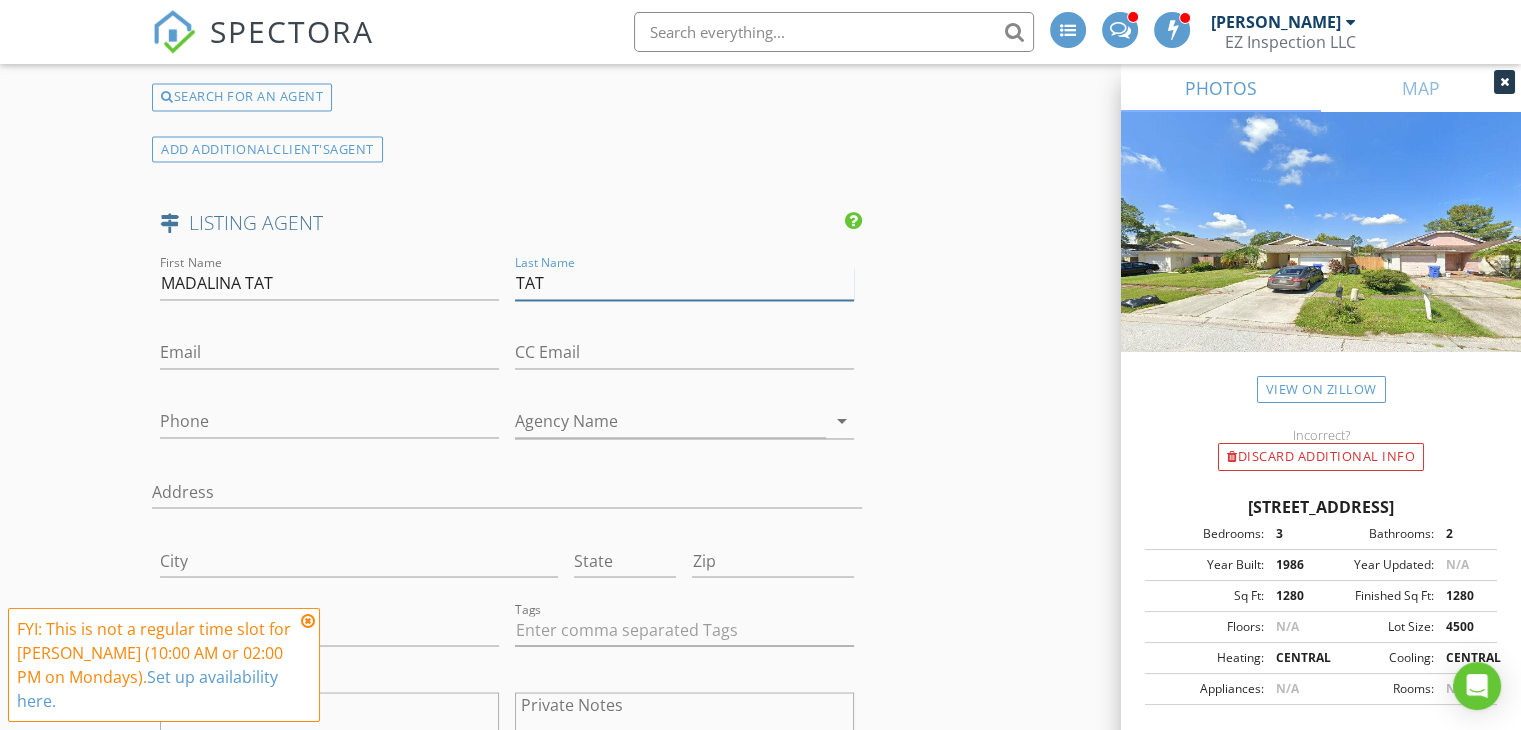 type on "TAT" 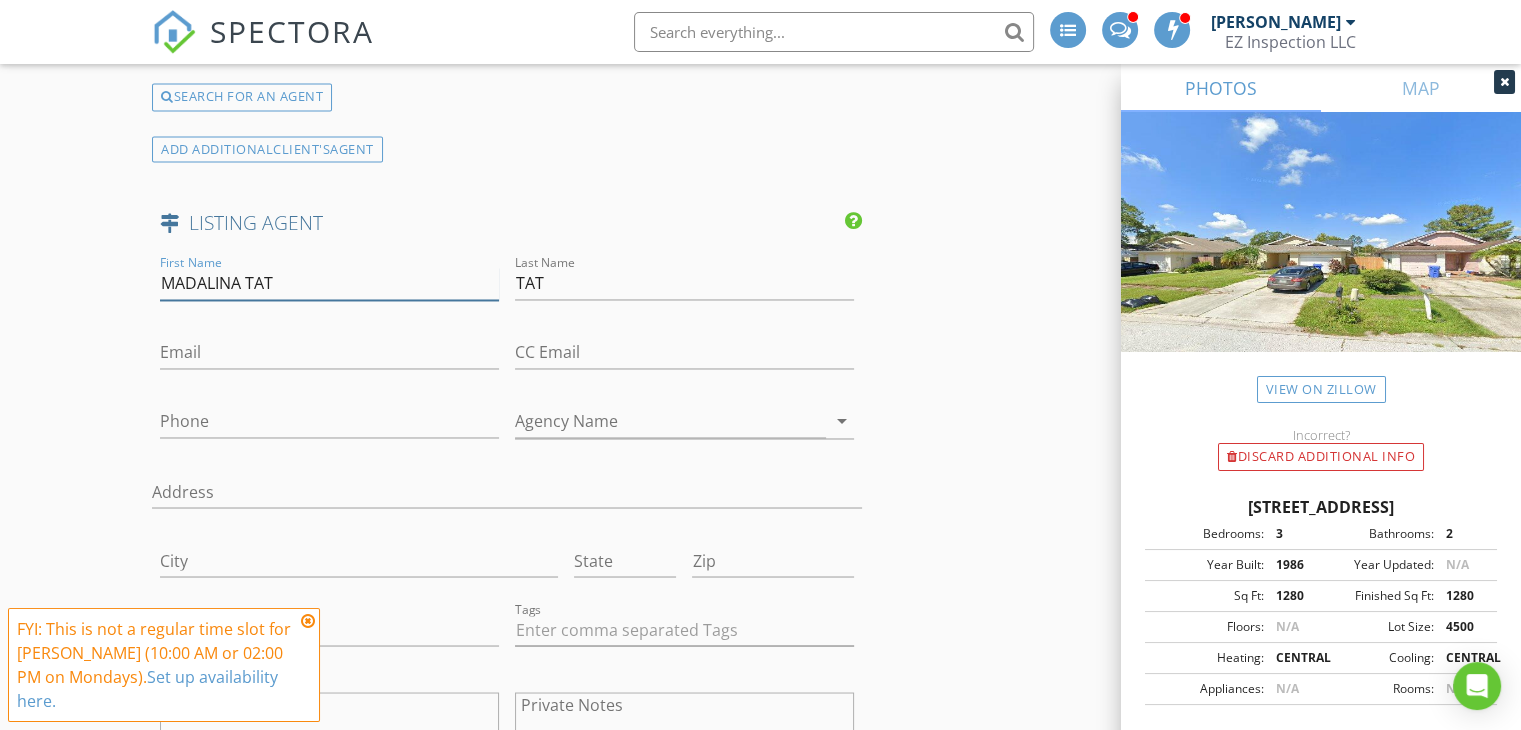 click on "MADALINA TAT" at bounding box center [329, 283] 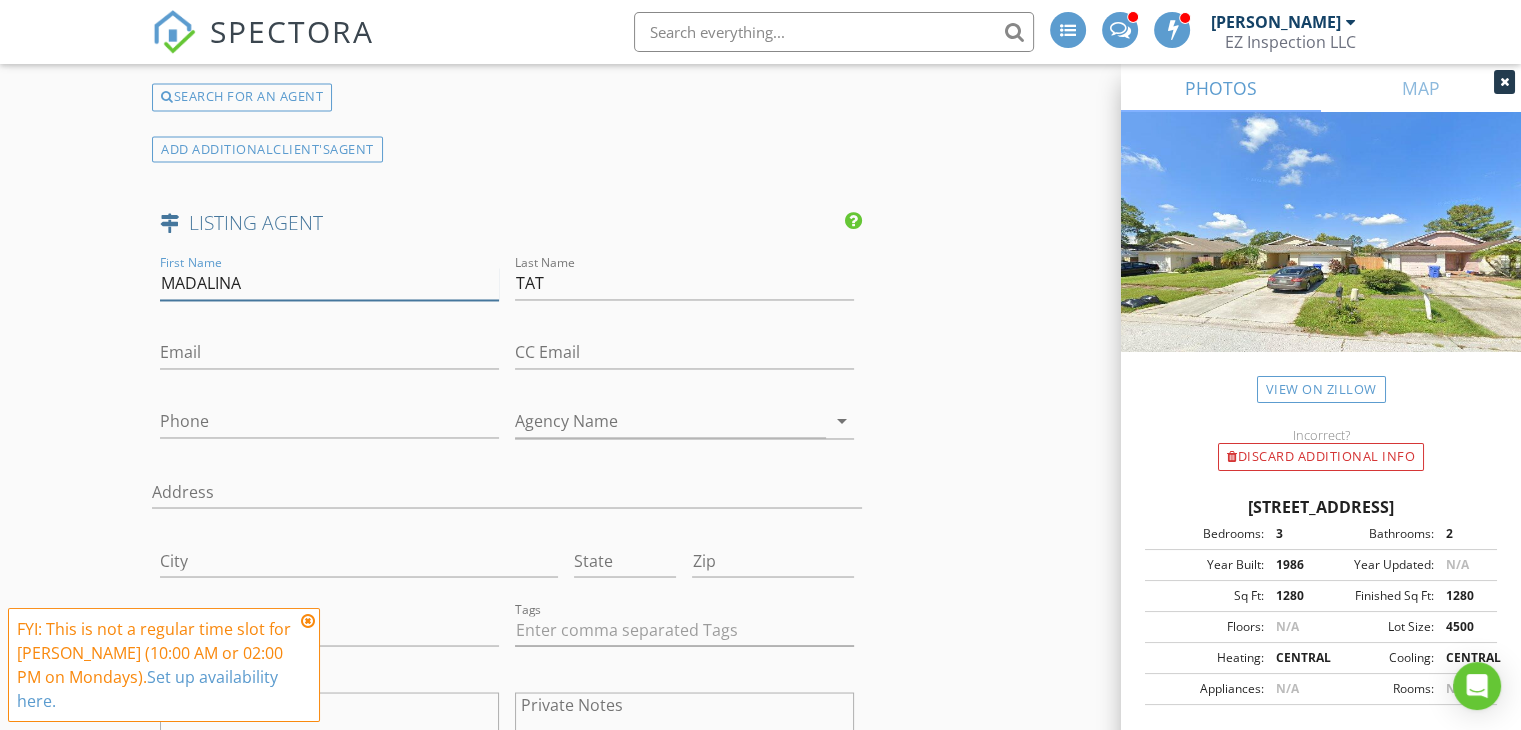 type on "MADALINA" 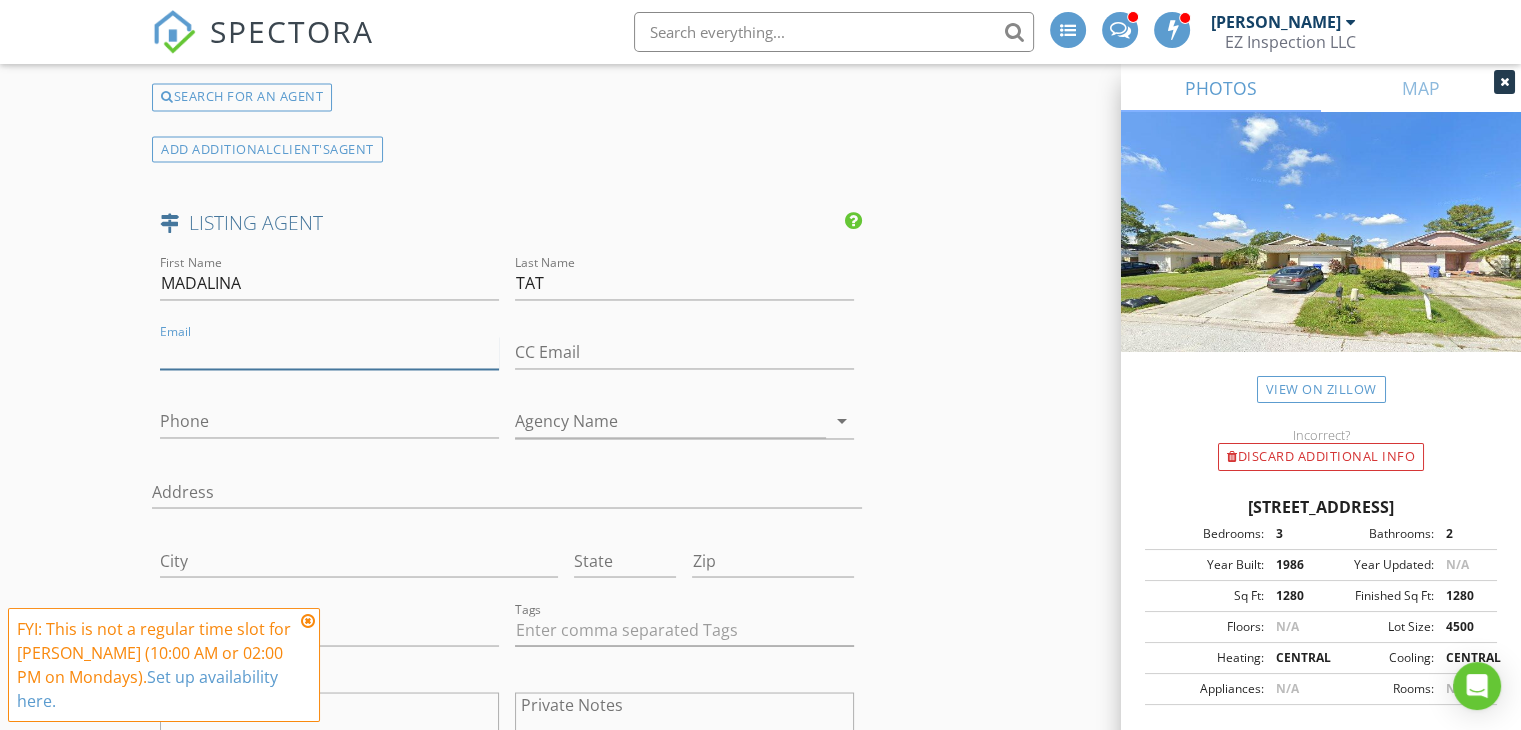 click on "Email" at bounding box center [329, 352] 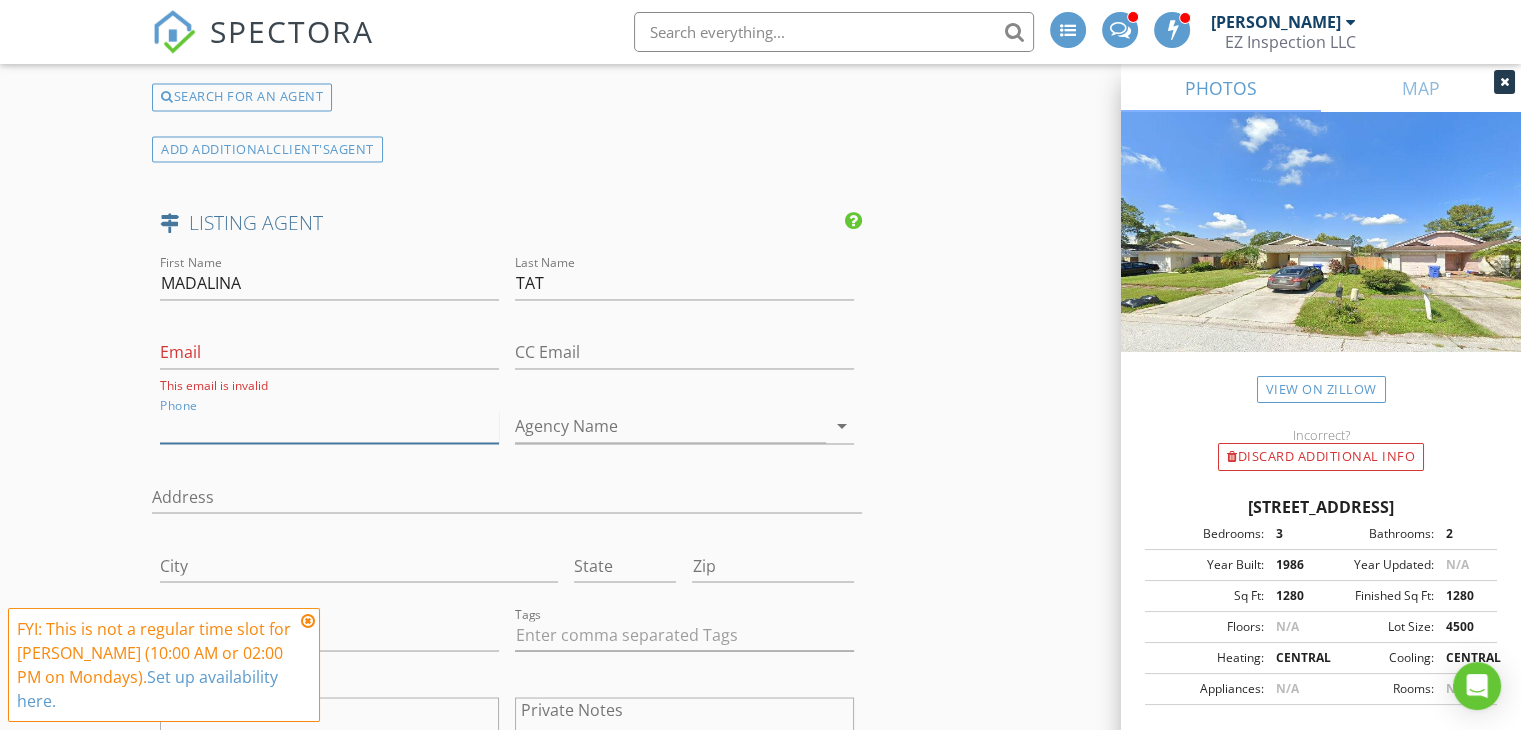 click on "Phone" at bounding box center [329, 426] 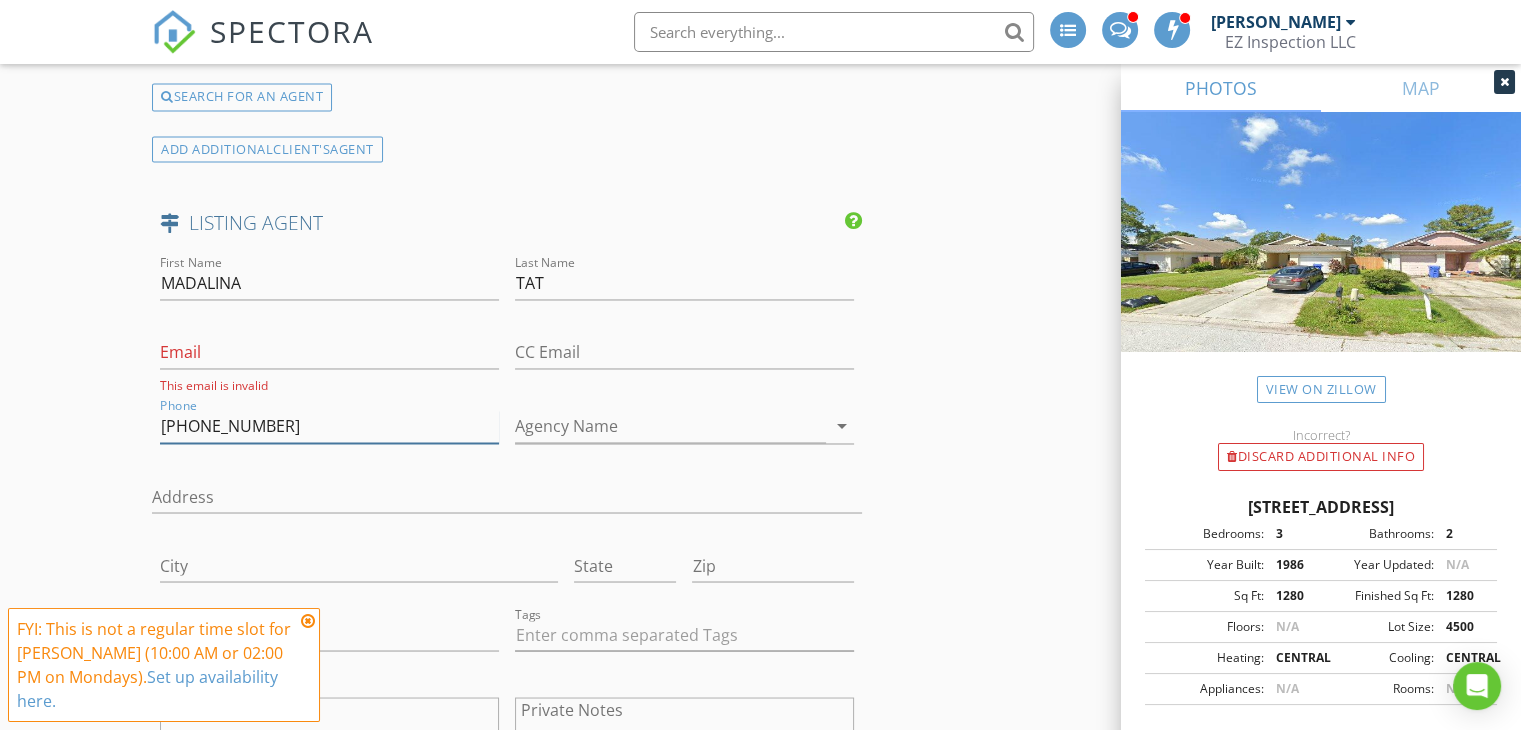 type on "224-425-3291" 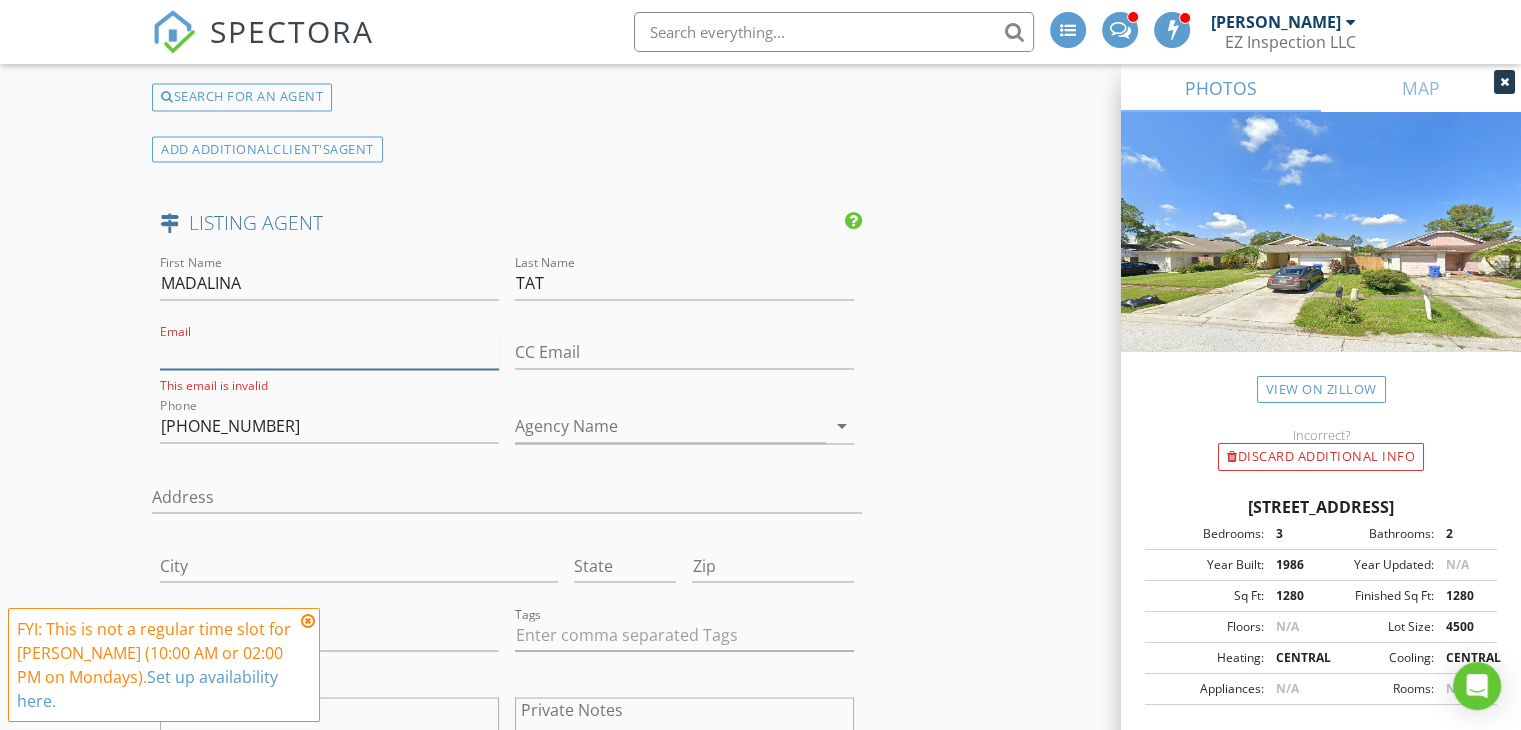 click on "Email" at bounding box center (329, 352) 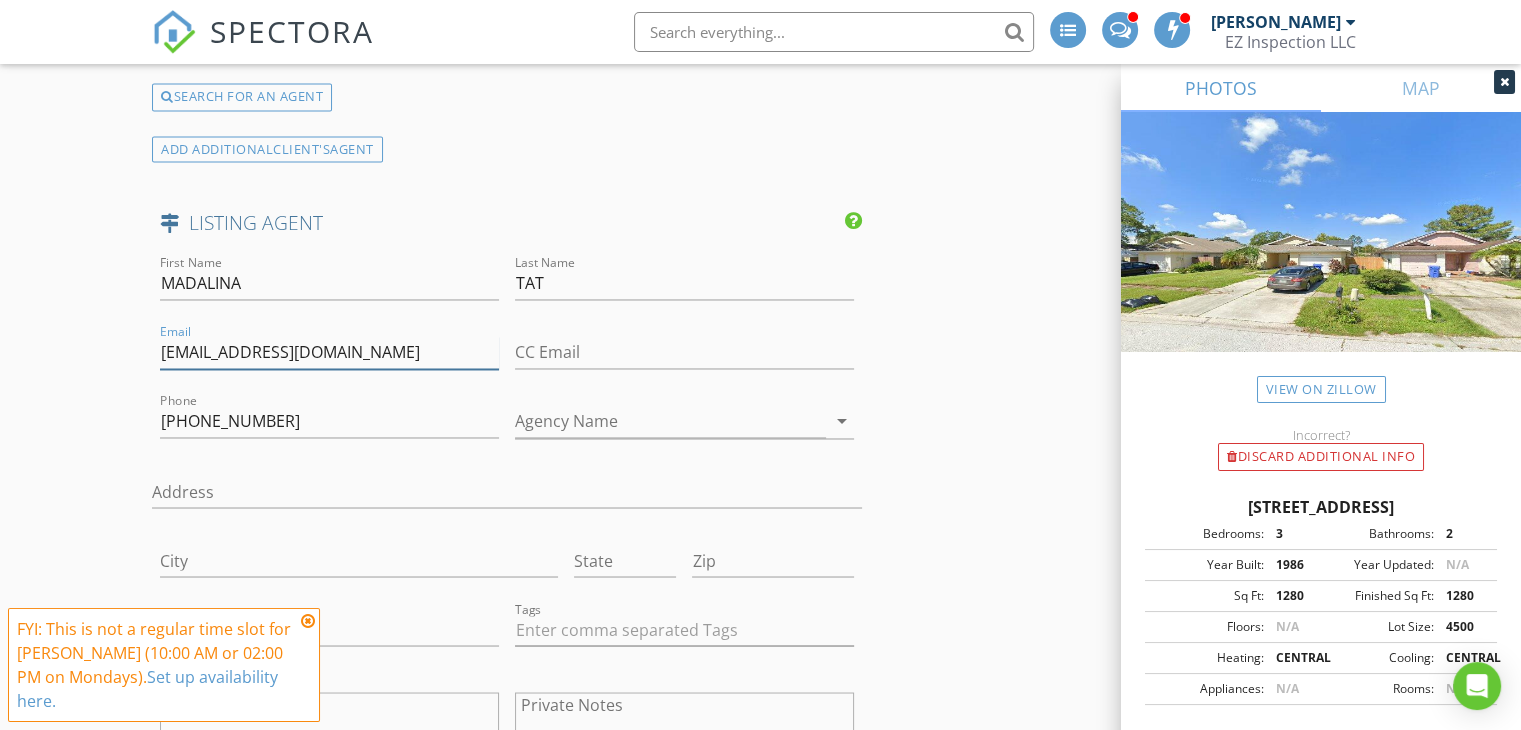 type on "madalina.tat@nationalhomerentals.com" 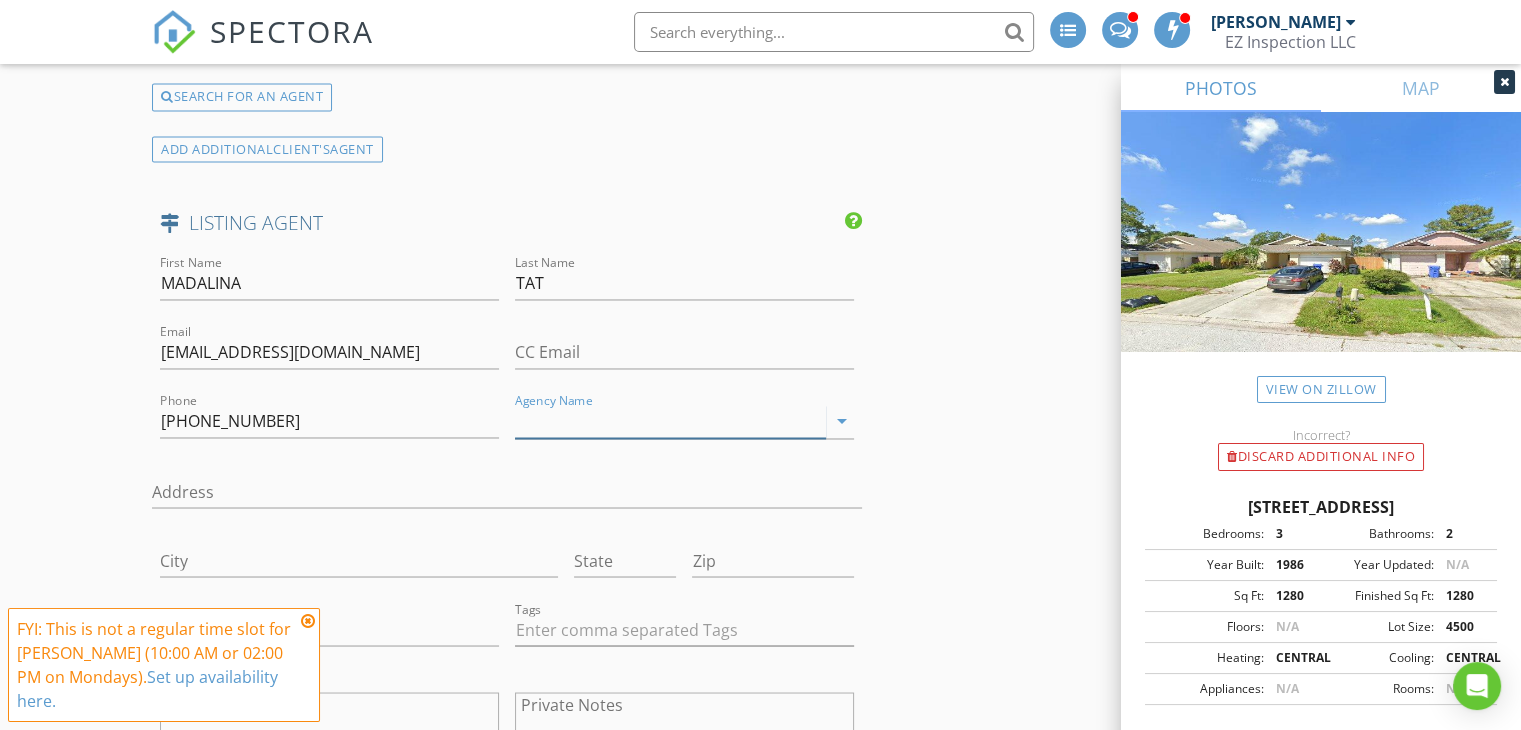 click on "Agency Name" at bounding box center (670, 421) 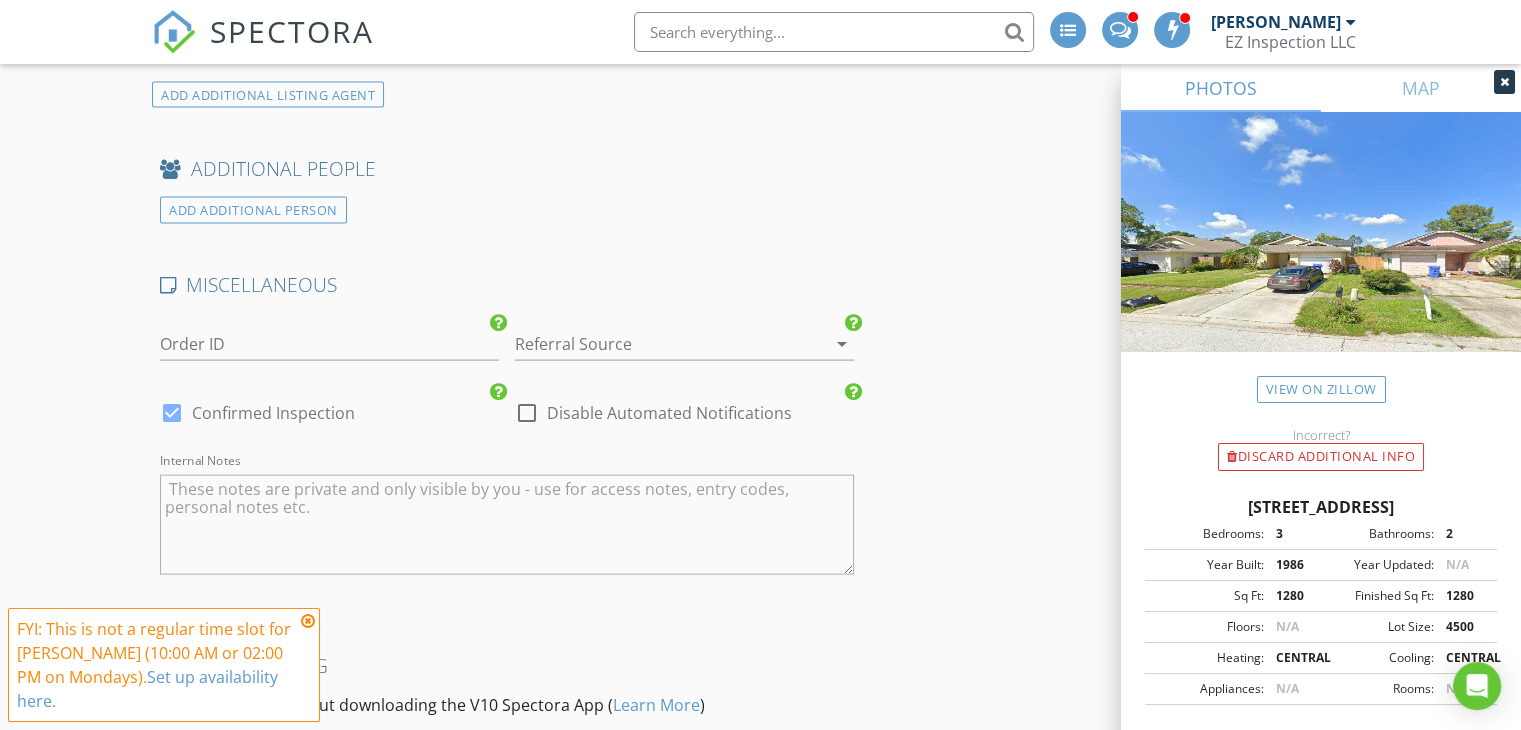 scroll, scrollTop: 4112, scrollLeft: 0, axis: vertical 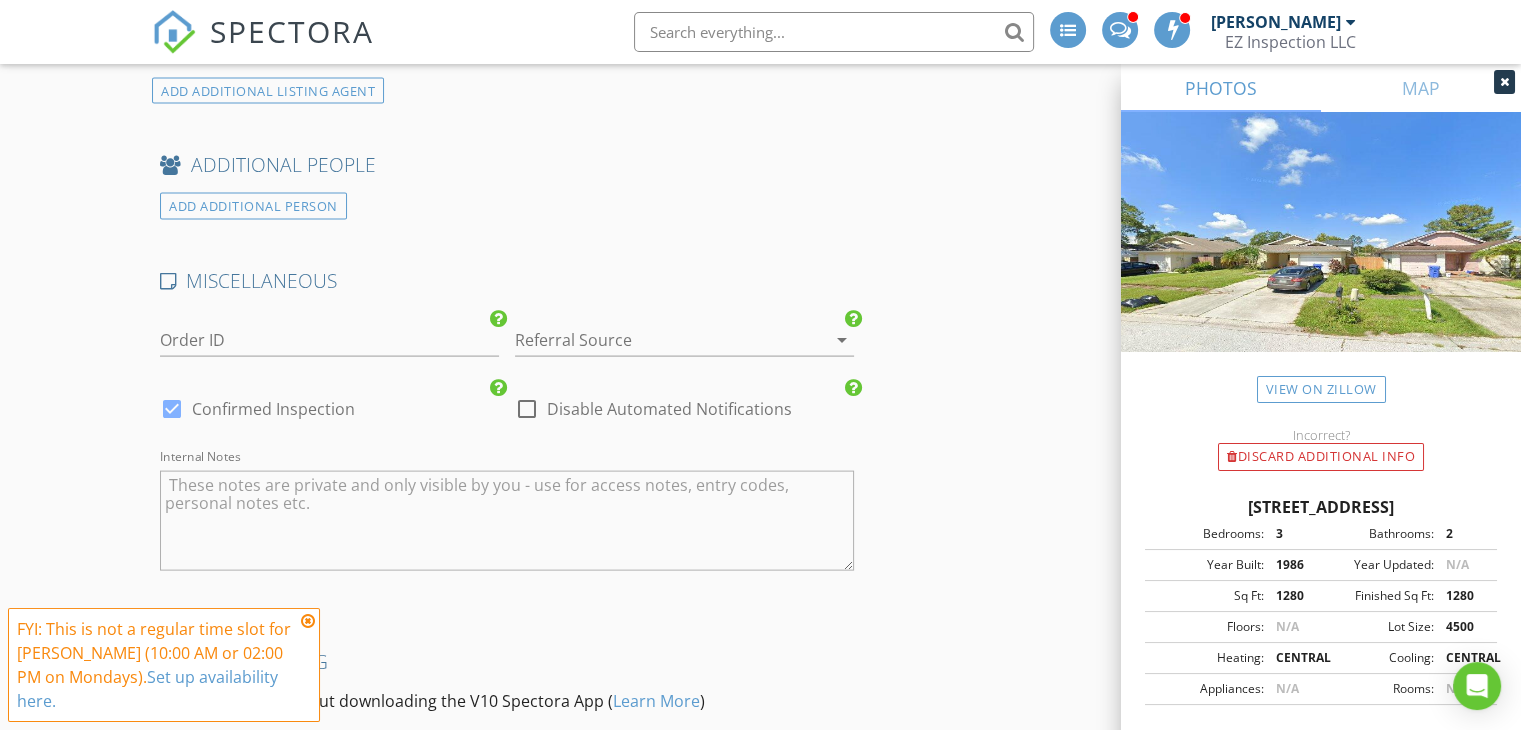 type on "NHR" 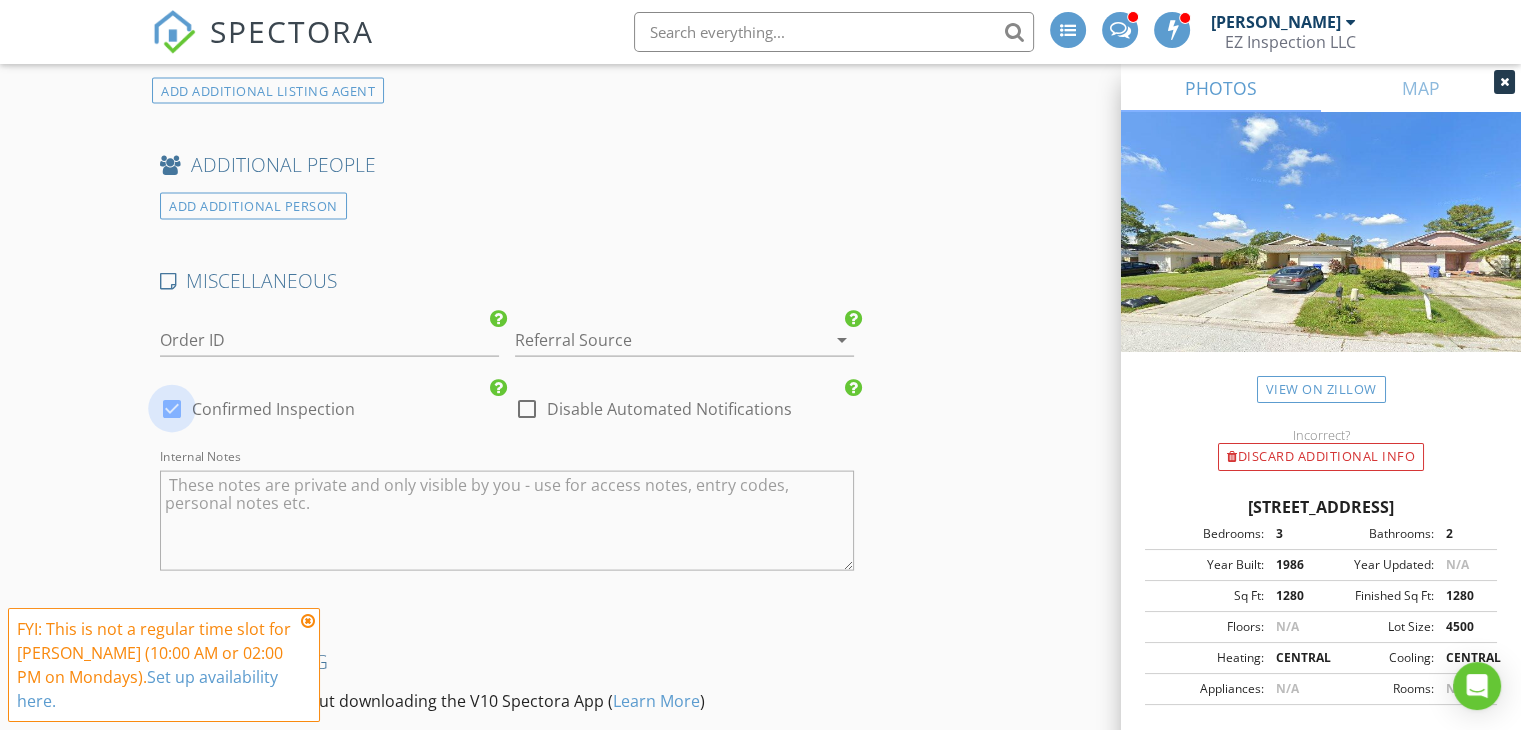 checkbox on "false" 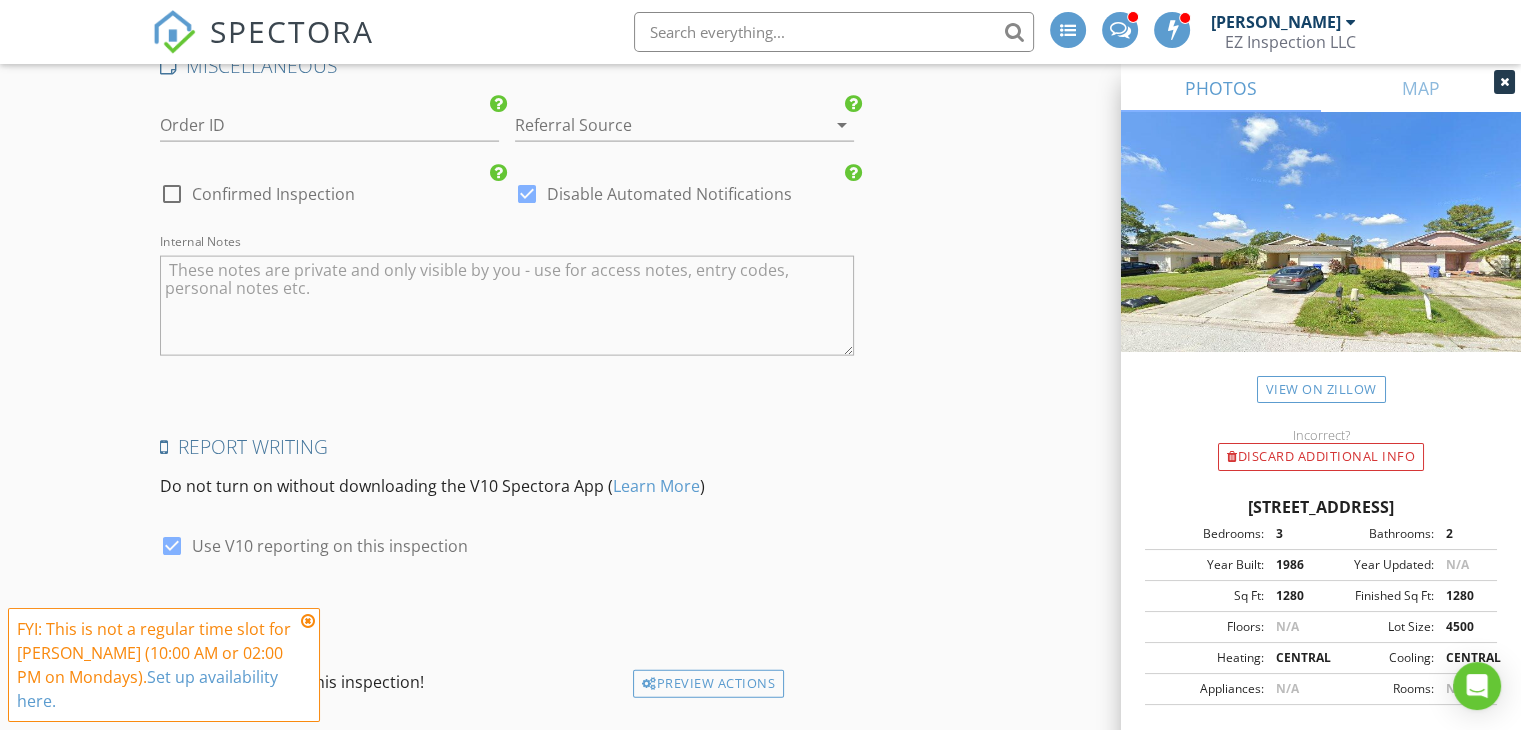 scroll, scrollTop: 4447, scrollLeft: 0, axis: vertical 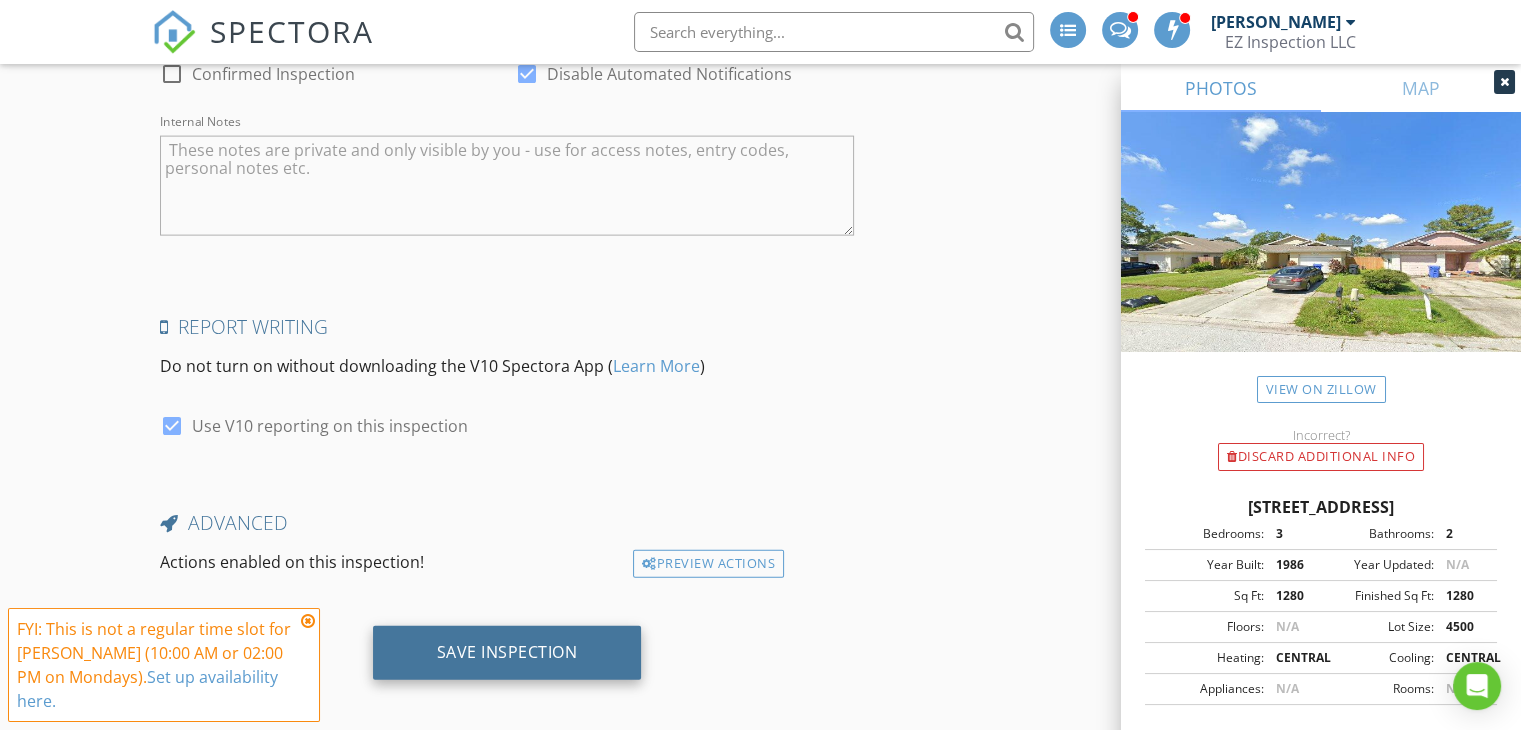 click on "Save Inspection" at bounding box center (507, 652) 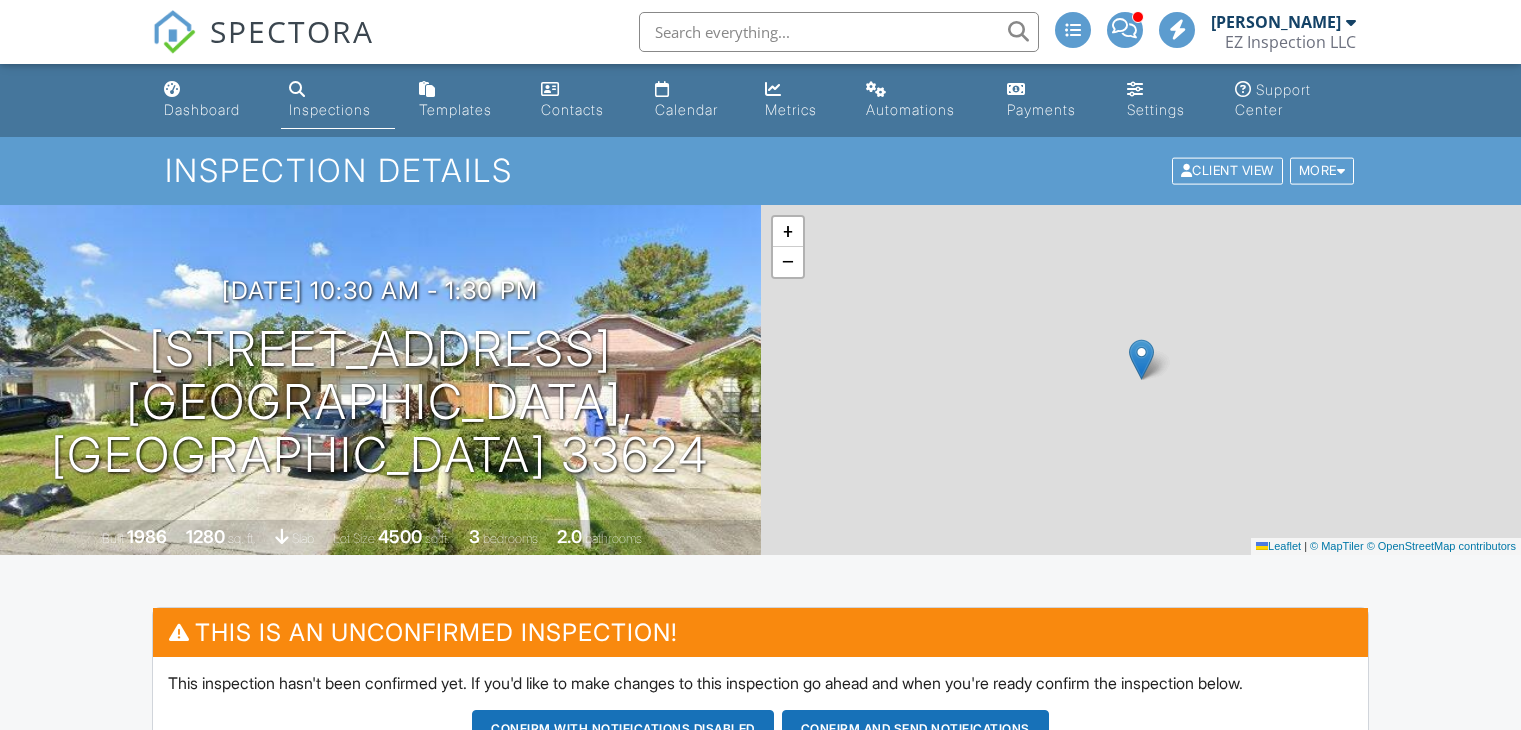 scroll, scrollTop: 0, scrollLeft: 0, axis: both 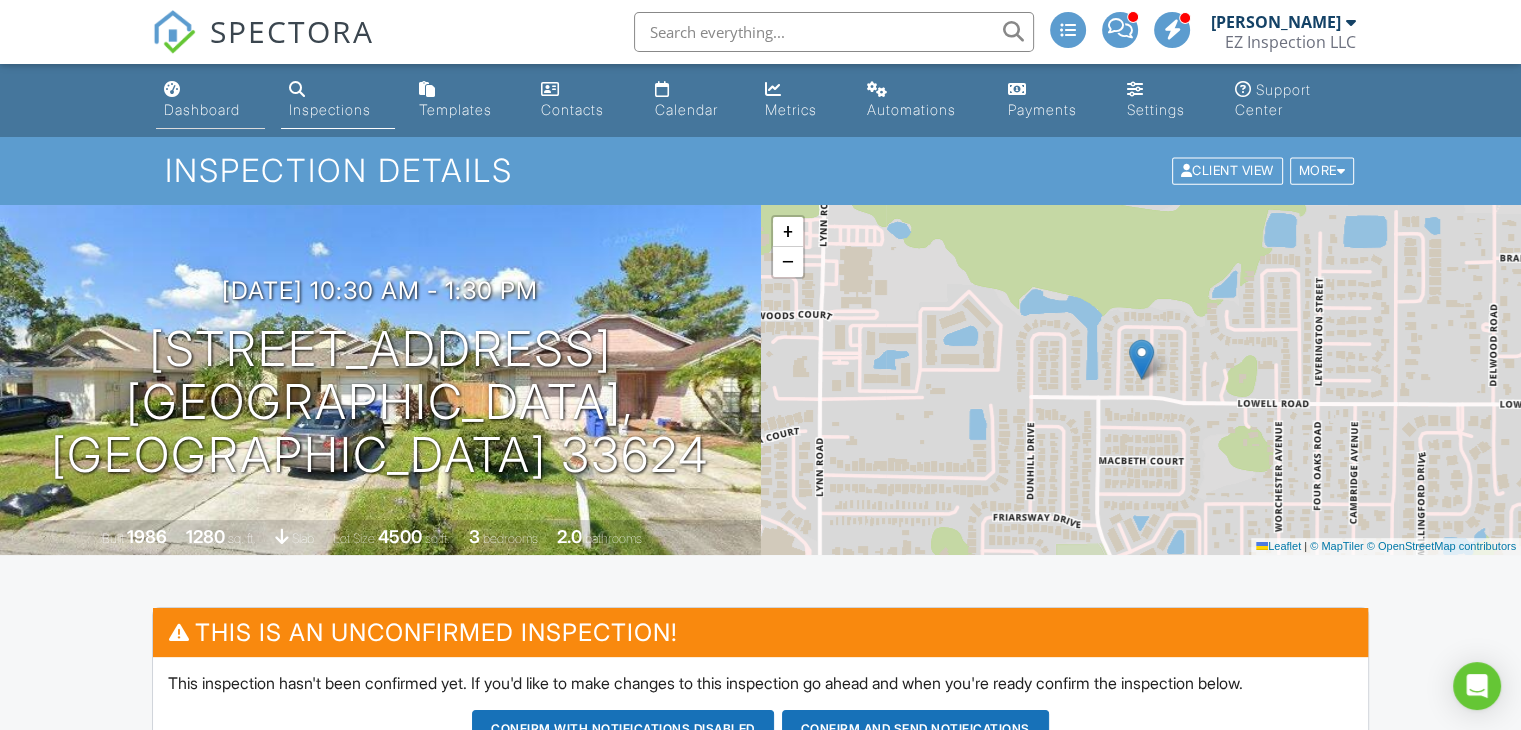 click on "Dashboard" at bounding box center [202, 109] 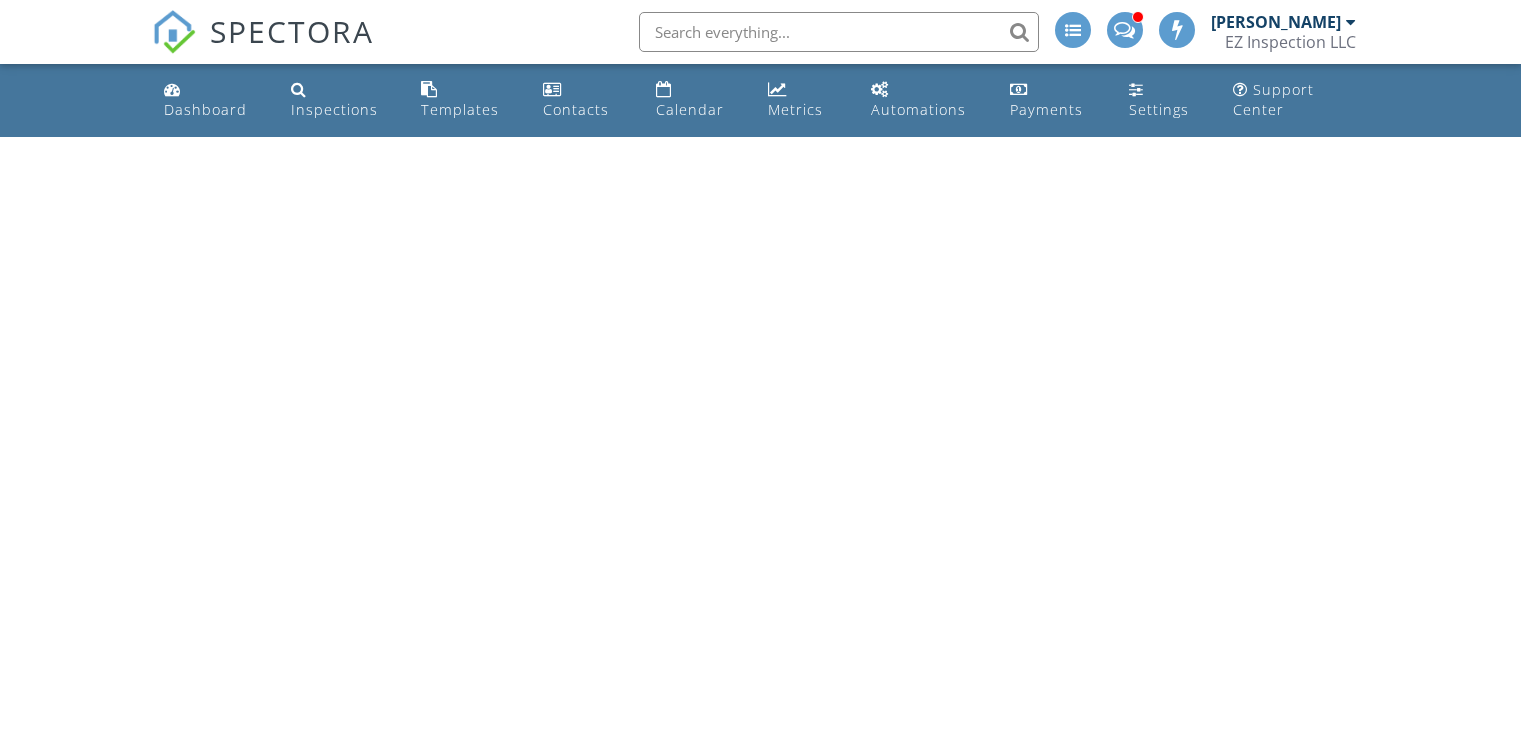 scroll, scrollTop: 0, scrollLeft: 0, axis: both 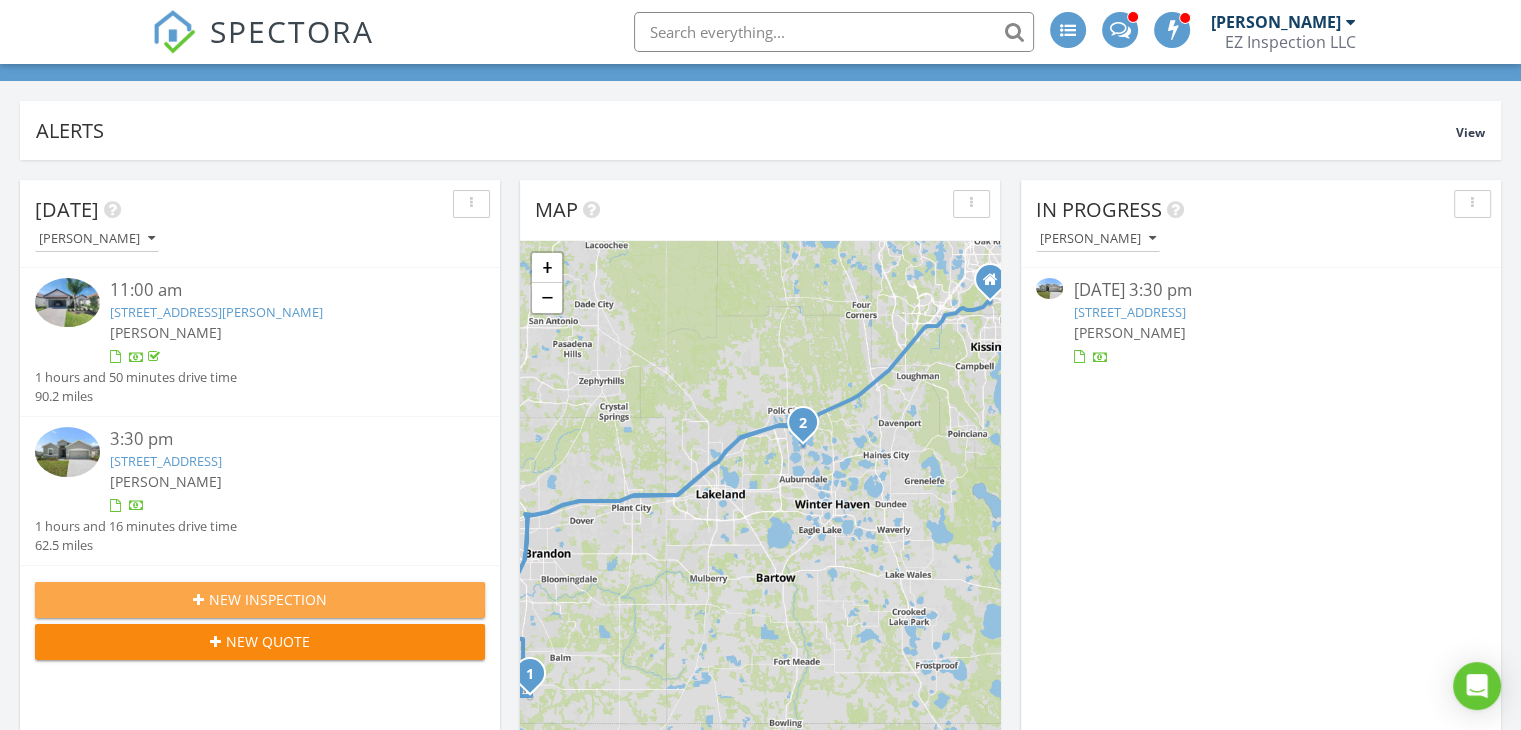 click on "New Inspection" at bounding box center [268, 599] 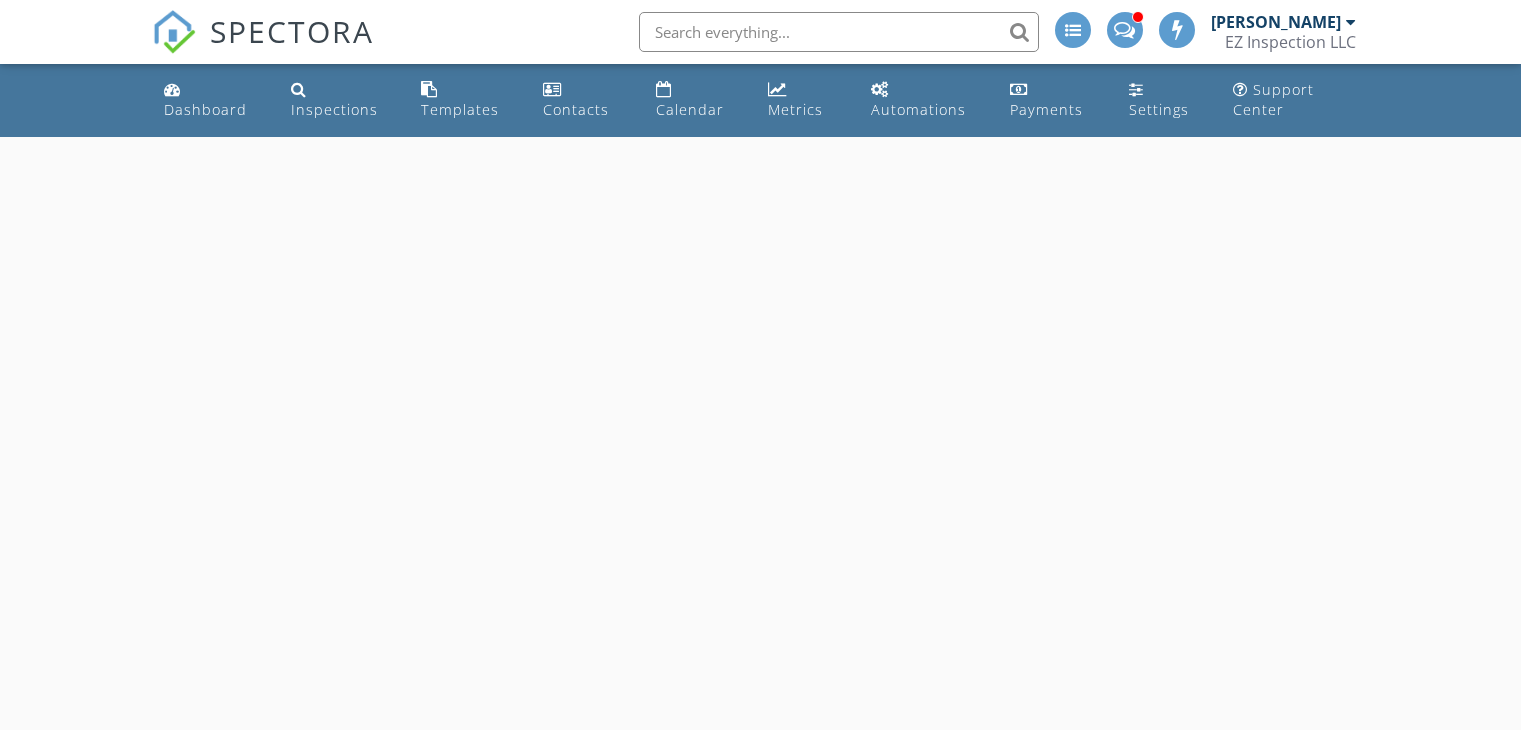 scroll, scrollTop: 0, scrollLeft: 0, axis: both 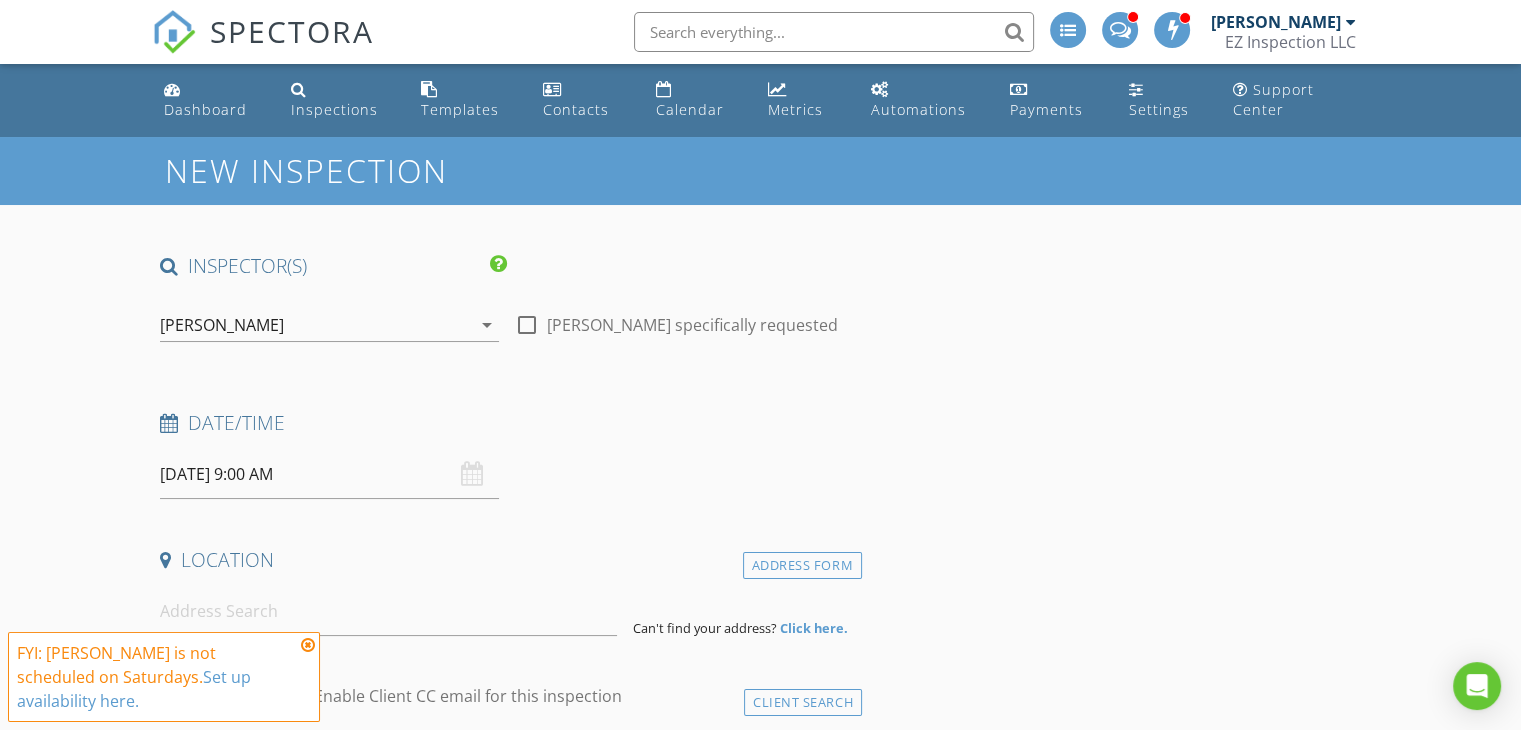 click on "[PERSON_NAME]" at bounding box center [315, 325] 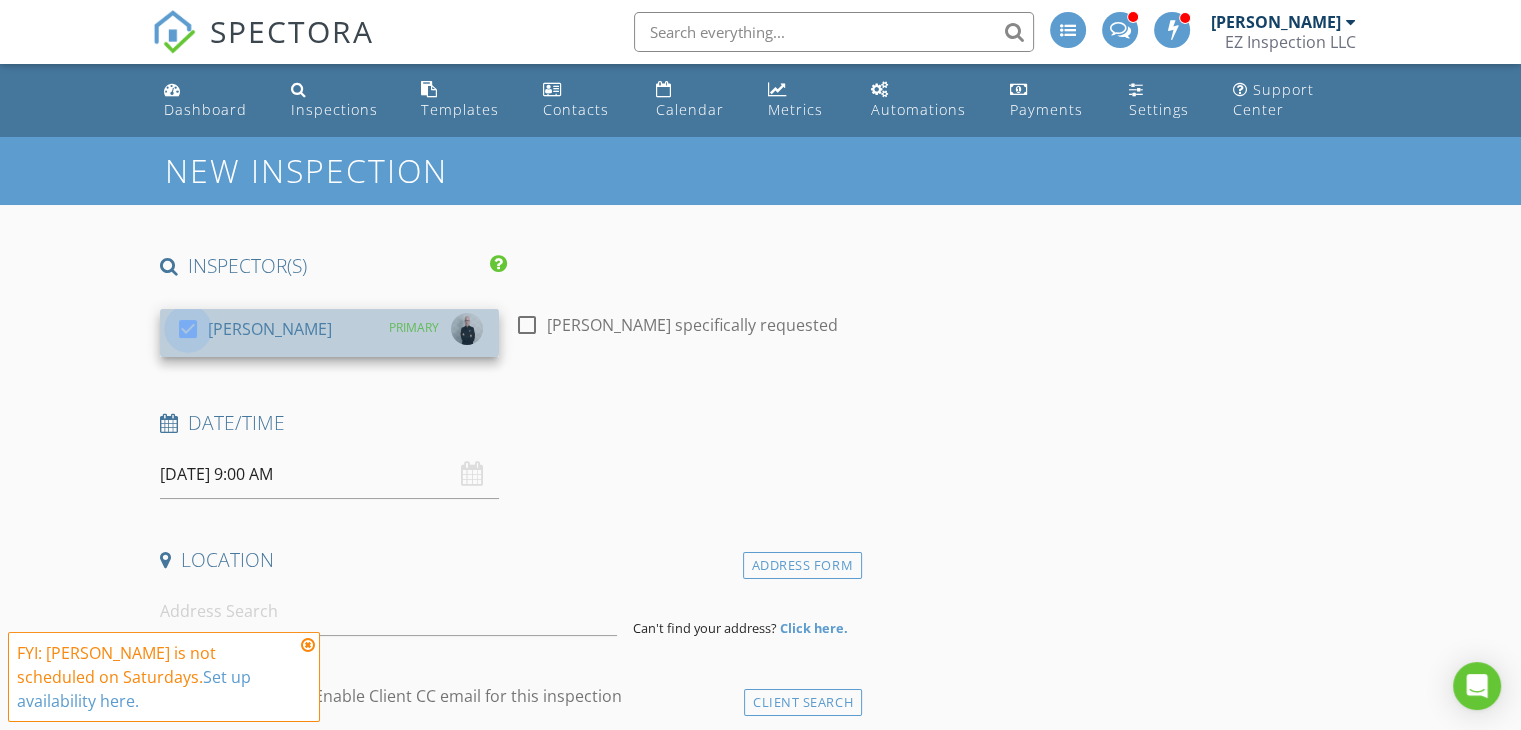 click at bounding box center [188, 329] 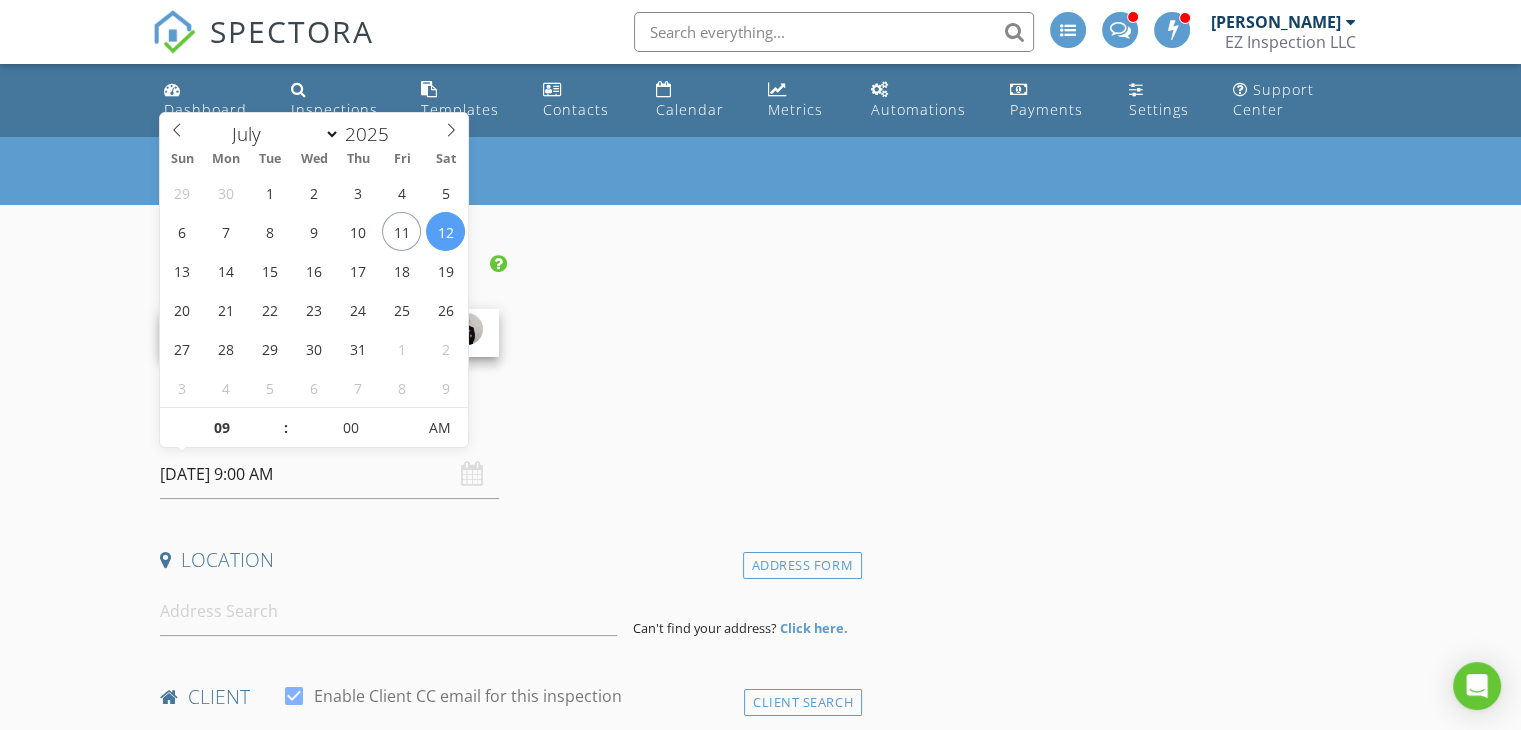 click on "[DATE] 9:00 AM" at bounding box center [329, 474] 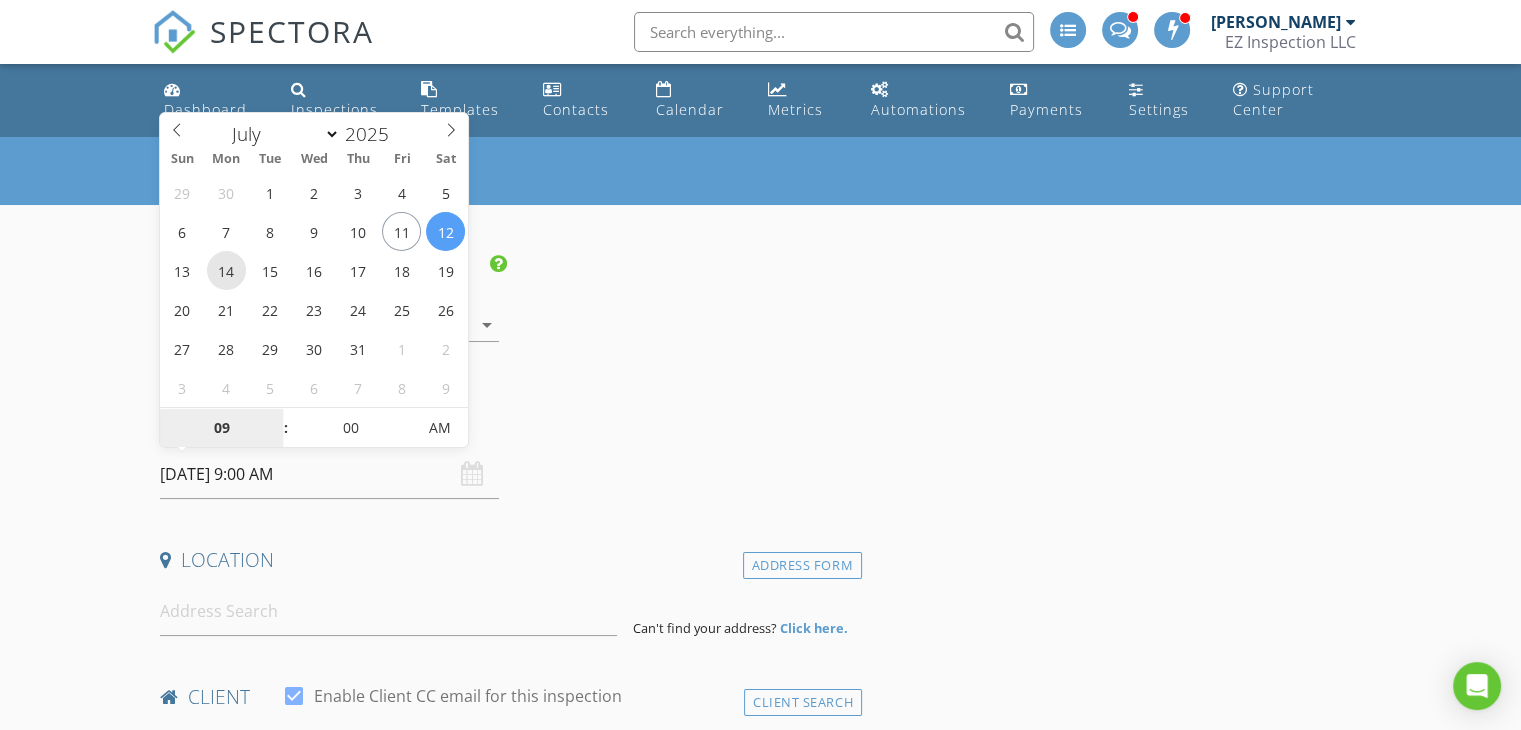 type on "[DATE] 9:00 AM" 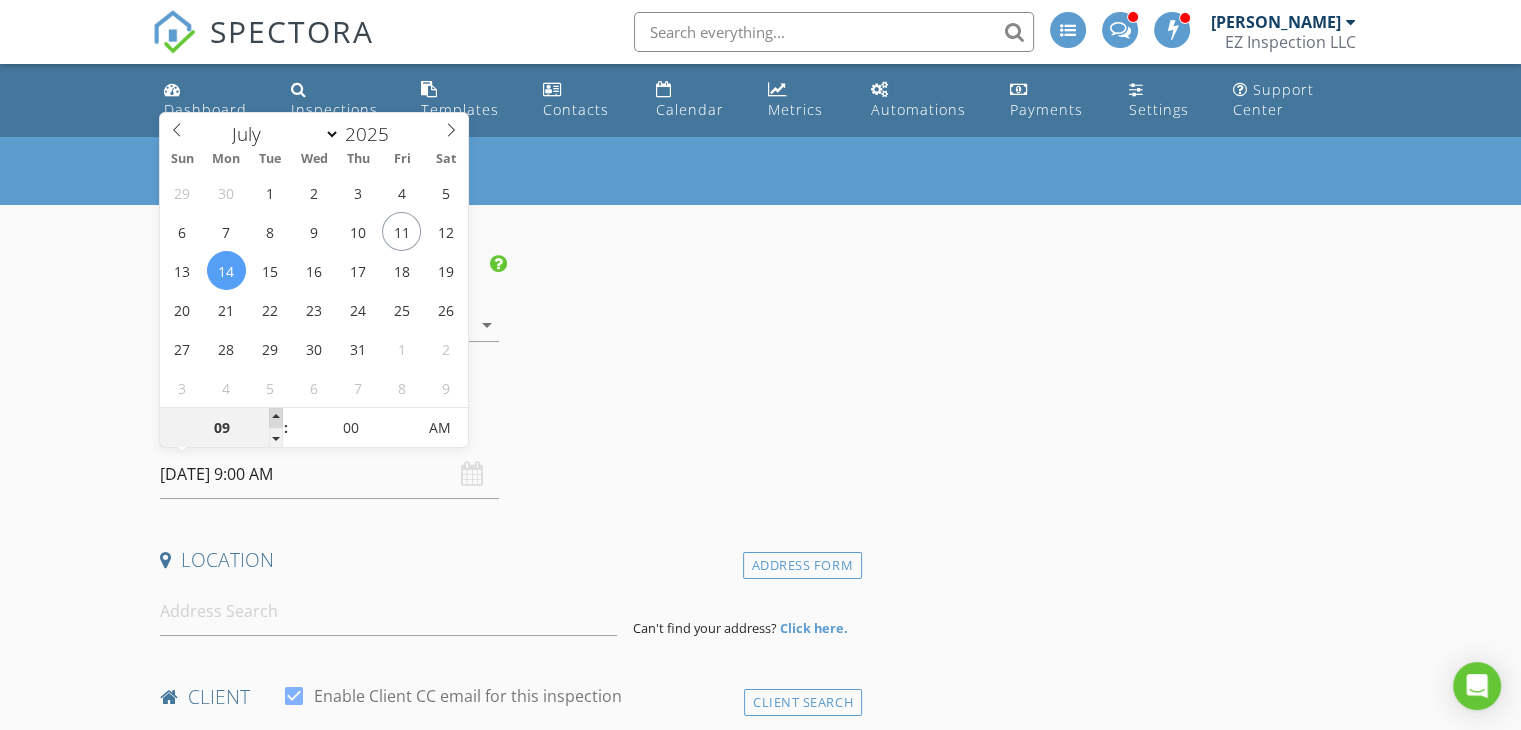 type on "10" 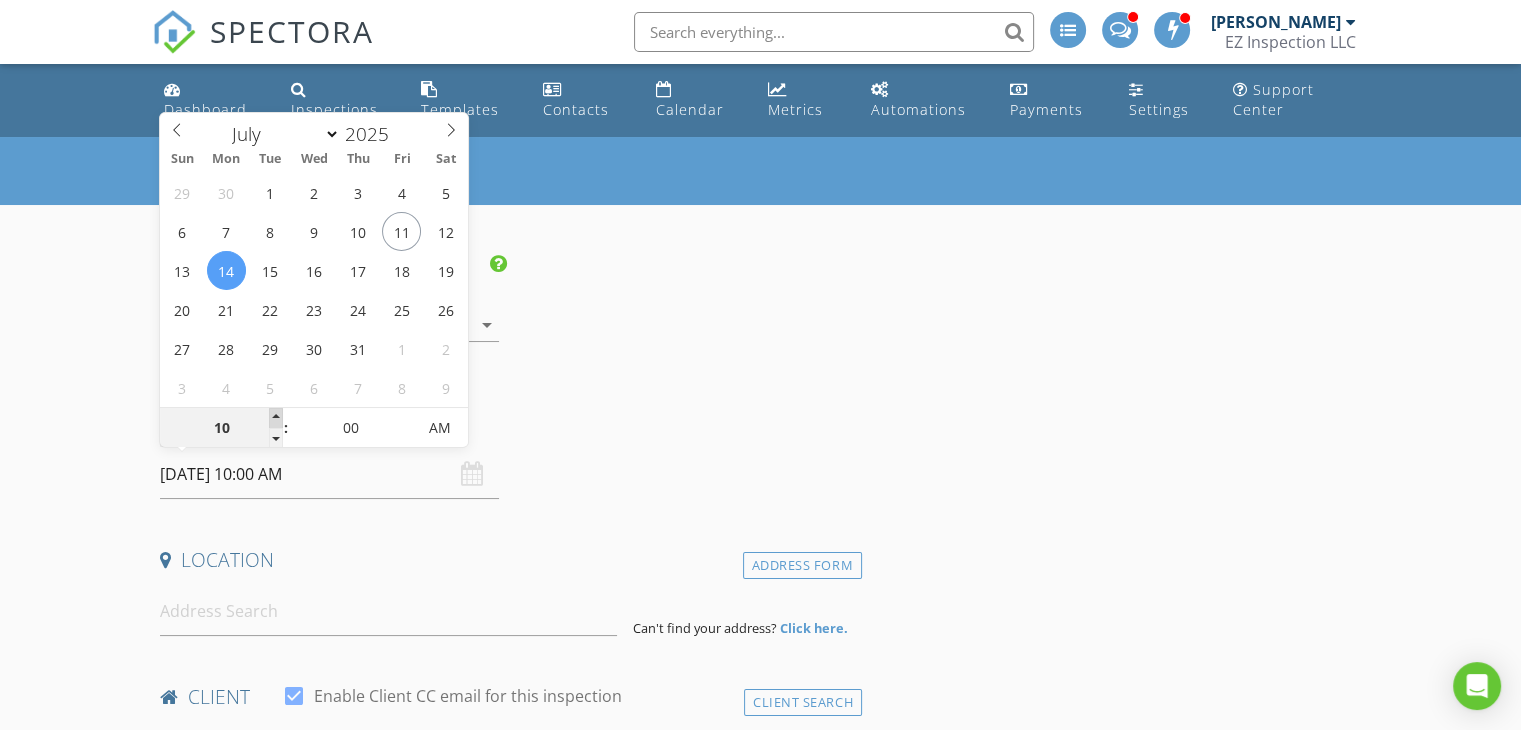 click at bounding box center (276, 418) 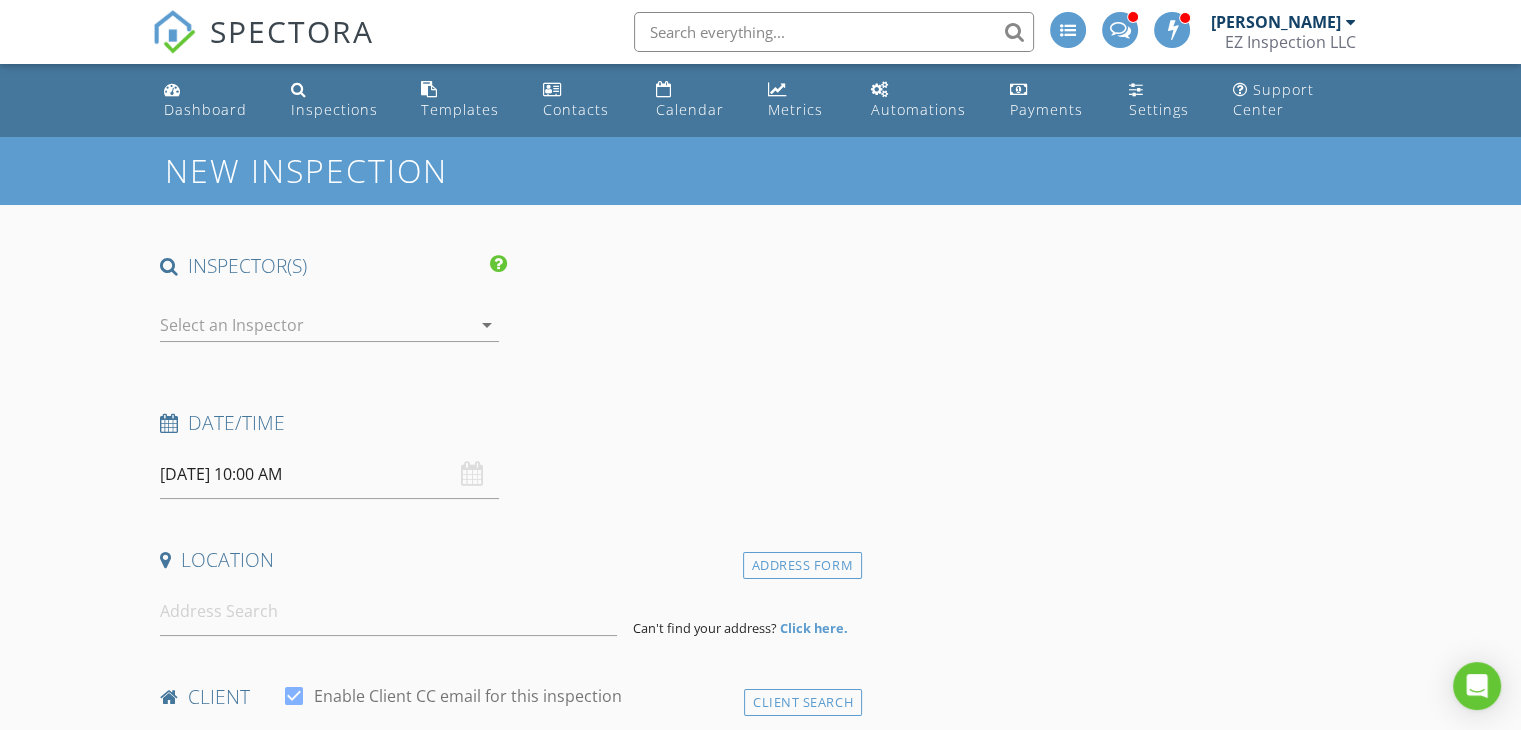click on "Date/Time
[DATE] 10:00 AM" at bounding box center [507, 454] 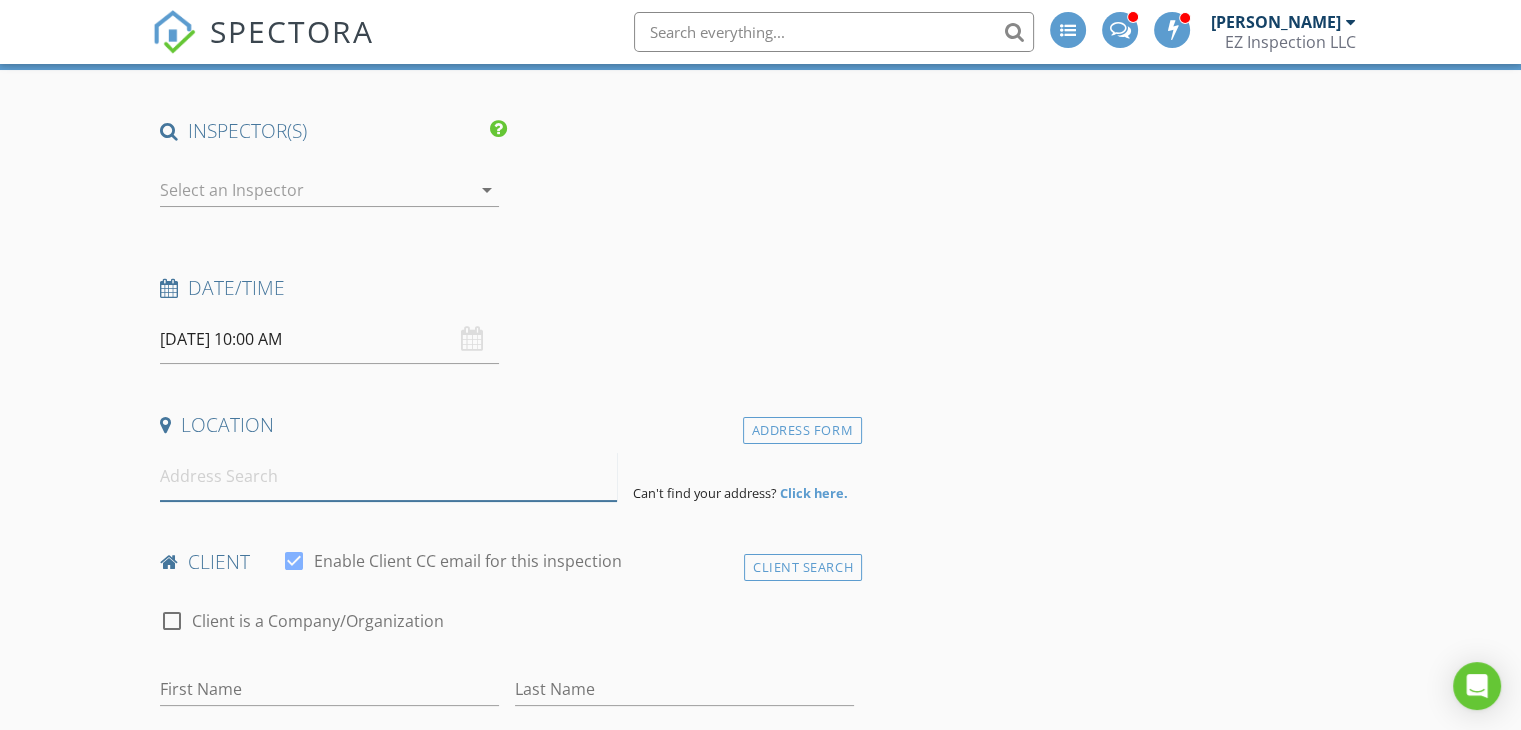 click at bounding box center (388, 476) 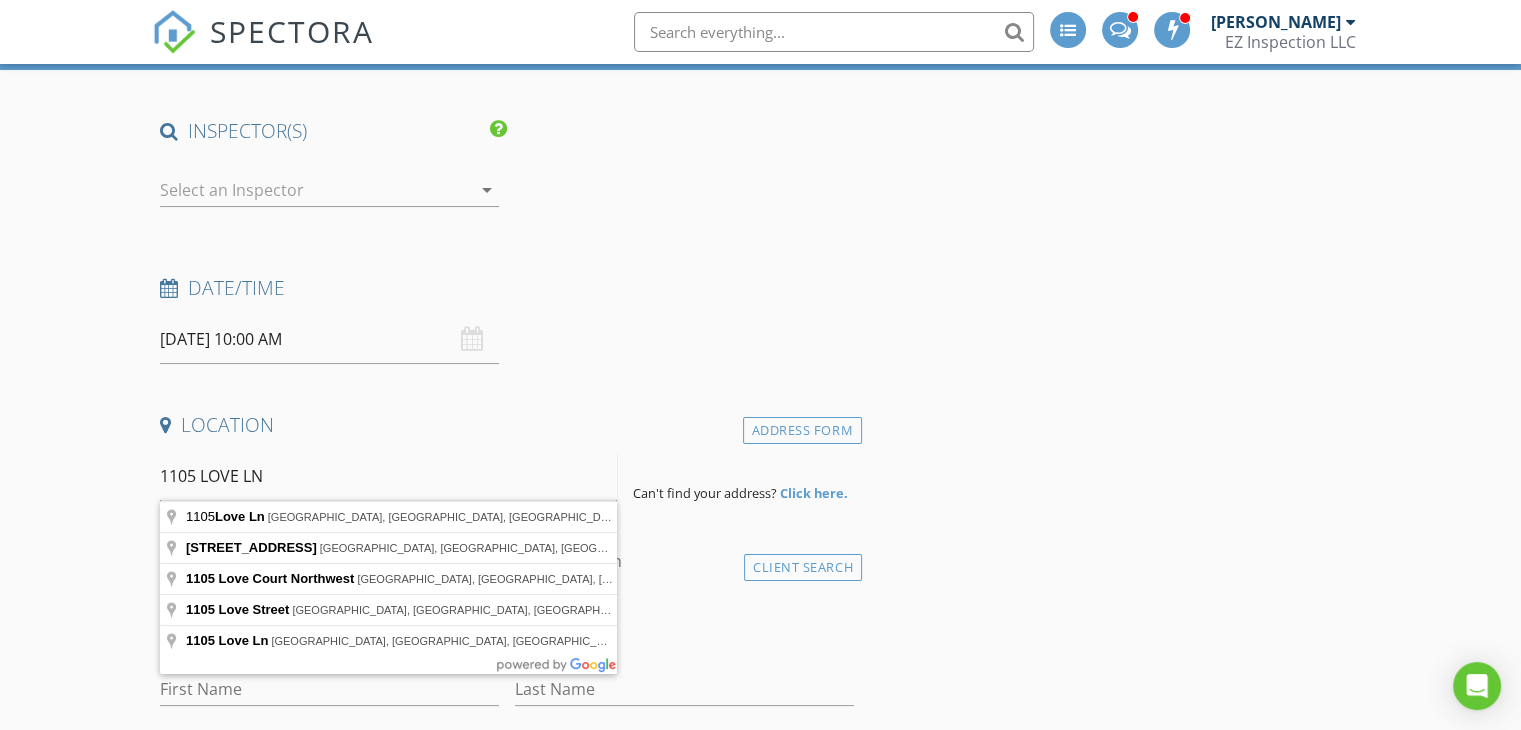 click on "1105 LOVE LN" at bounding box center [388, 476] 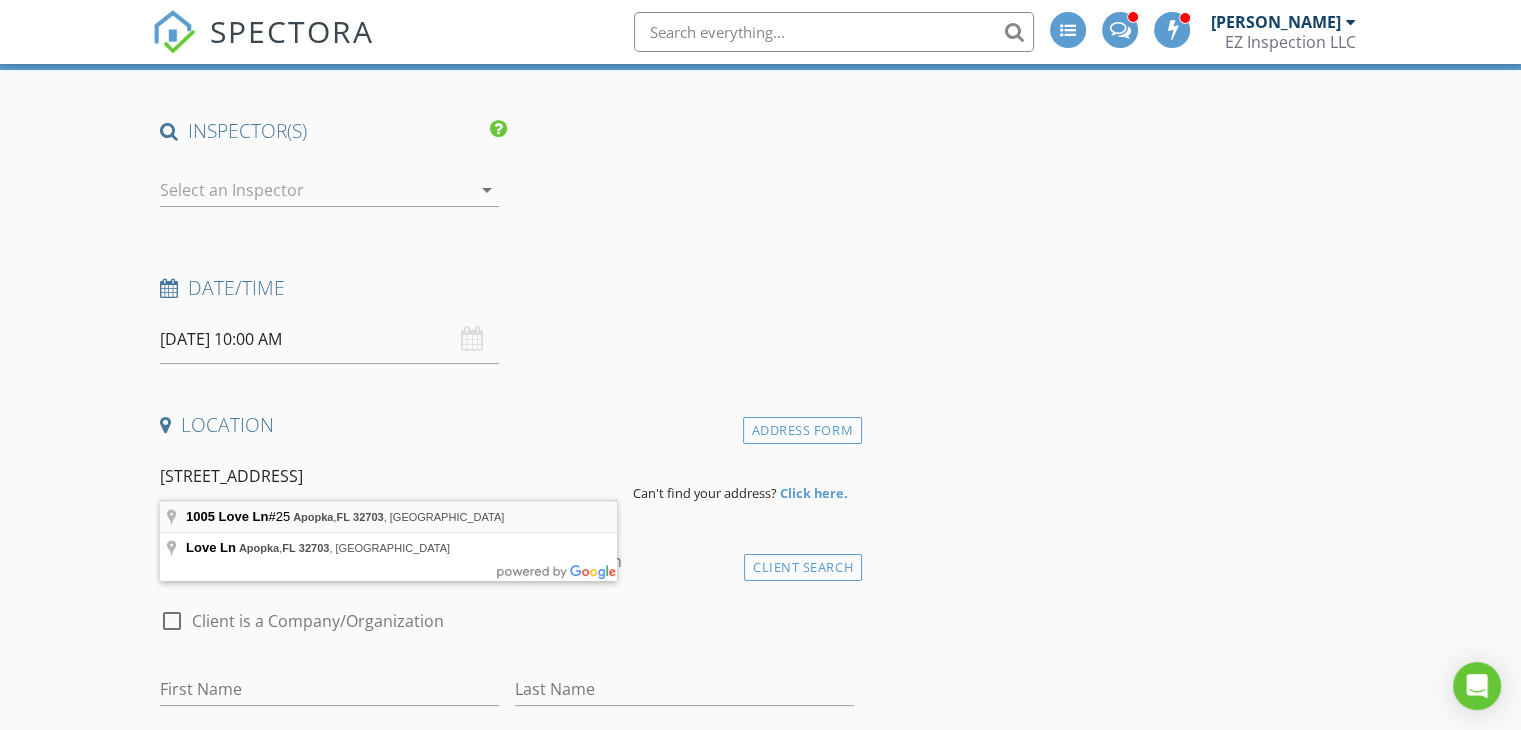 type on "[STREET_ADDRESS]" 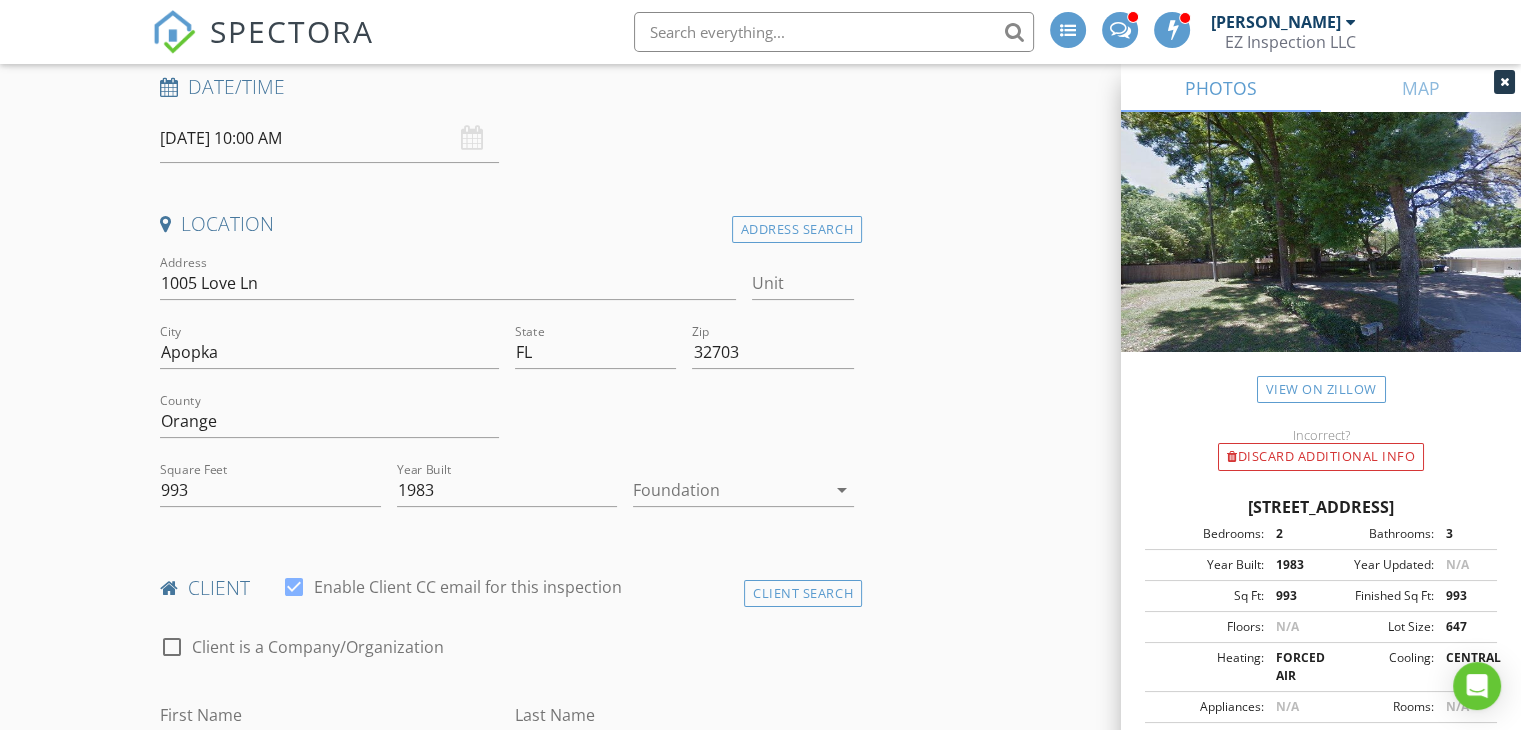 scroll, scrollTop: 407, scrollLeft: 0, axis: vertical 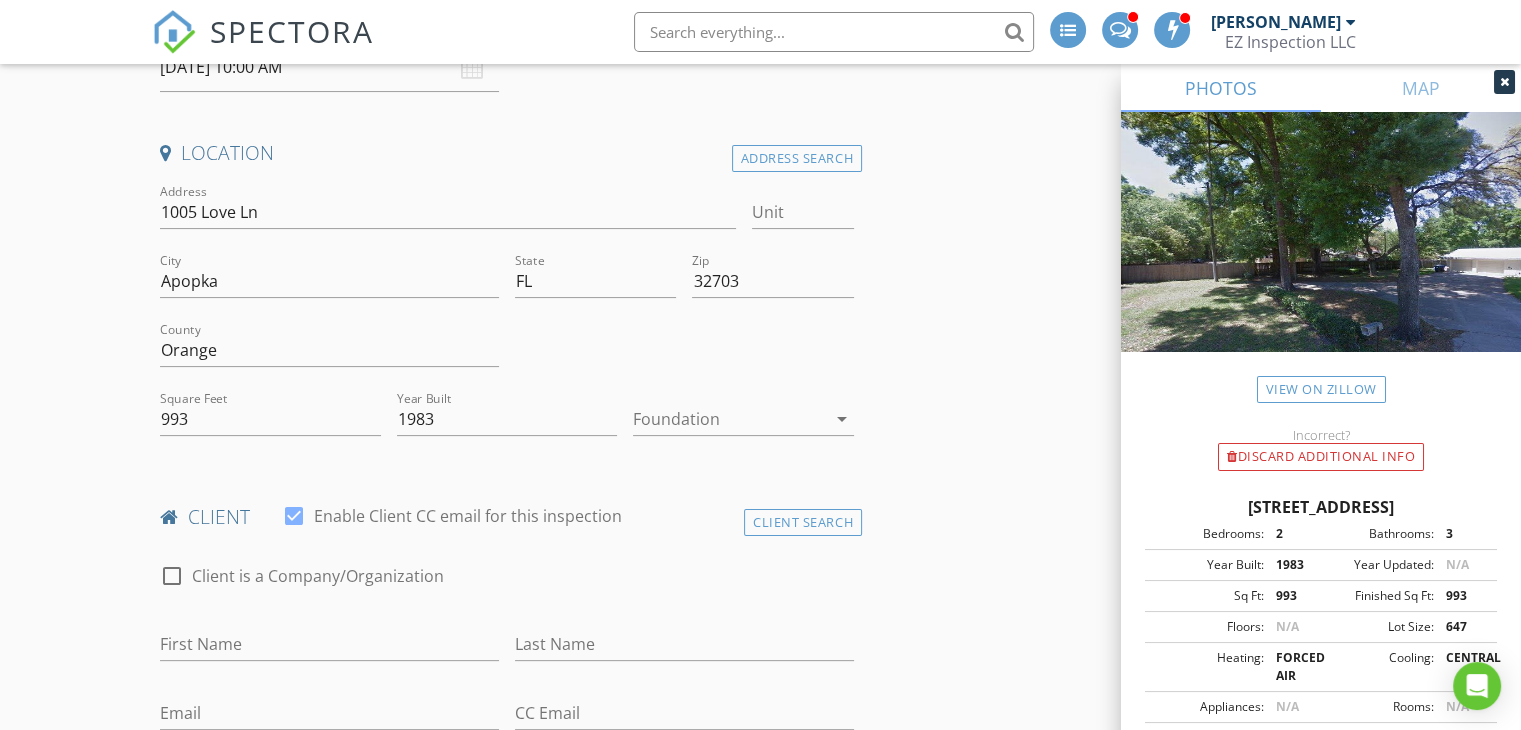 click at bounding box center (729, 419) 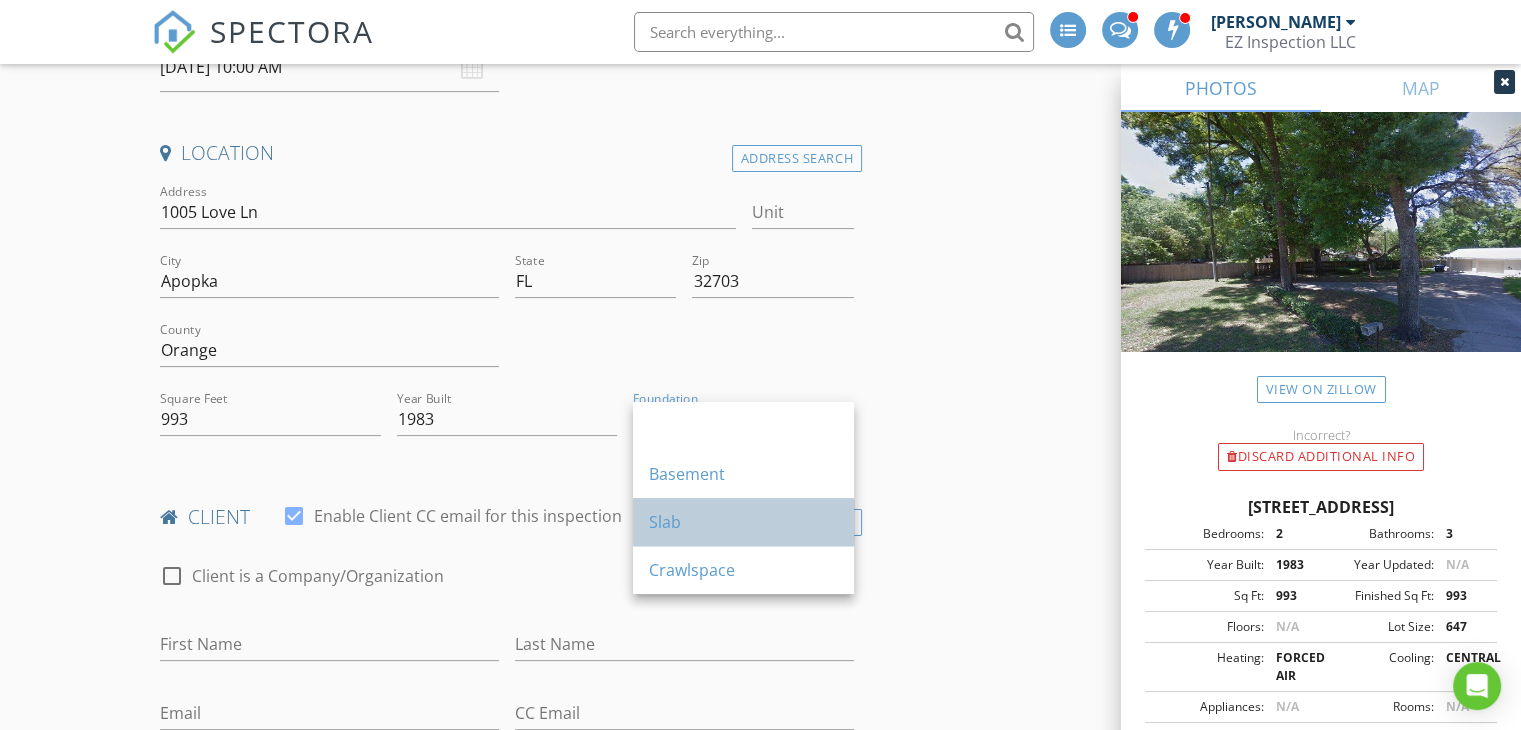 click on "Slab" at bounding box center [743, 522] 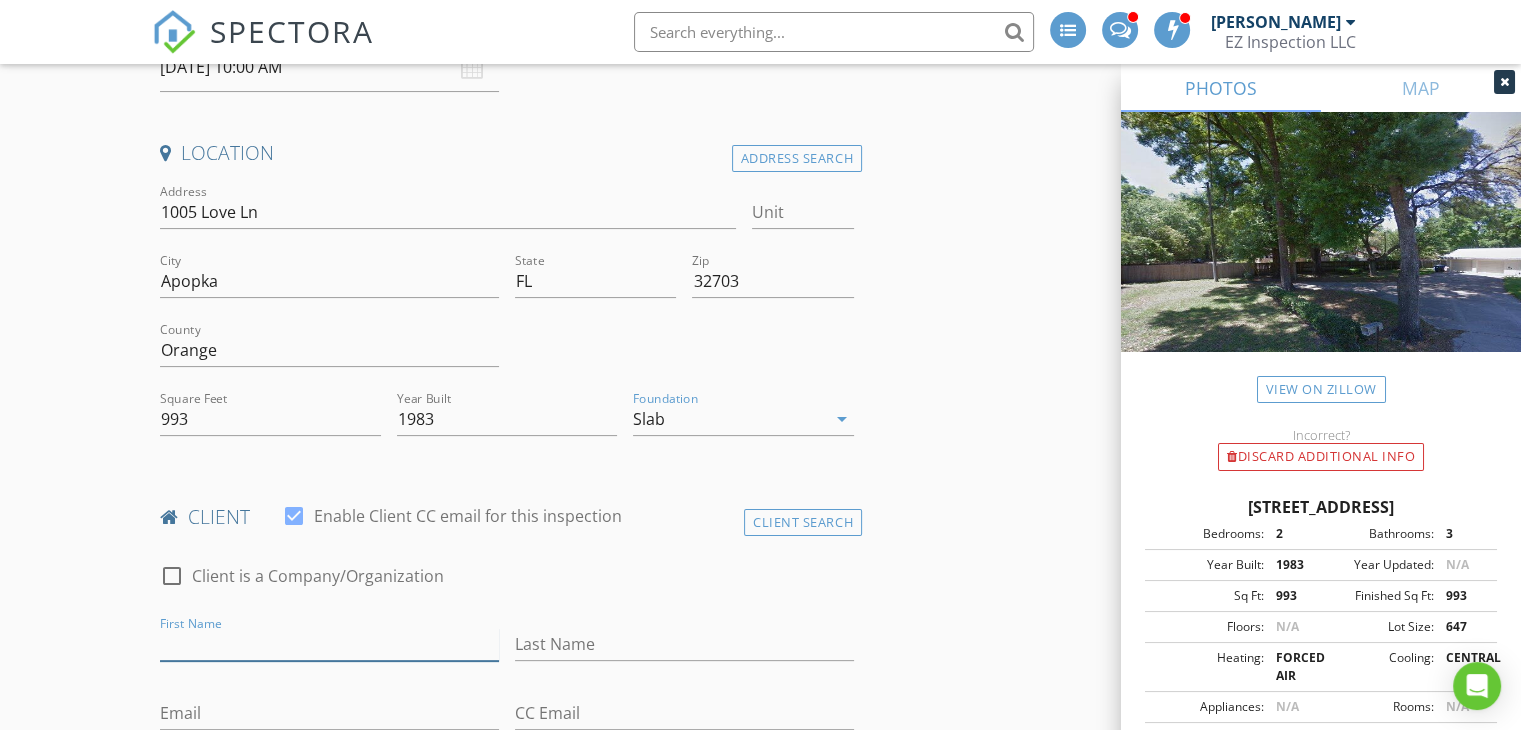 click on "First Name" at bounding box center [329, 644] 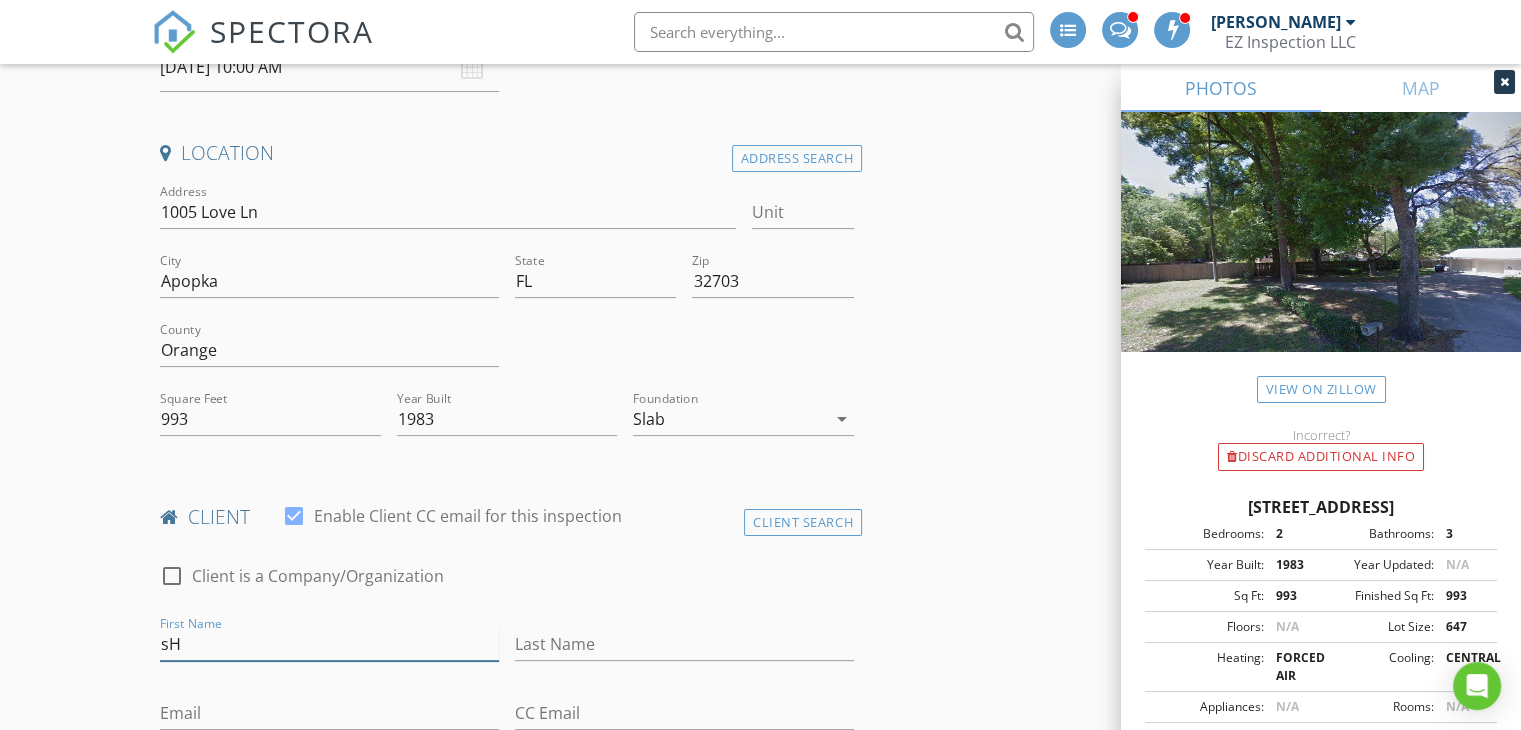type on "s" 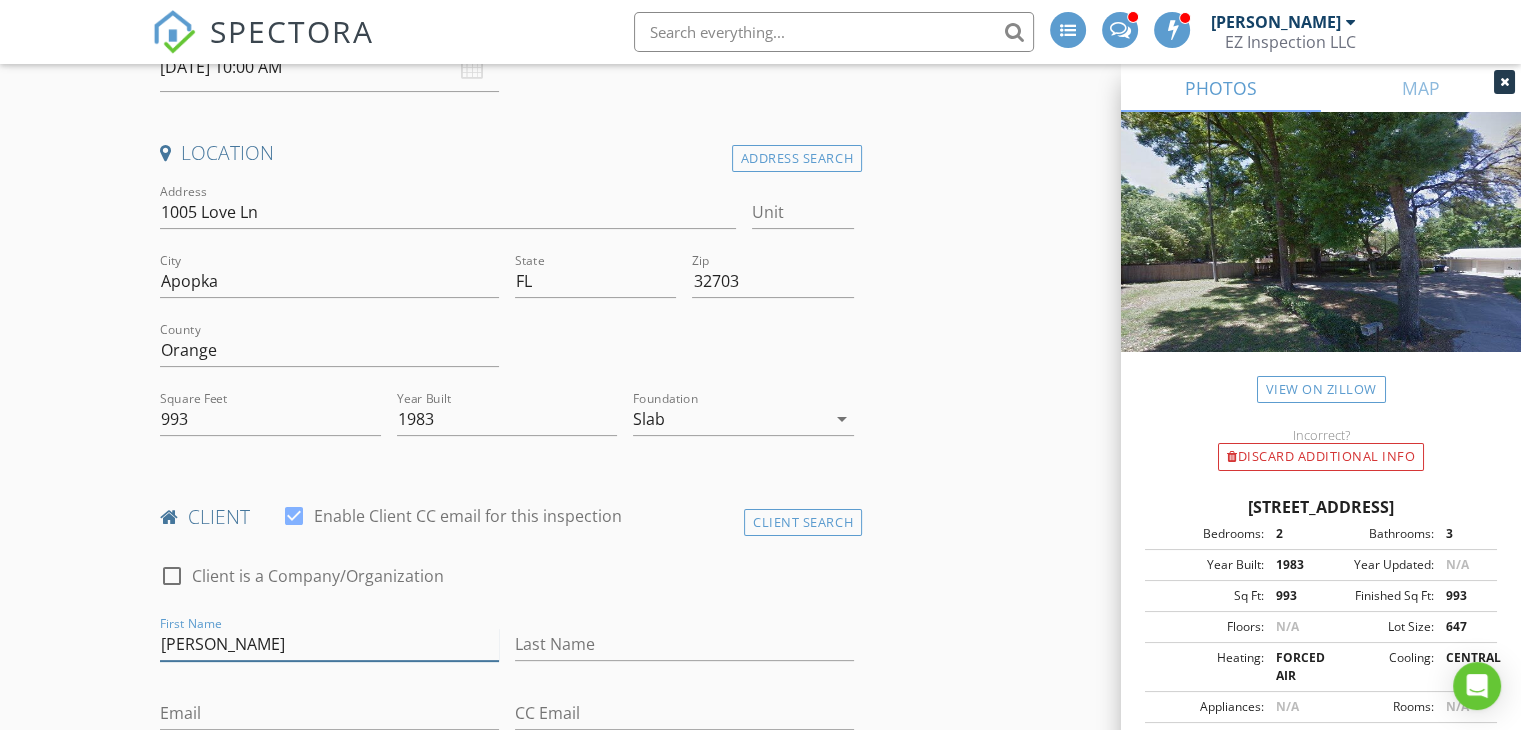 type on "[PERSON_NAME]" 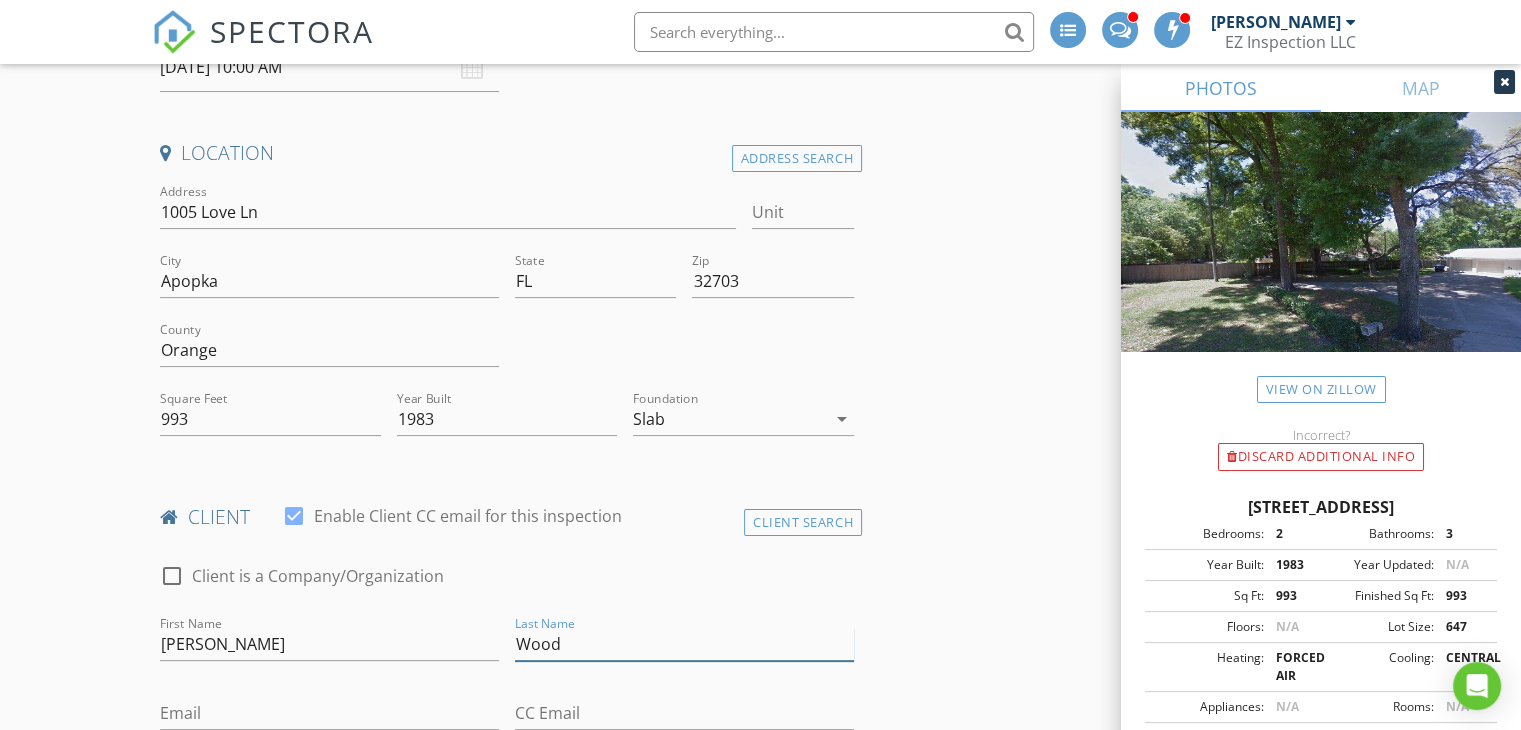 type on "Wood" 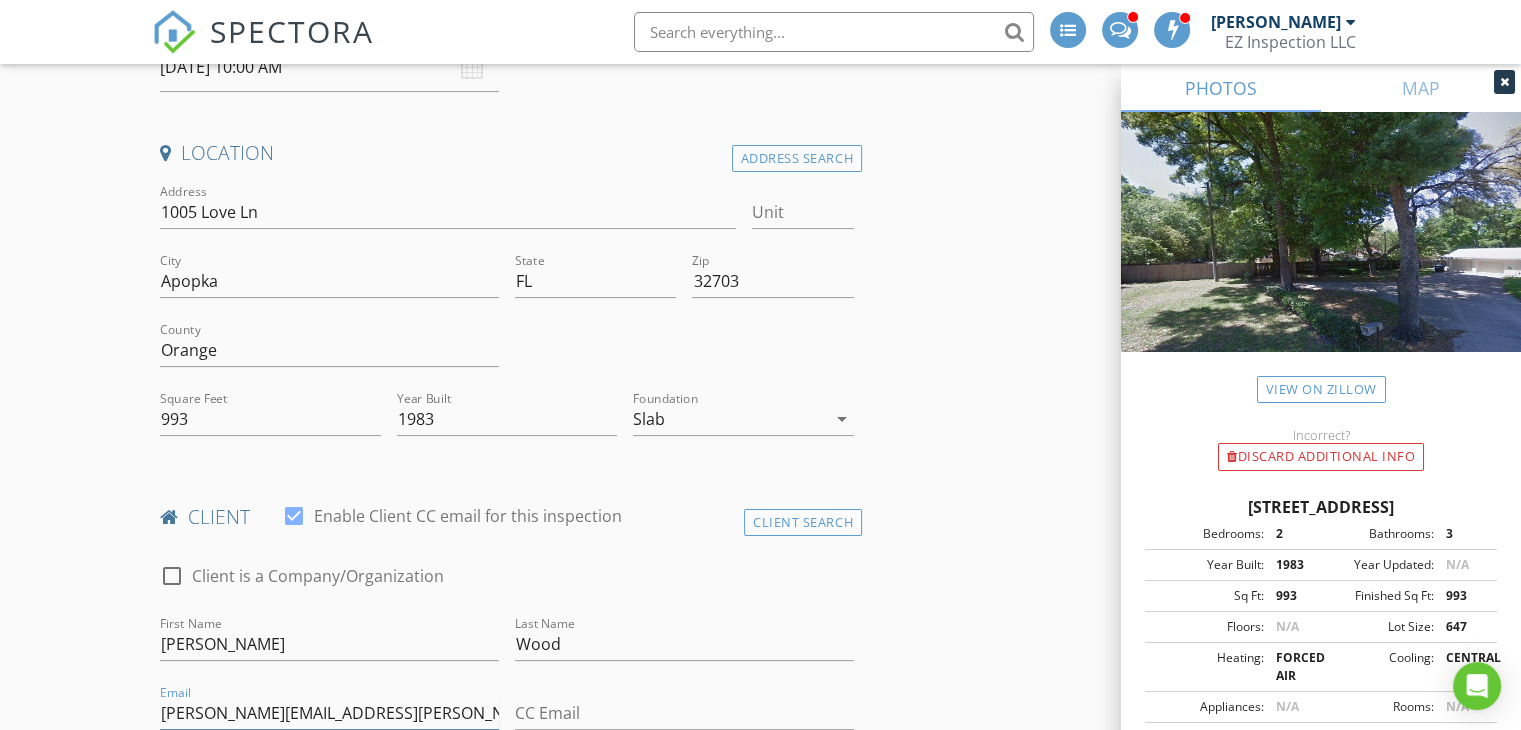 type on "[PERSON_NAME][EMAIL_ADDRESS][PERSON_NAME][DOMAIN_NAME]" 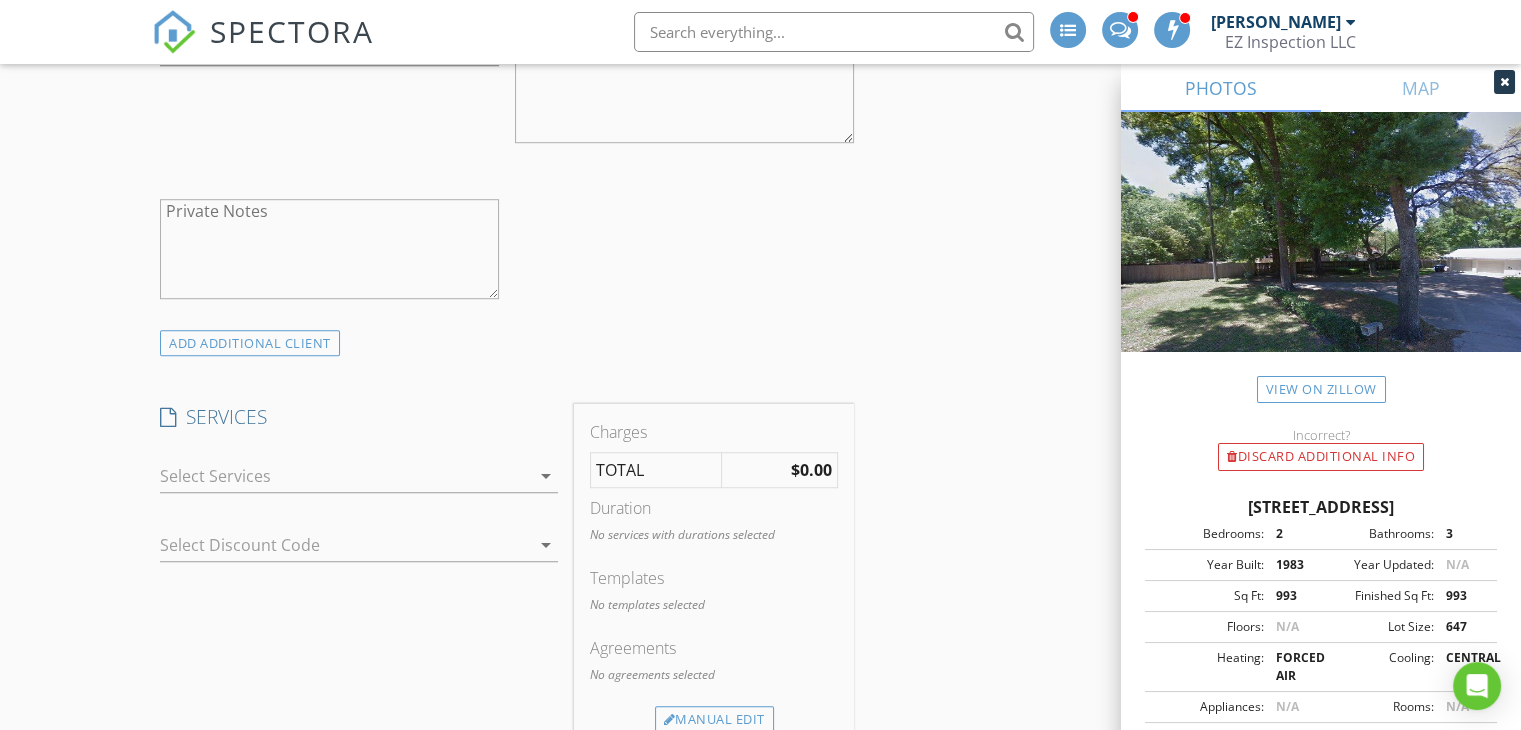 scroll, scrollTop: 1344, scrollLeft: 0, axis: vertical 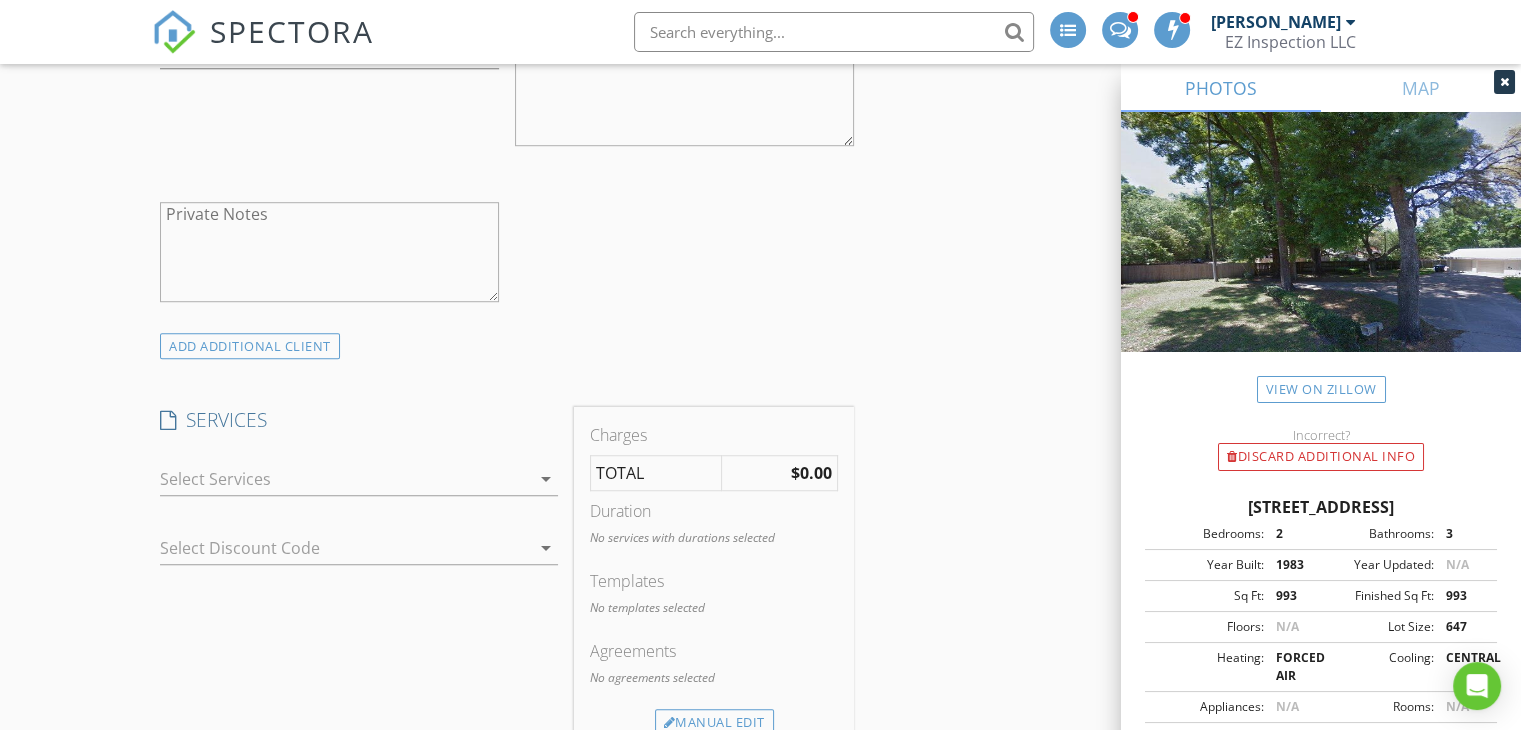 type on "[PHONE_NUMBER]" 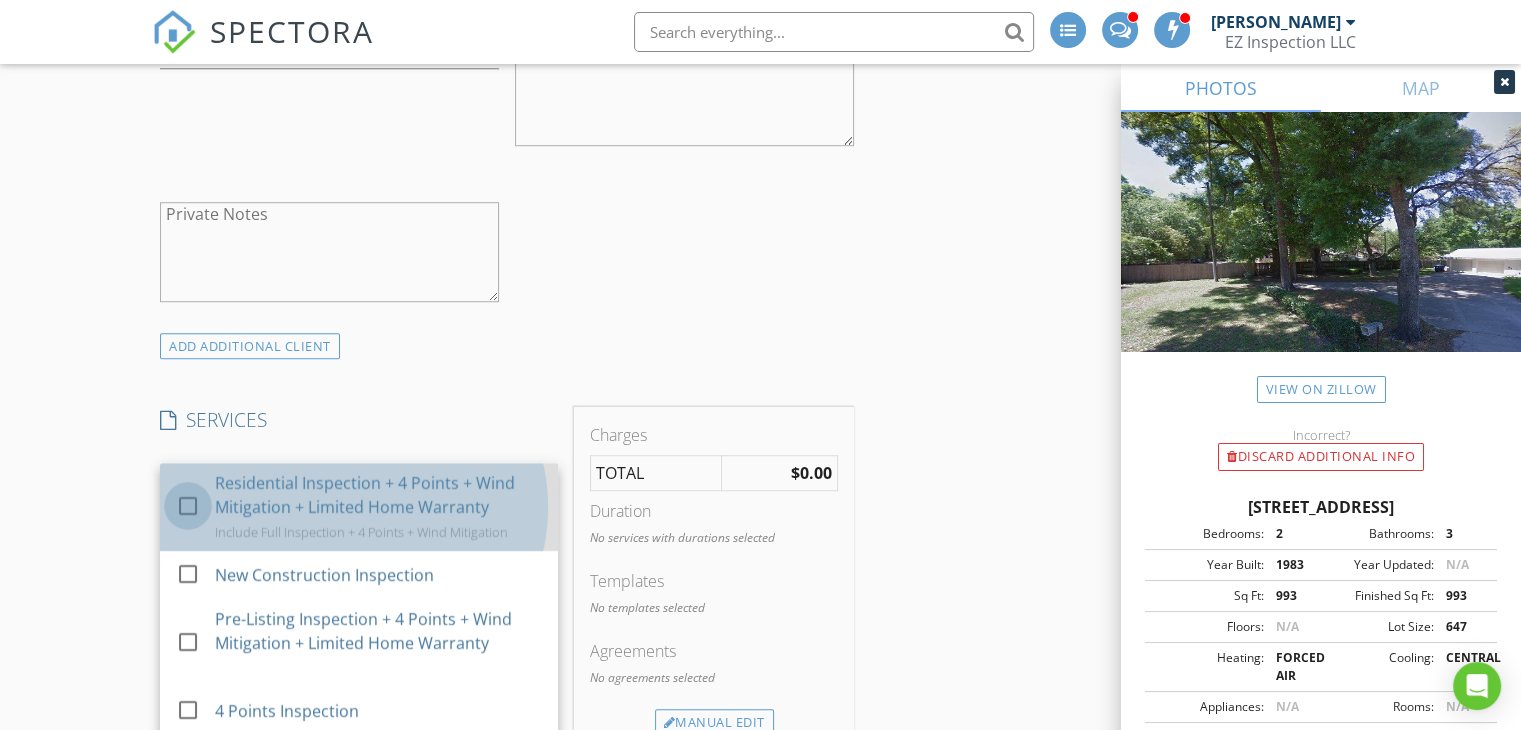 click at bounding box center [188, 506] 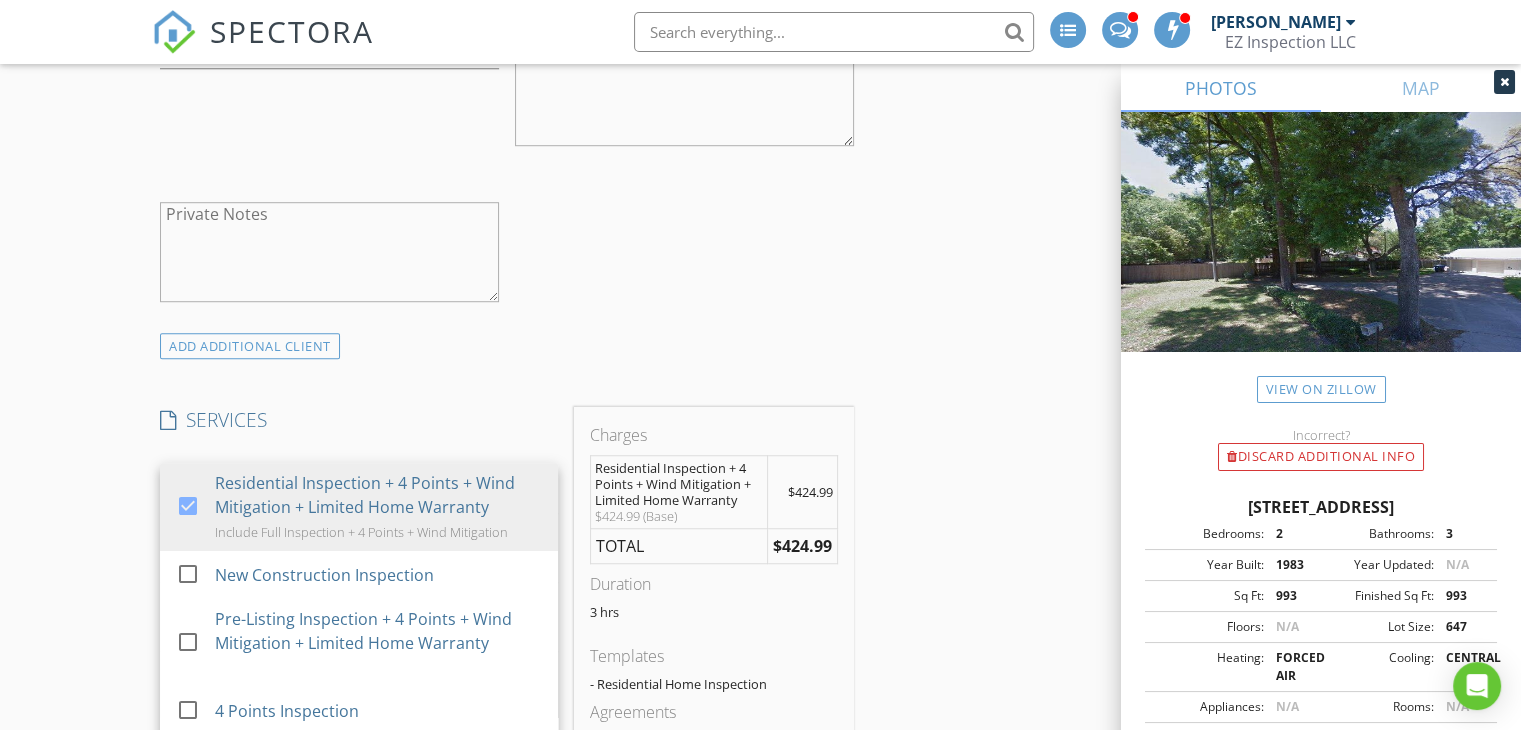 click on "New Inspection
INSPECTOR(S)
check_box_outline_blank   Mauricio Pineda     arrow_drop_down
Date/Time
07/14/2025 10:00 AM
Location
Address Search       Address 1005 Love Ln   Unit   City Apopka   State FL   Zip 32703   County Orange     Square Feet 993   Year Built 1983   Foundation Slab arrow_drop_down
client
check_box Enable Client CC email for this inspection   Client Search     check_box_outline_blank Client is a Company/Organization     First Name Shannon   Last Name Wood   Email shannon.janai@gmail.com   CC Email   Phone 321-418-5475   Address   City   State   Zip     Tags         Notes   Private Notes
ADD ADDITIONAL client
SERVICES
check_box   Residential Inspection + 4 Points + Wind Mitigation + Limited Home Warranty   check_box_outline_blank" at bounding box center [760, 696] 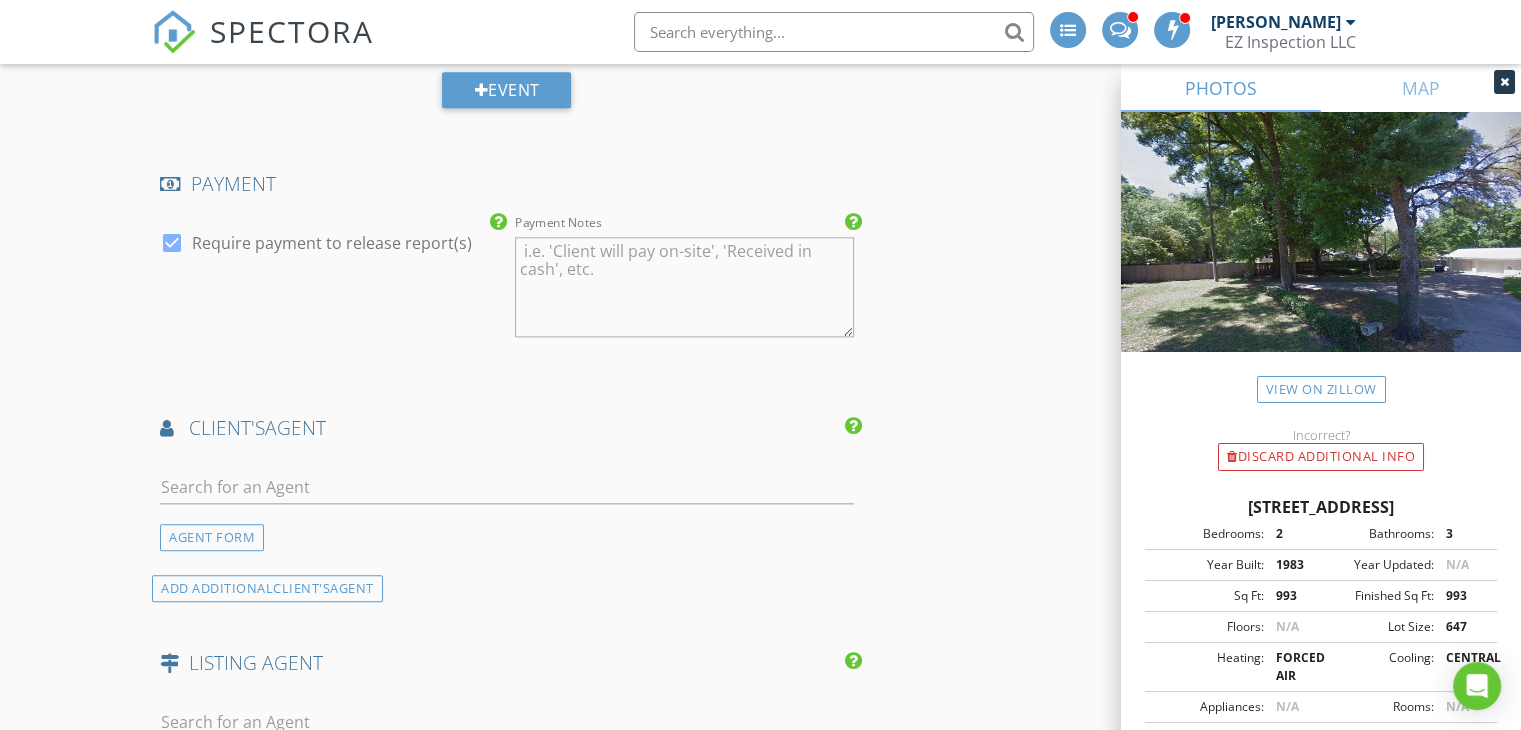 scroll, scrollTop: 2160, scrollLeft: 0, axis: vertical 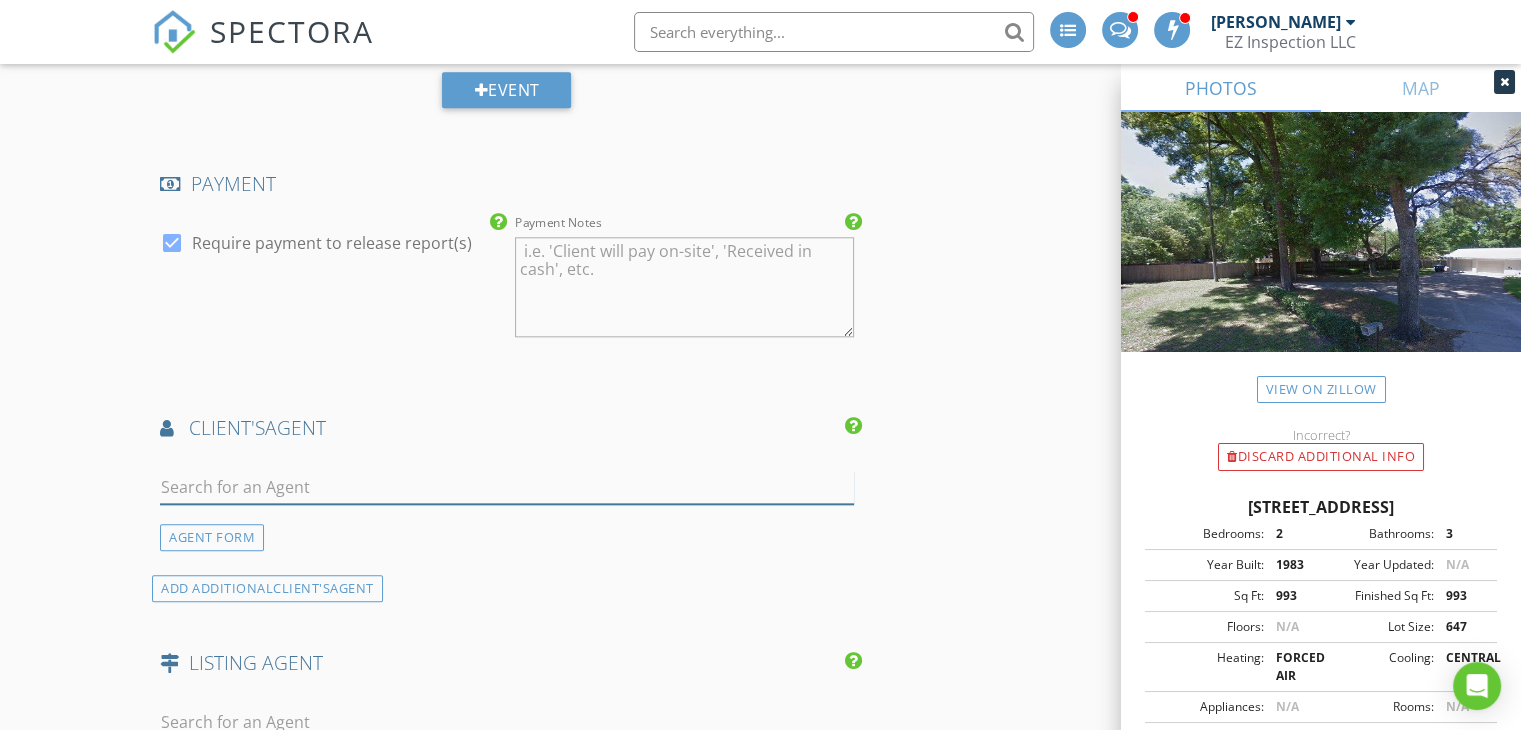 click at bounding box center (507, 487) 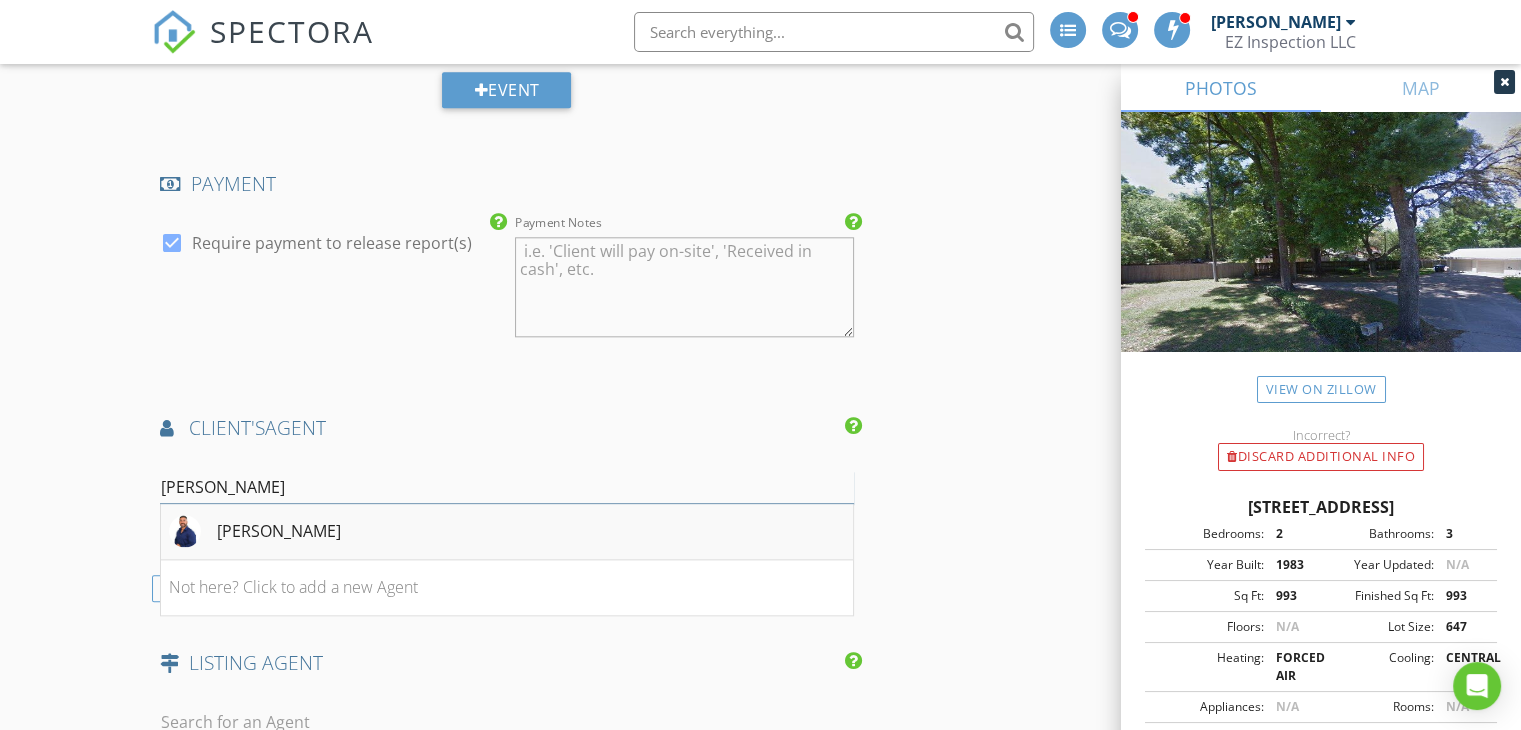 type on "kevin ro" 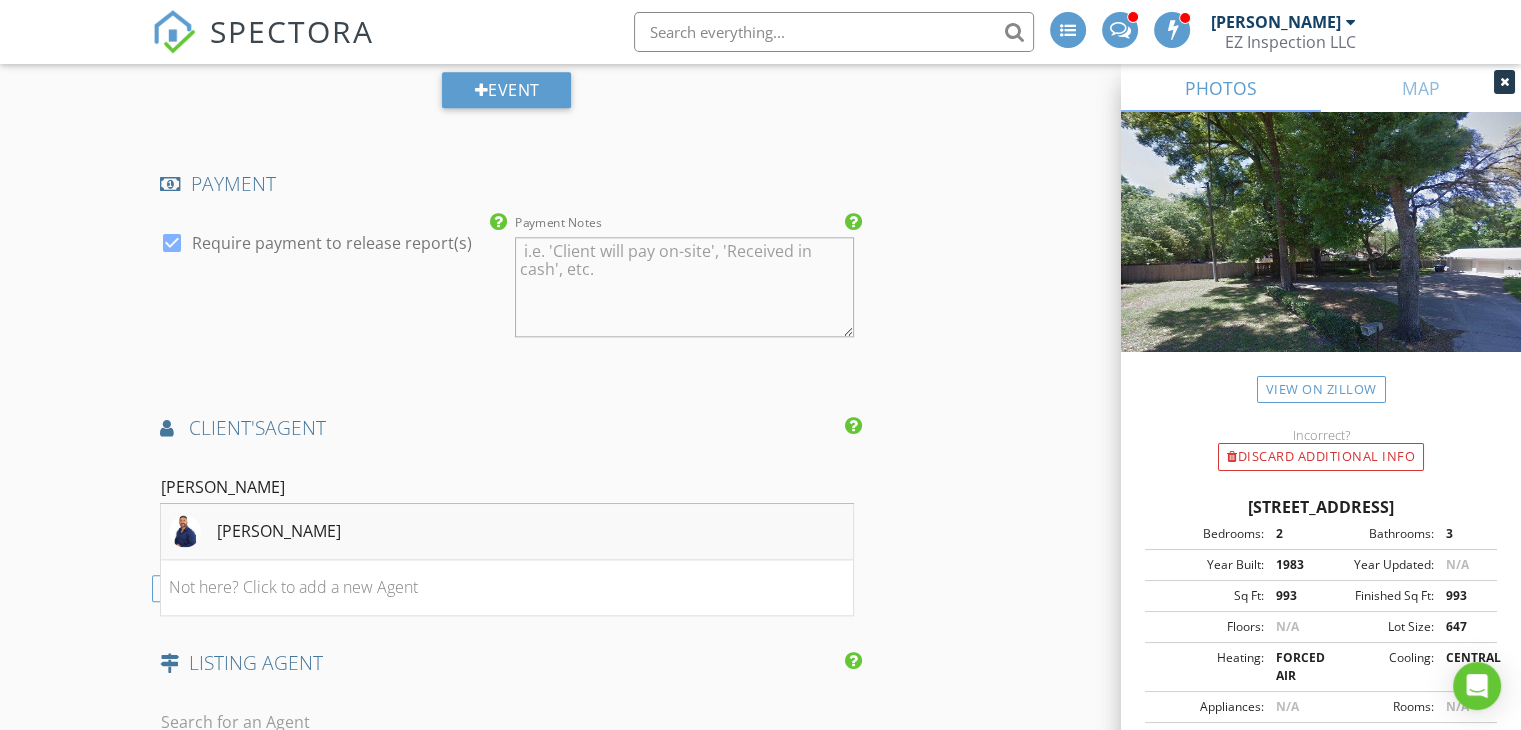 click on "[PERSON_NAME]" at bounding box center (507, 532) 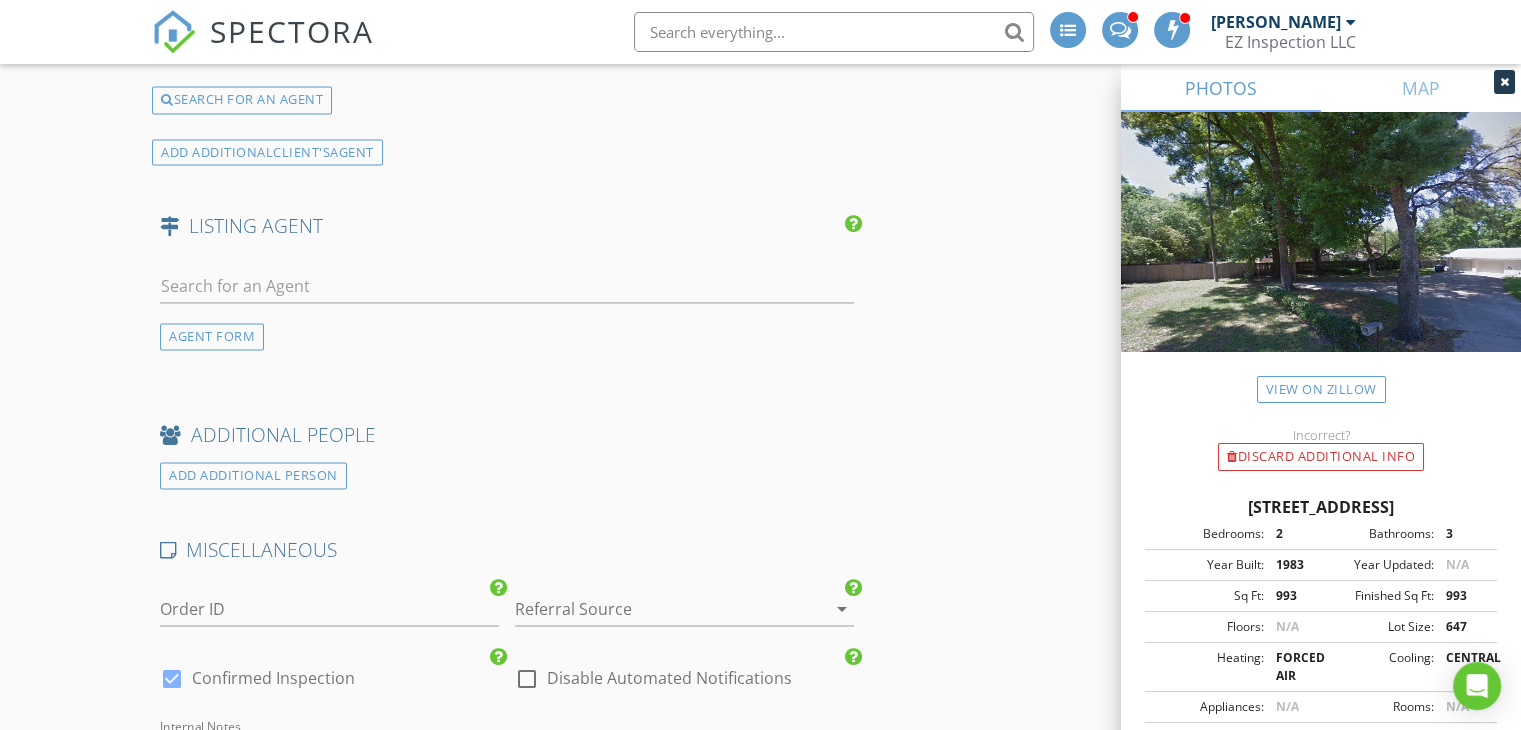 scroll, scrollTop: 3116, scrollLeft: 0, axis: vertical 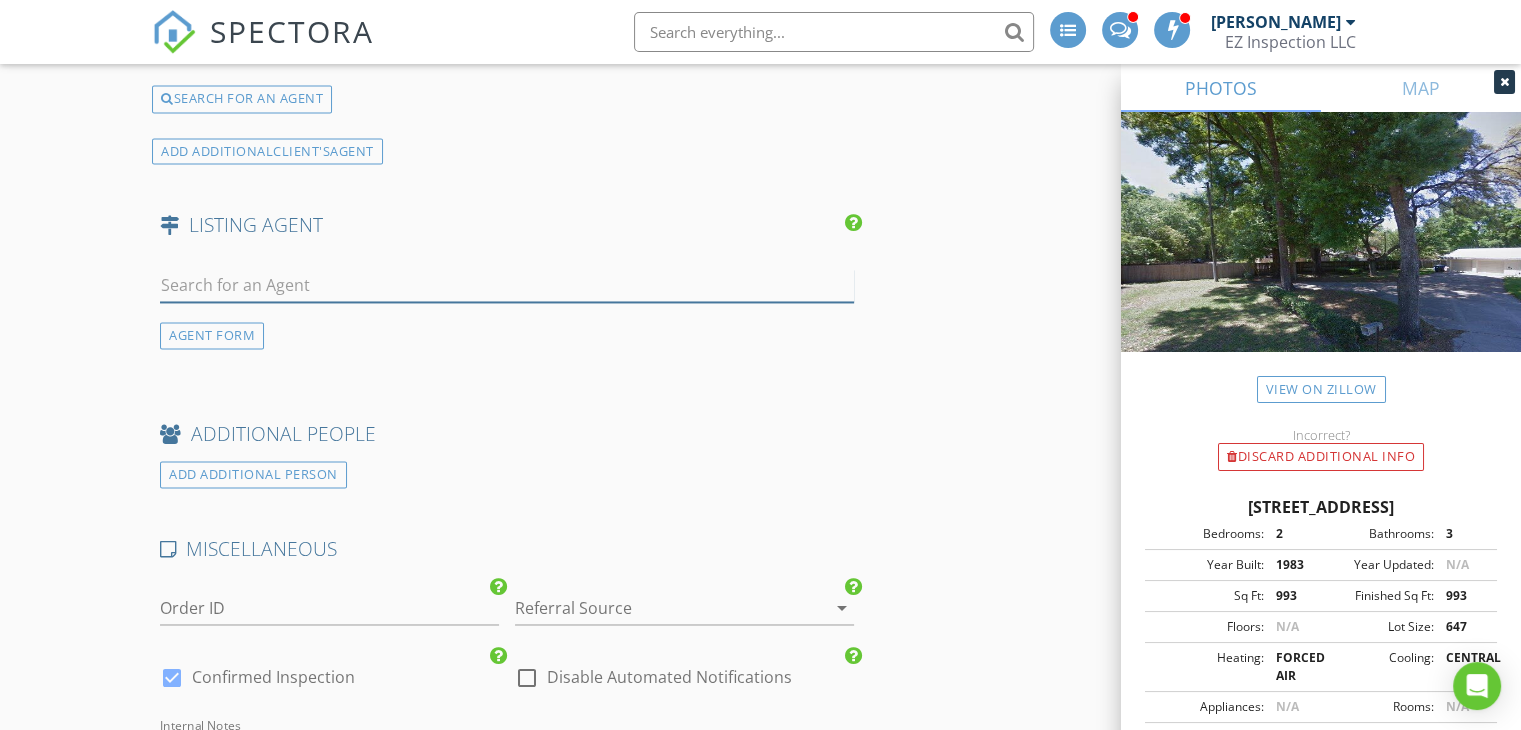 click at bounding box center (507, 285) 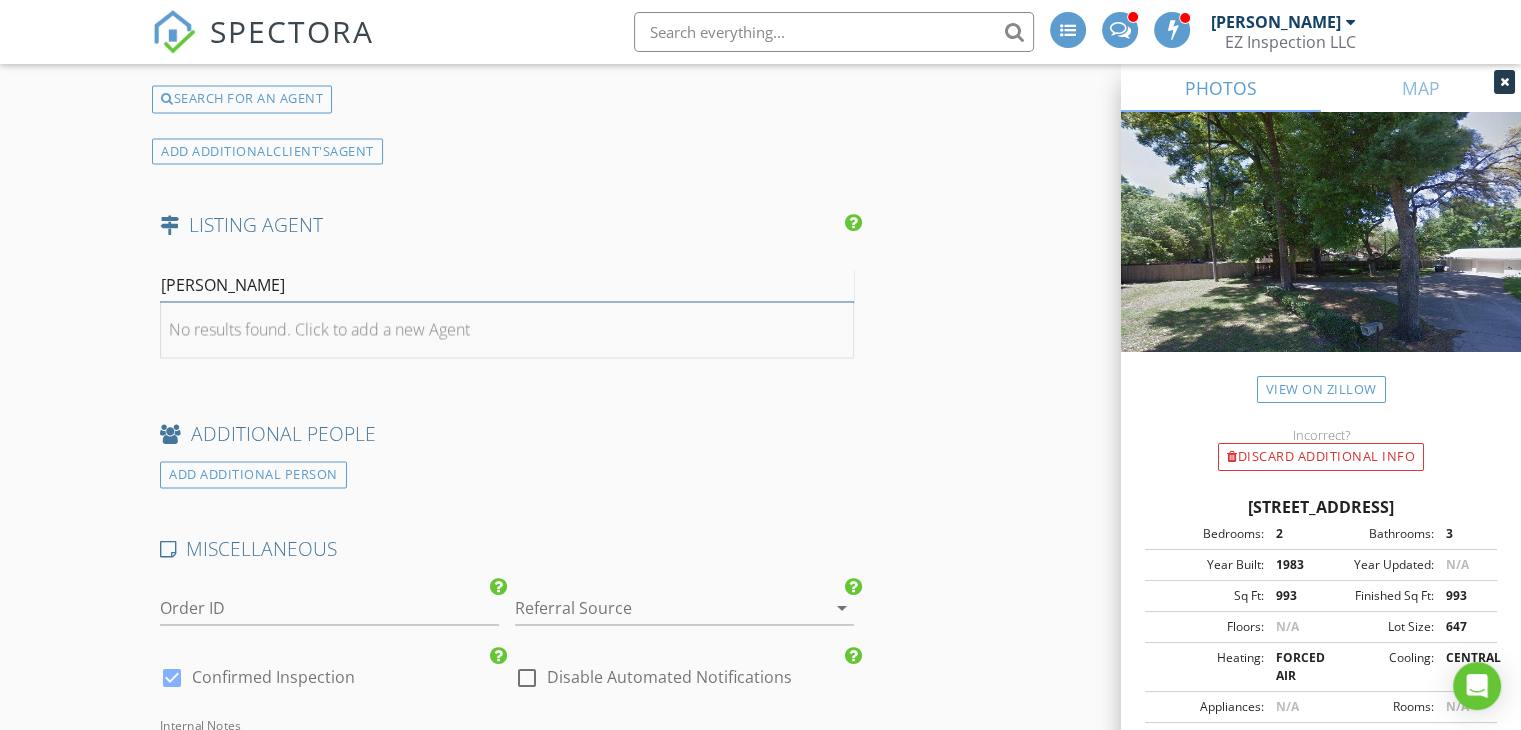 type on "jen King" 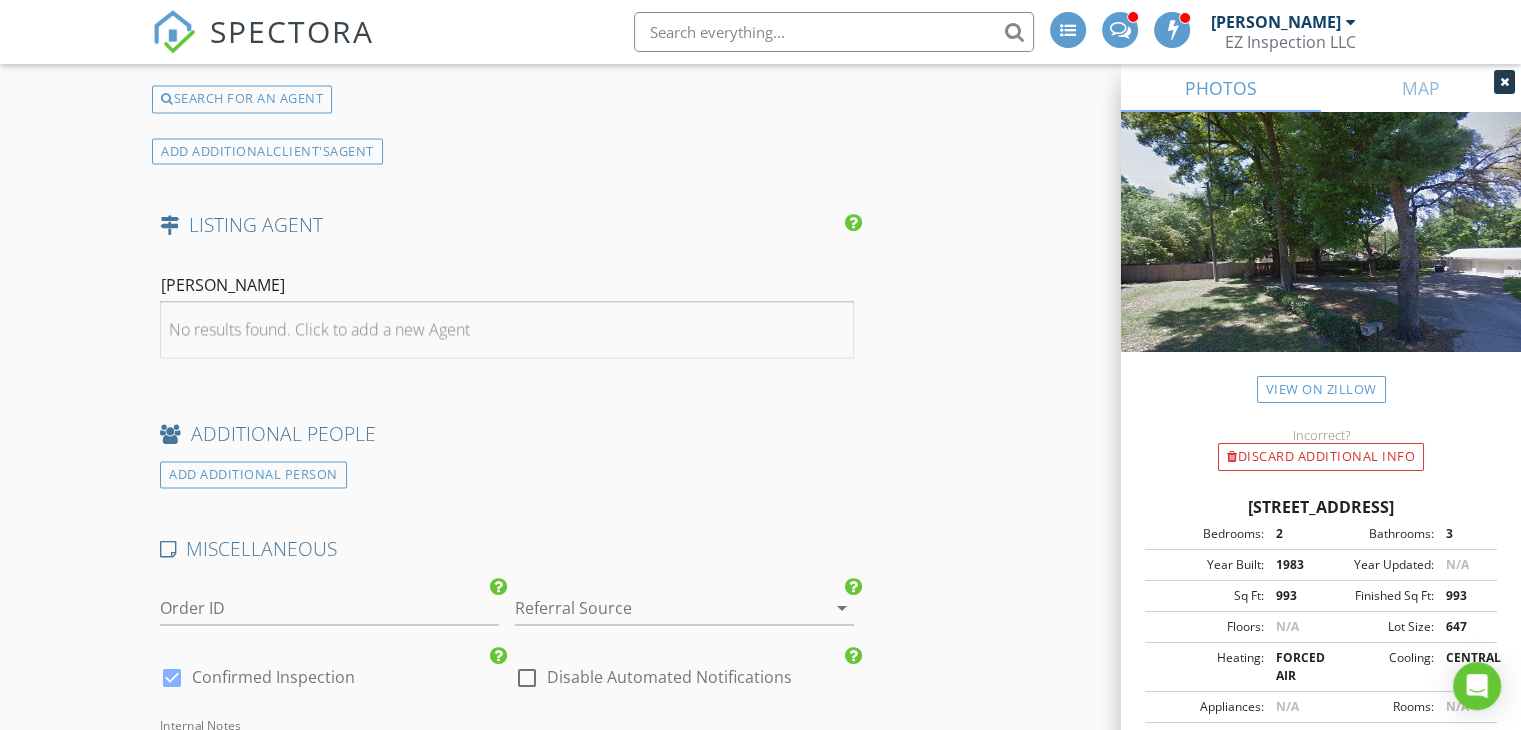 click on "No results found. Click to add a new Agent" at bounding box center [319, 329] 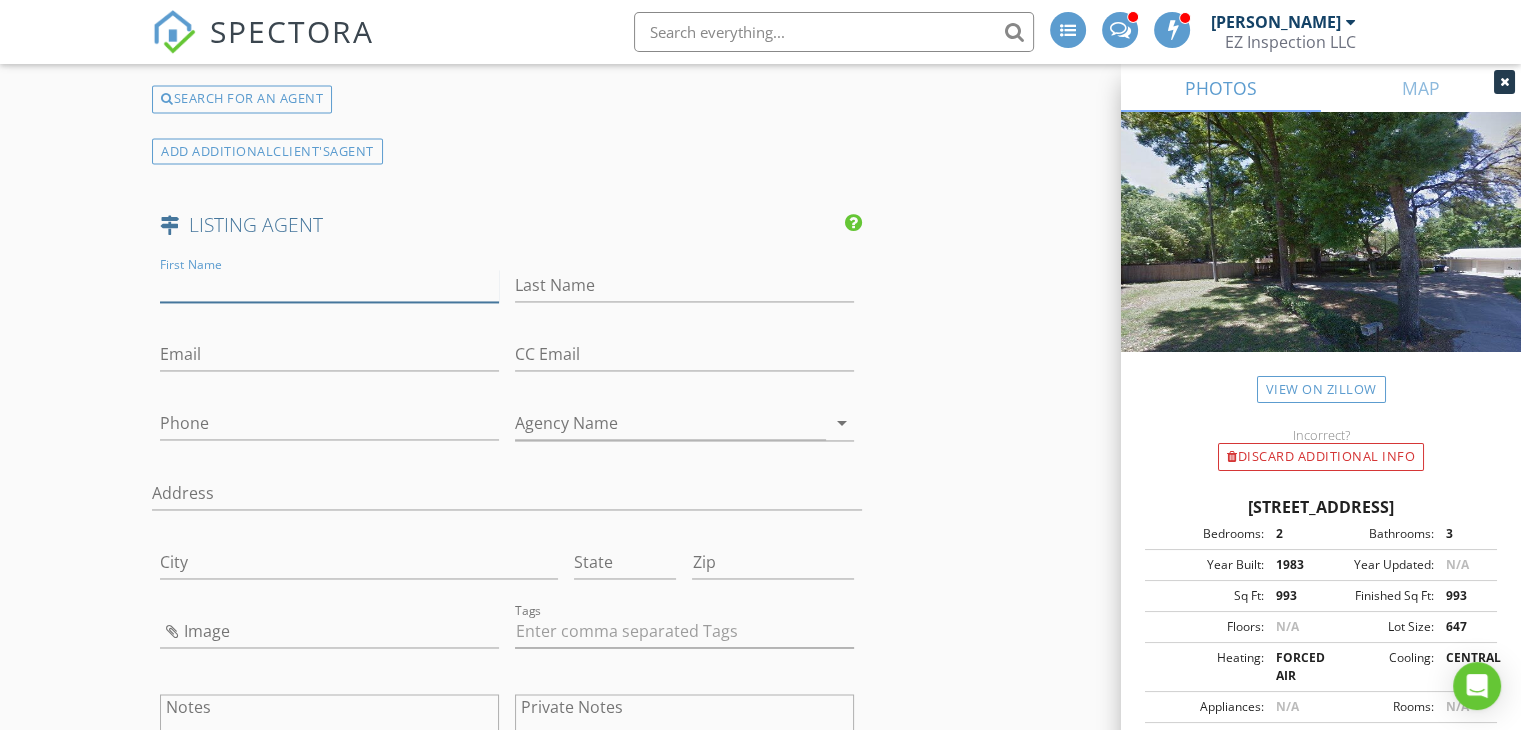 click on "First Name" at bounding box center [329, 285] 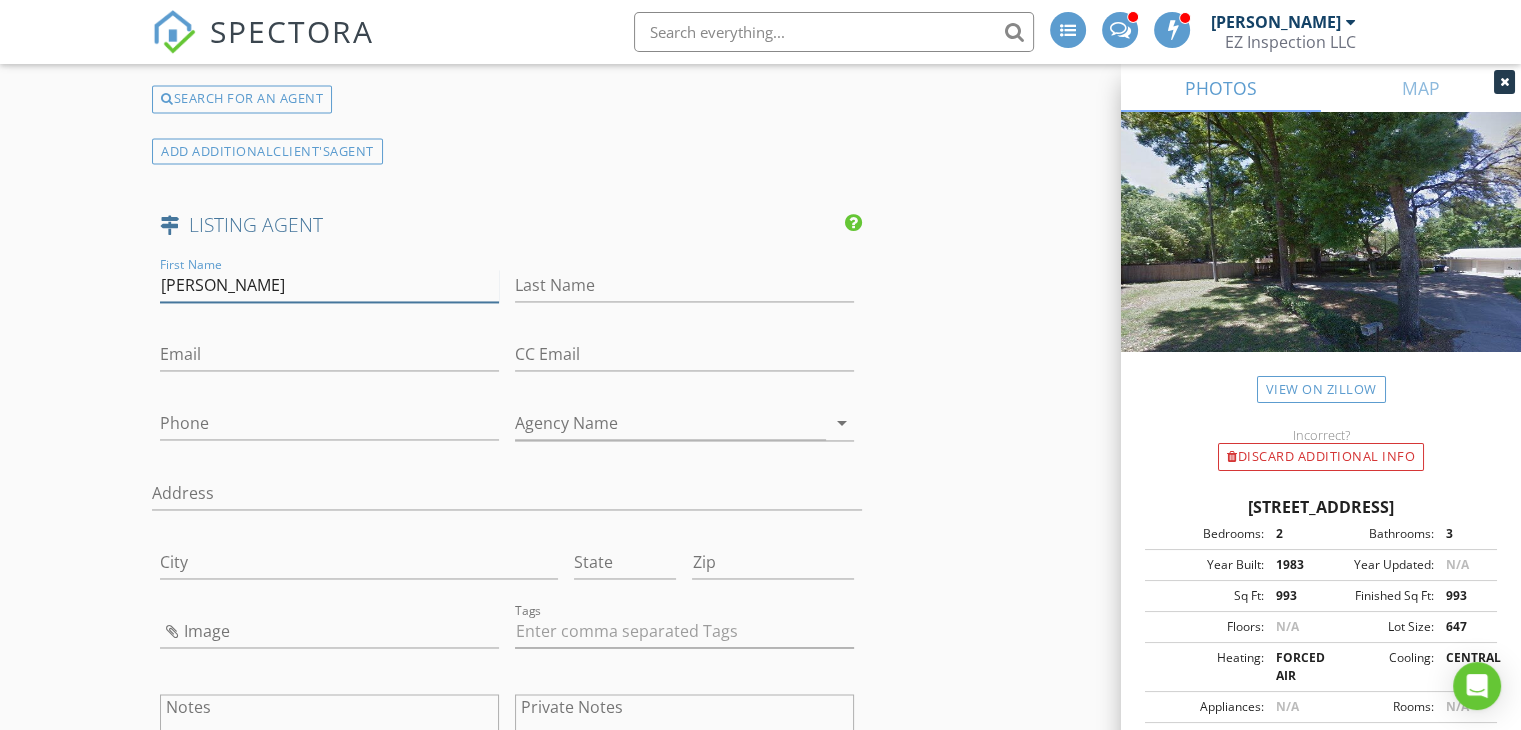 type on "Jen" 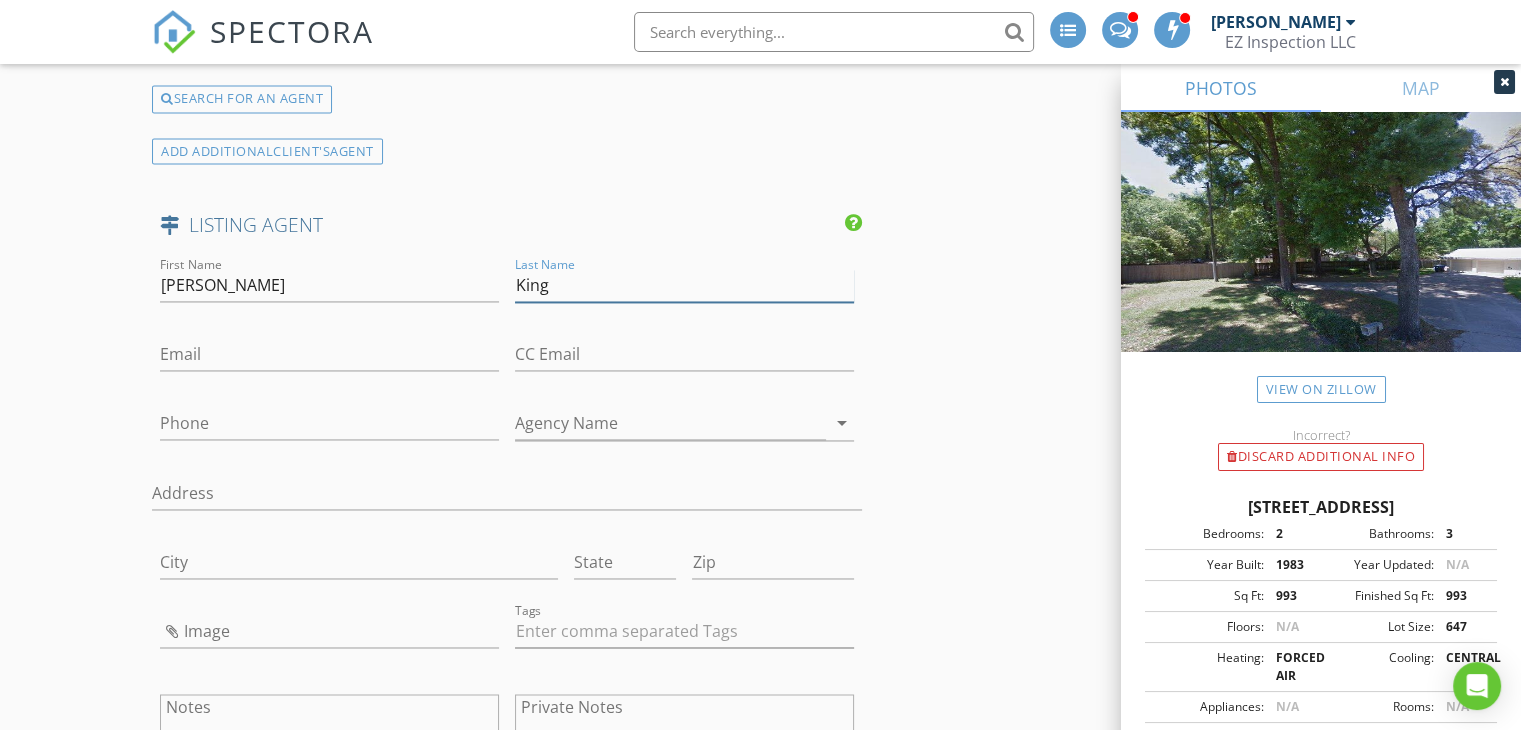 type on "King" 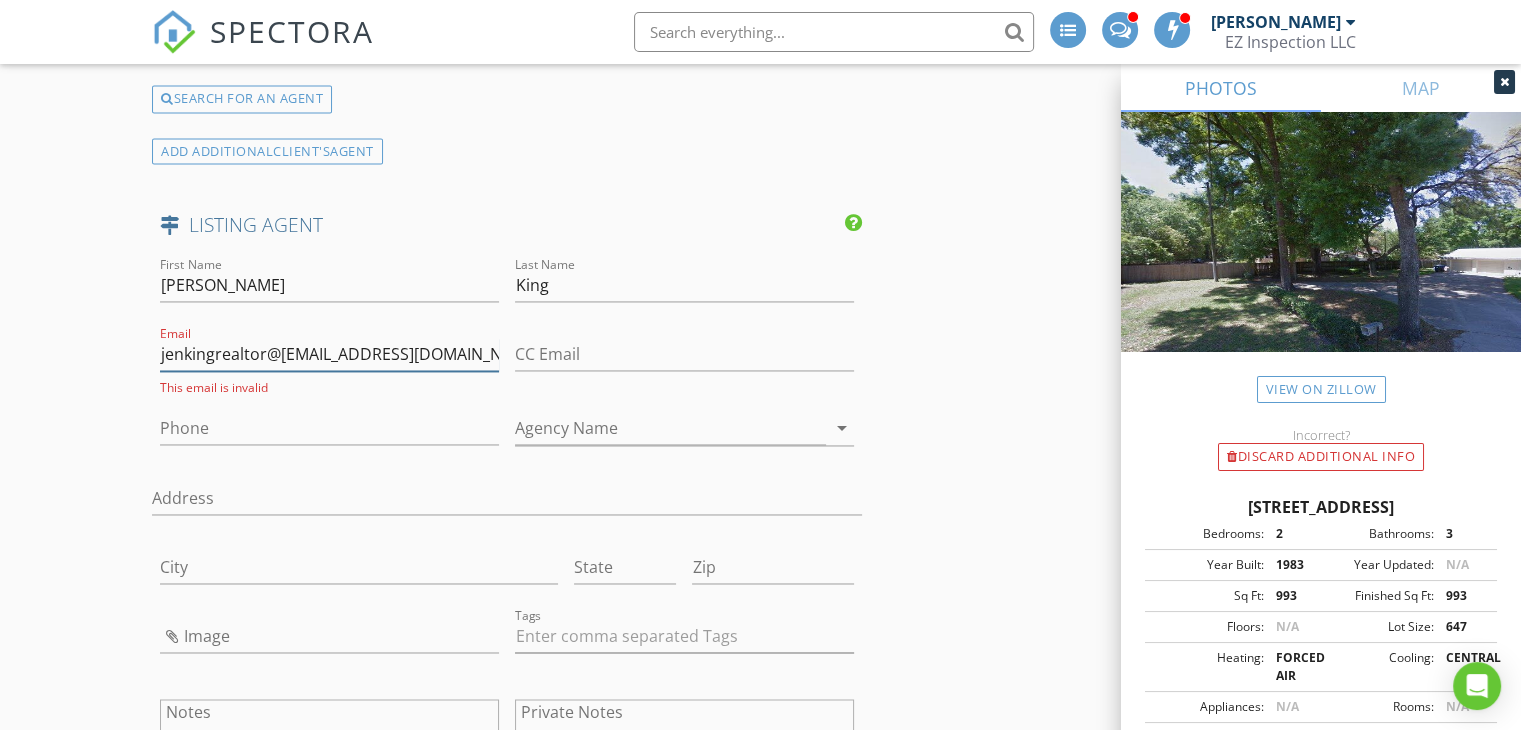 type on "jenkingrealtor@live@gmail.com" 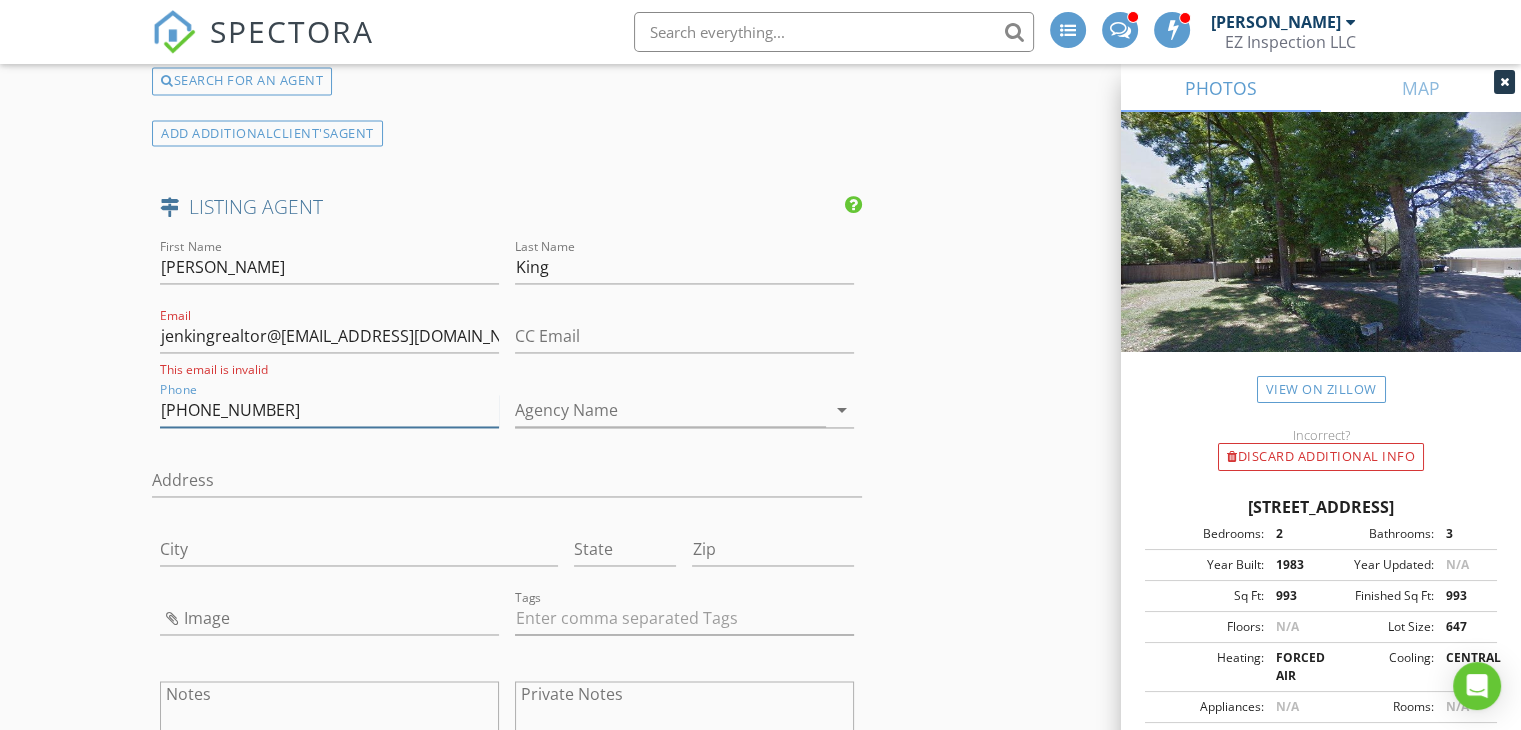 scroll, scrollTop: 3236, scrollLeft: 0, axis: vertical 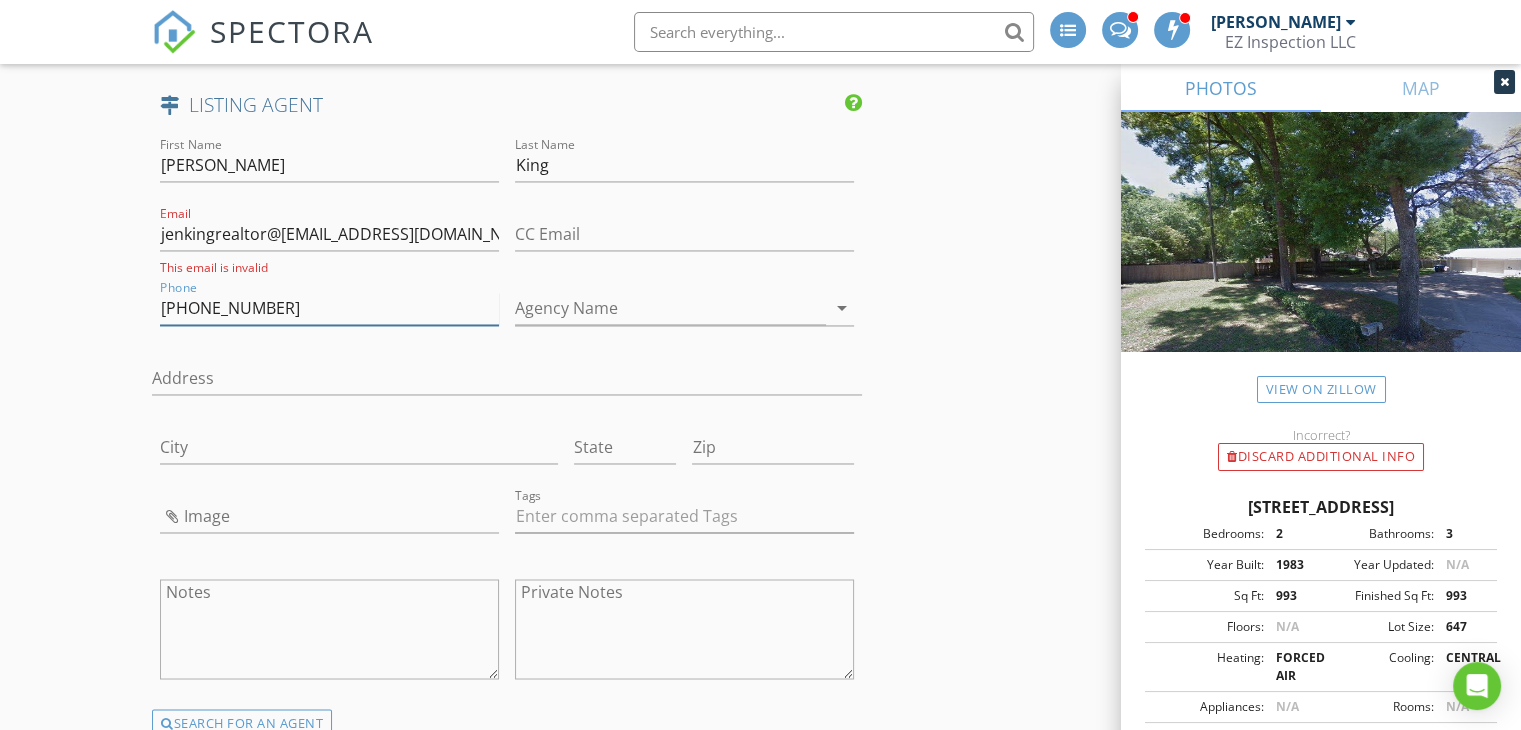 type on "[PHONE_NUMBER]" 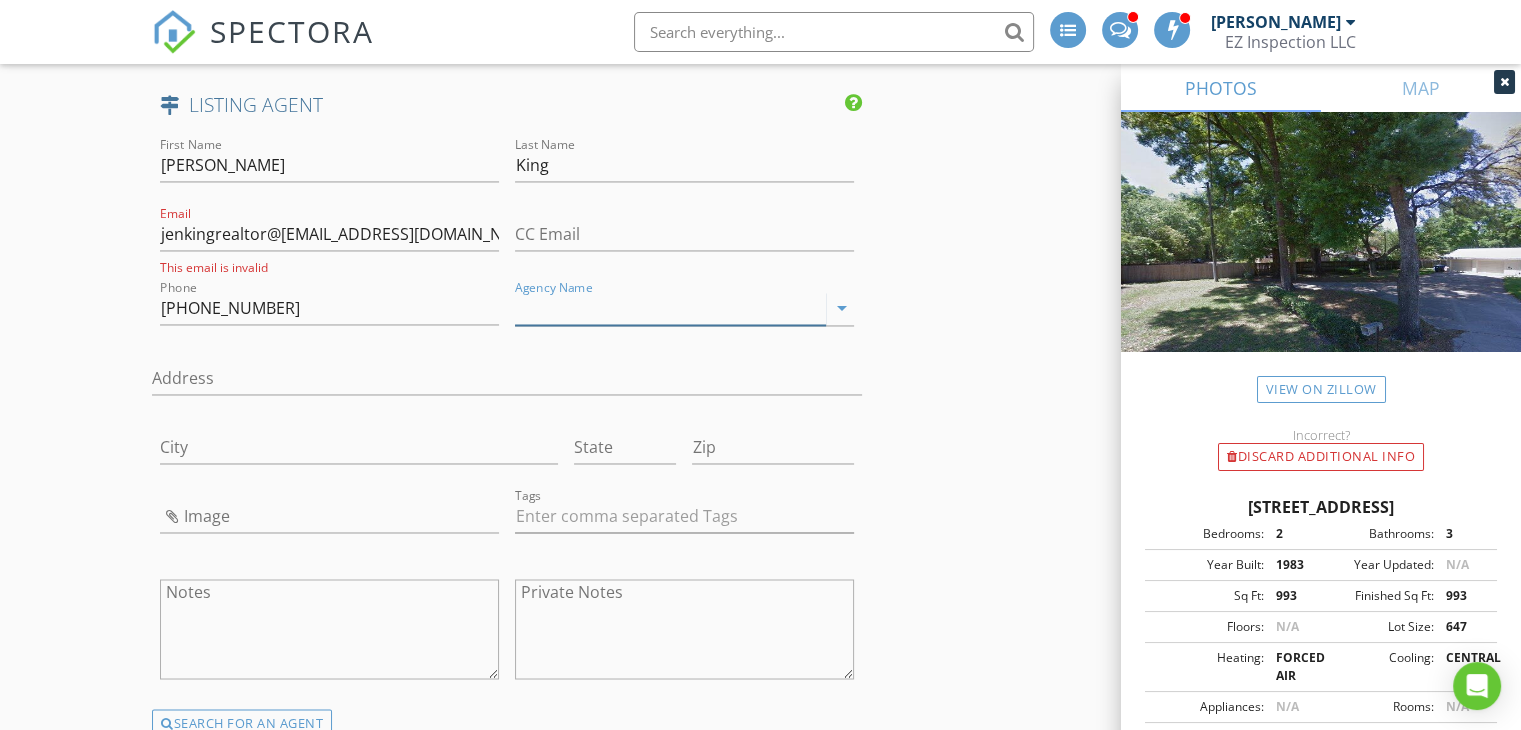 click on "Agency Name" at bounding box center (670, 308) 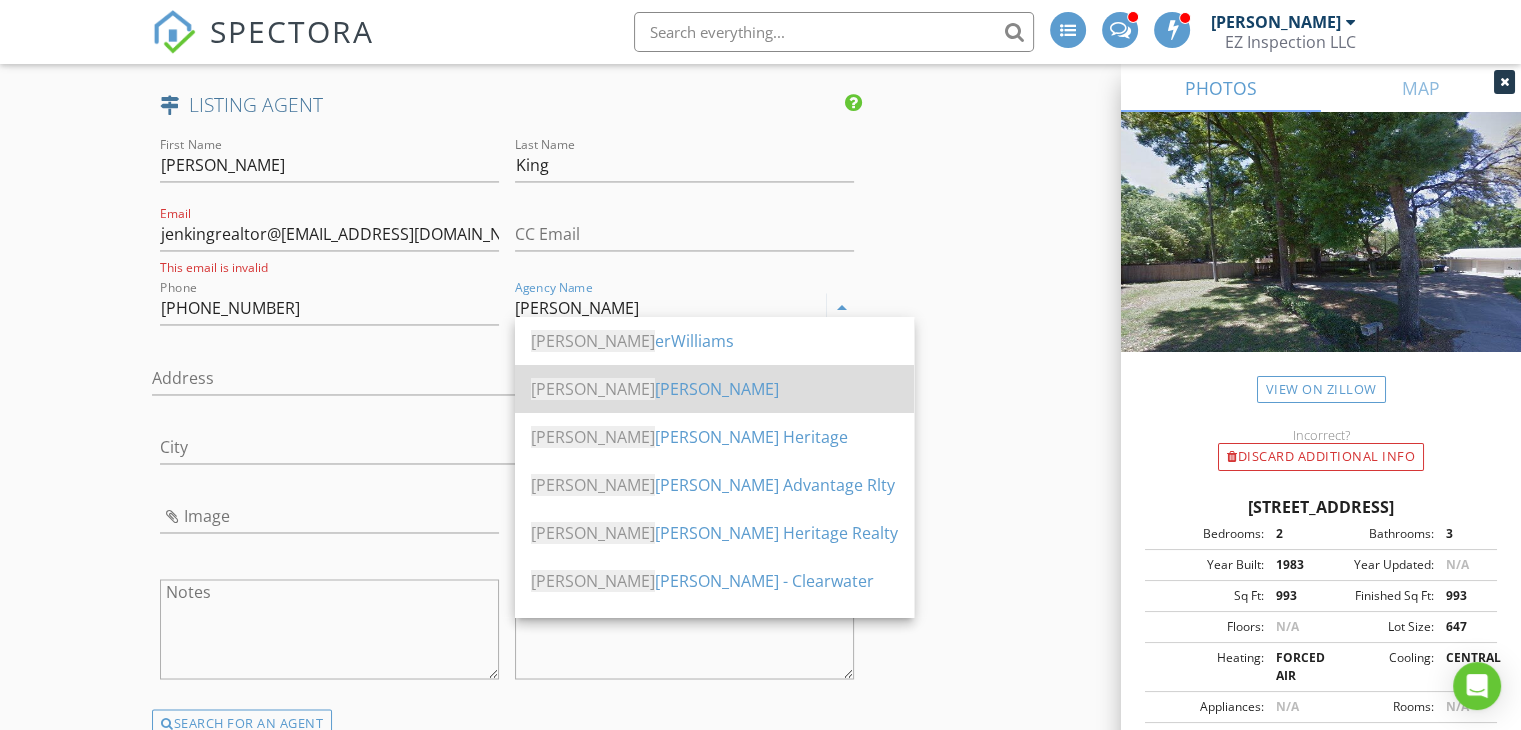 click on "Kell er Williams" at bounding box center (714, 389) 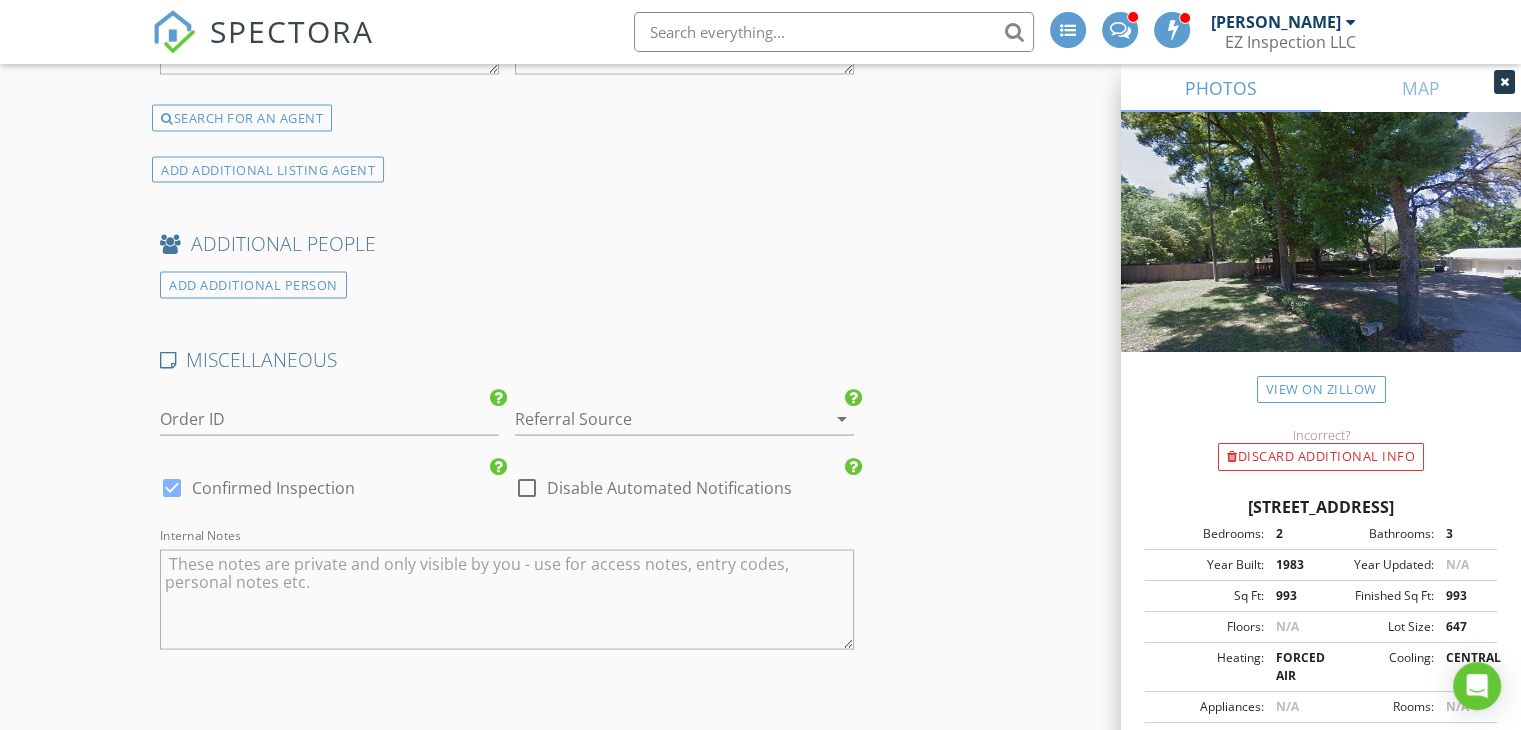 scroll, scrollTop: 3842, scrollLeft: 0, axis: vertical 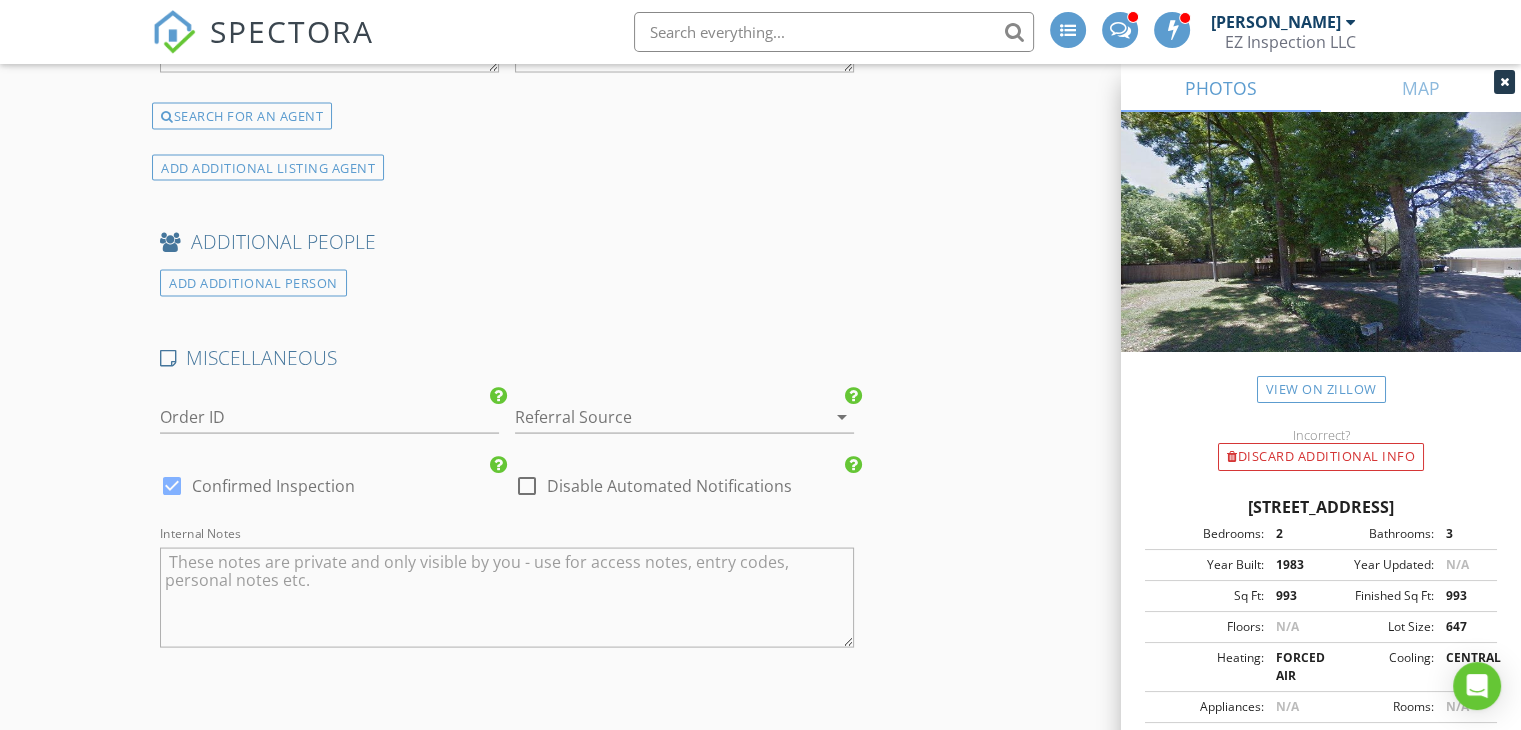 type on "[PERSON_NAME]" 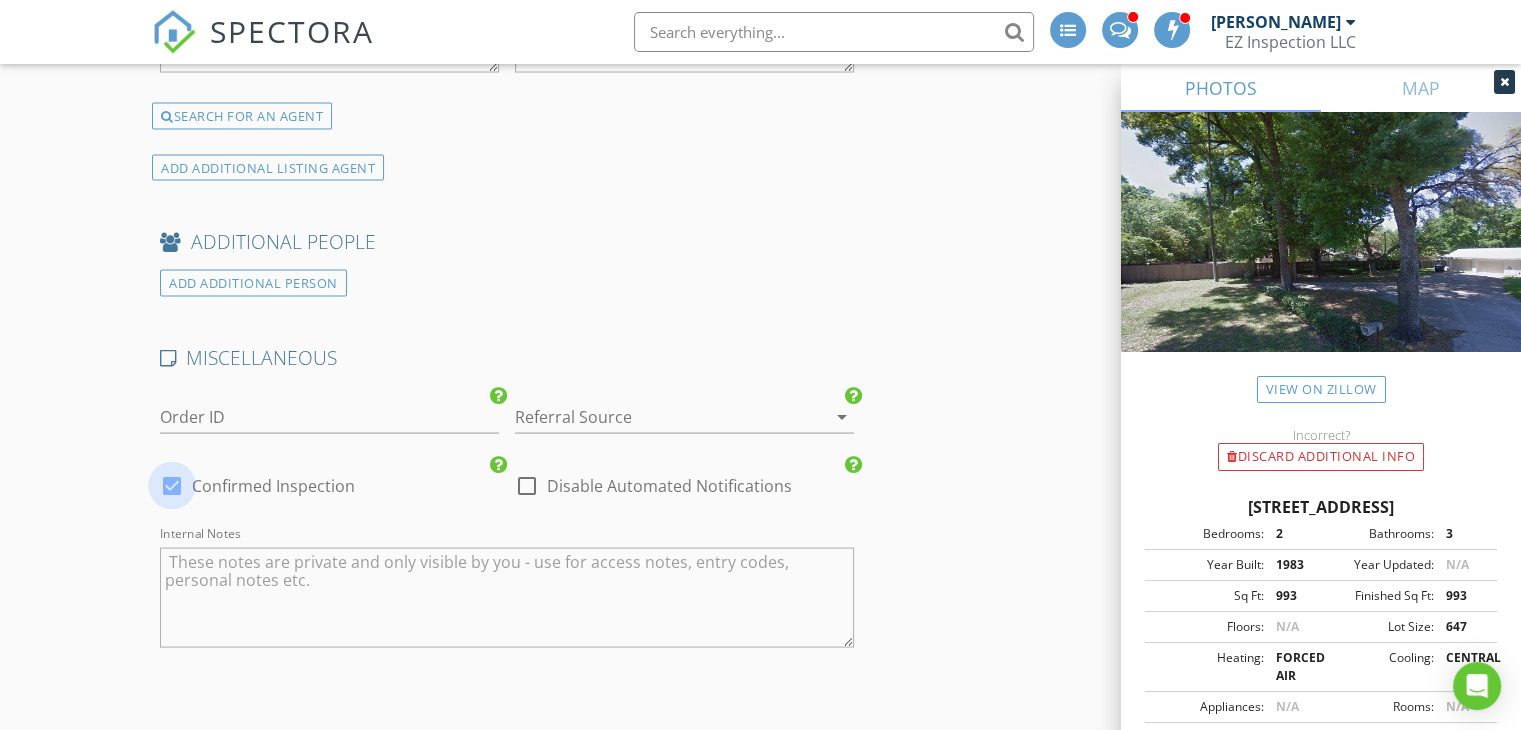 click at bounding box center [172, 486] 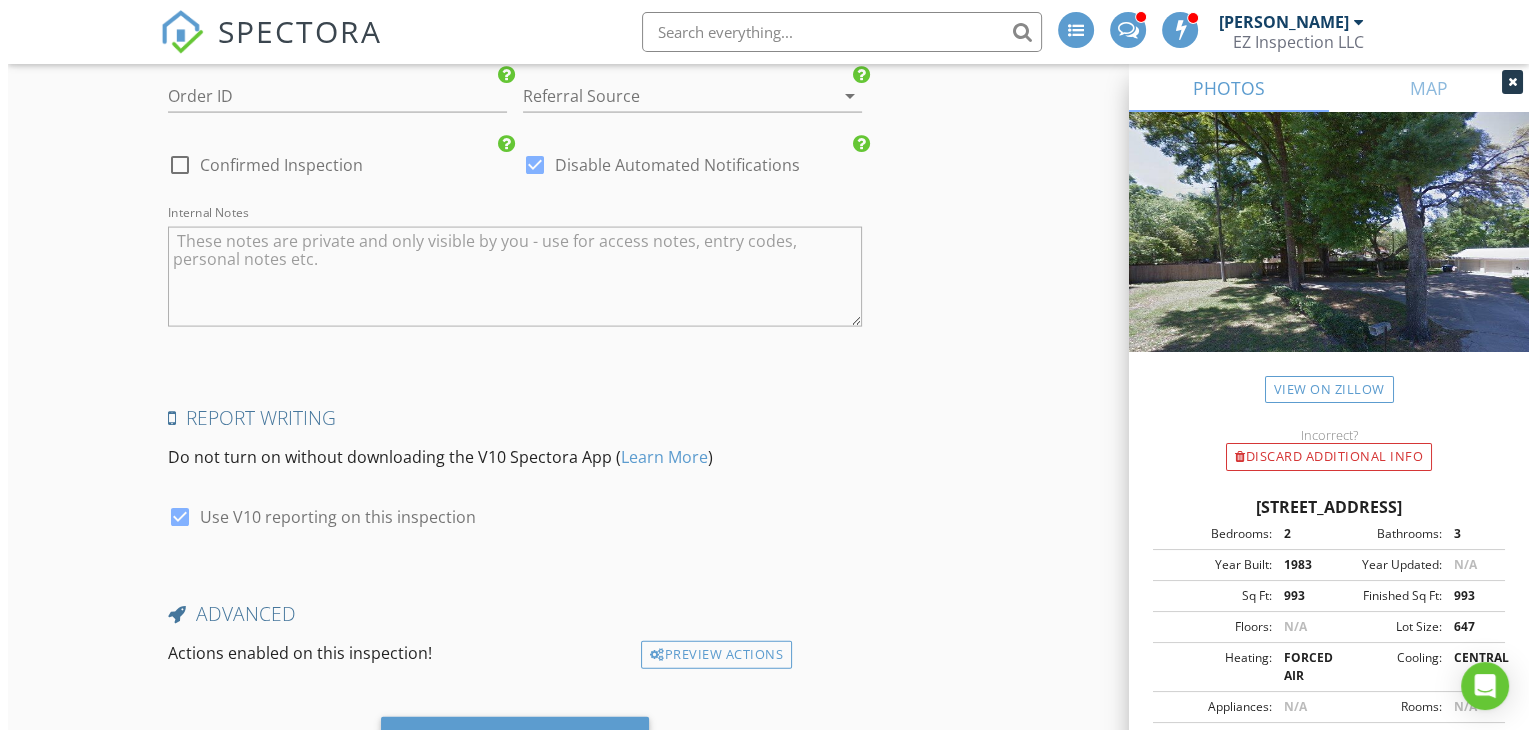 scroll, scrollTop: 4252, scrollLeft: 0, axis: vertical 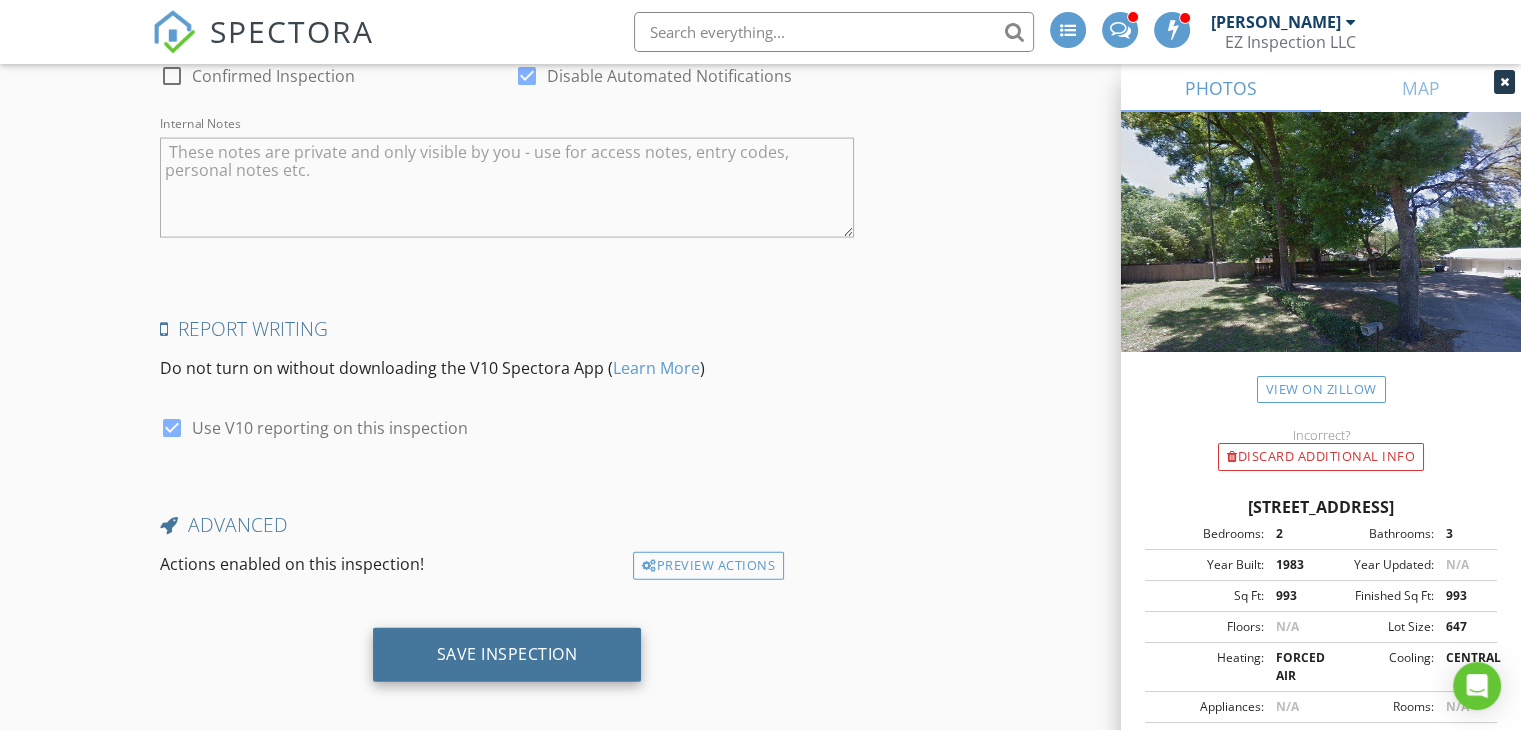 click on "Save Inspection" at bounding box center (507, 654) 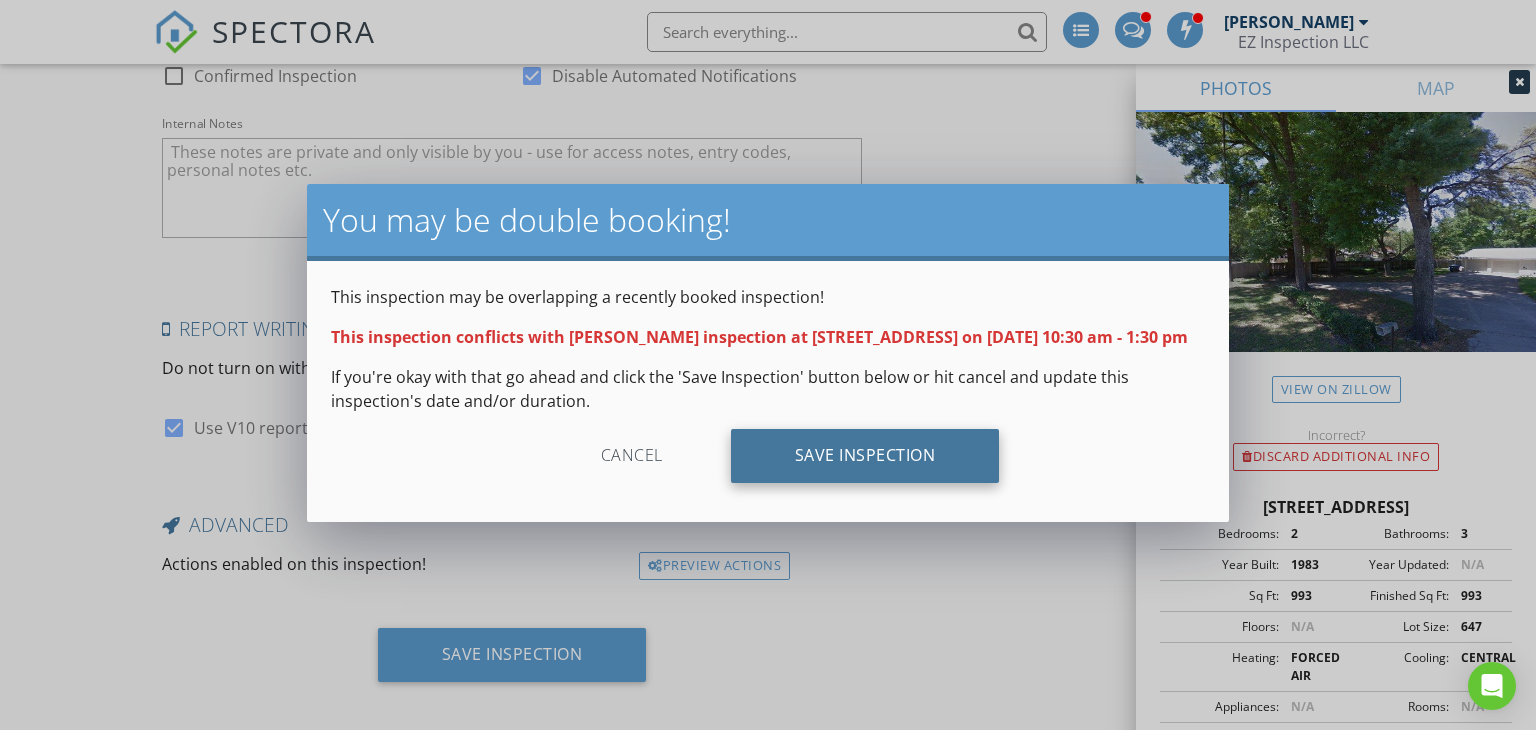 click on "Save Inspection" at bounding box center (865, 456) 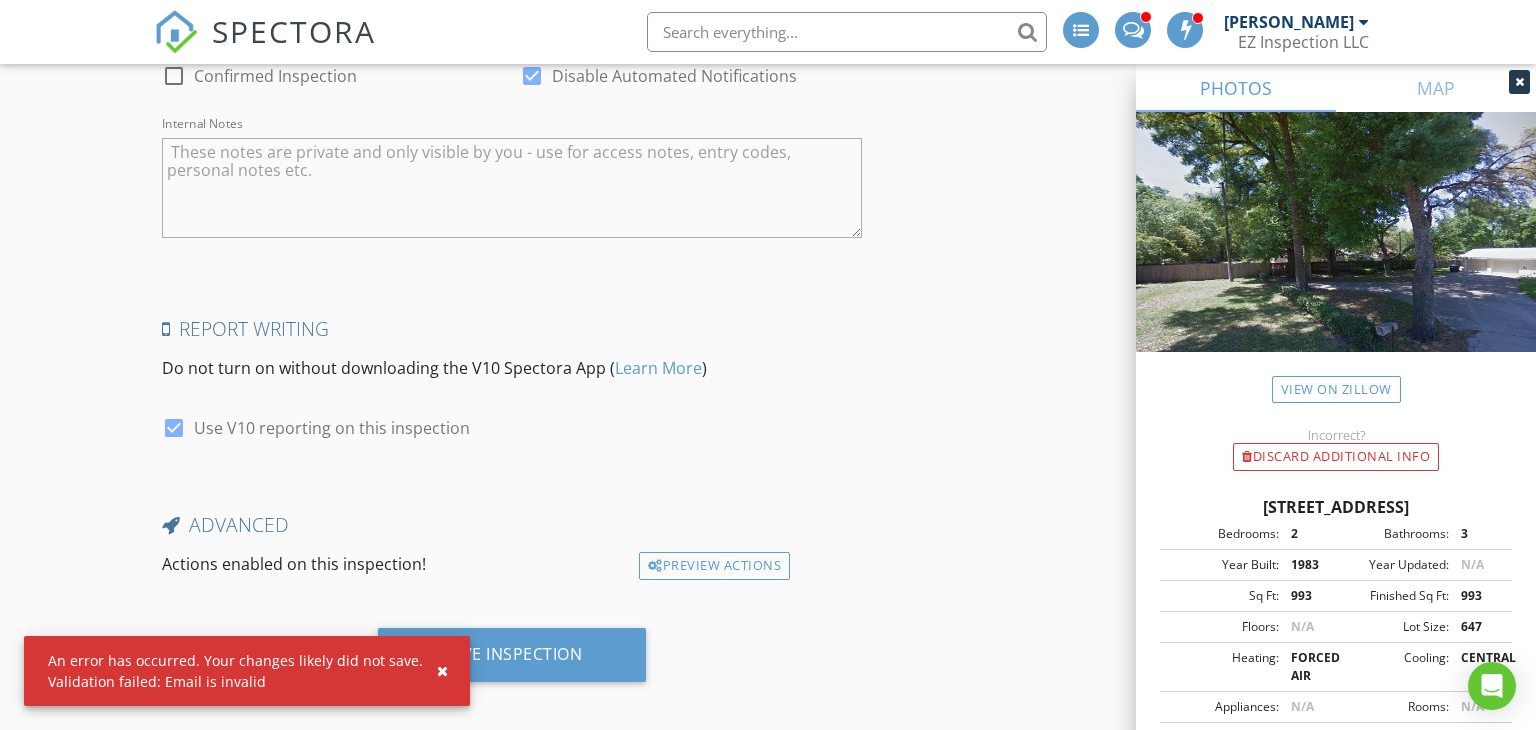 click on "INSPECTOR(S)
check_box_outline_blank   Mauricio Pineda     arrow_drop_down
Date/Time
07/14/2025 10:00 AM
Location
Address Search       Address 1005 Love Ln   Unit   City Apopka   State FL   Zip 32703   County Orange     Square Feet 993   Year Built 1983   Foundation Slab arrow_drop_down
client
check_box Enable Client CC email for this inspection   Client Search     check_box_outline_blank Client is a Company/Organization     First Name Shannon   Last Name Wood   Email shannon.janai@gmail.com   CC Email   Phone 321-418-5475   Address   City   State   Zip     Tags         Notes   Private Notes
ADD ADDITIONAL client
SERVICES
check_box   Residential Inspection + 4 Points + Wind Mitigation + Limited Home Warranty   Include Full Inspection + 4 Points + Wind Mitigation" at bounding box center [512, -1709] 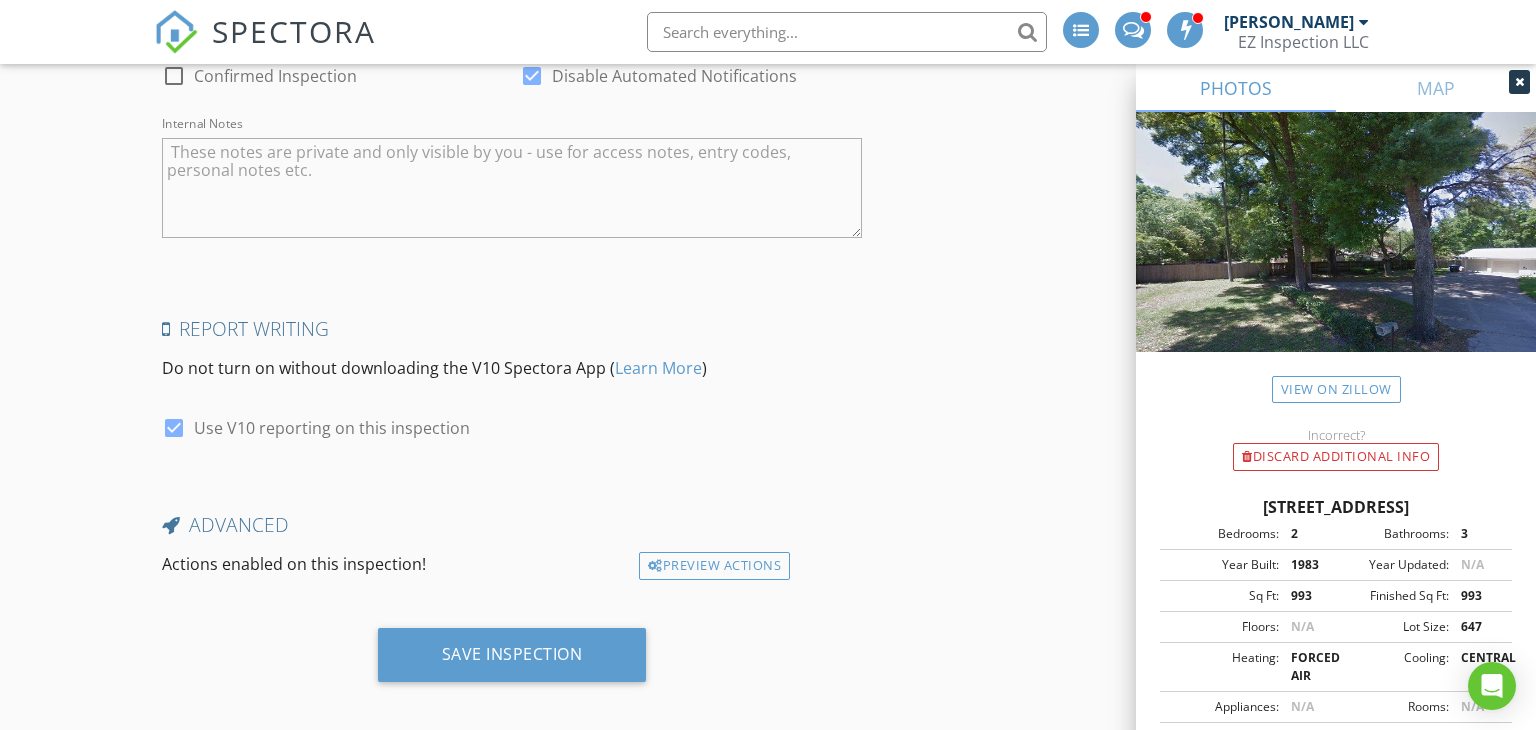 click on "INSPECTOR(S)
check_box_outline_blank   Mauricio Pineda     arrow_drop_down
Date/Time
07/14/2025 10:00 AM
Location
Address Search       Address 1005 Love Ln   Unit   City Apopka   State FL   Zip 32703   County Orange     Square Feet 993   Year Built 1983   Foundation Slab arrow_drop_down
client
check_box Enable Client CC email for this inspection   Client Search     check_box_outline_blank Client is a Company/Organization     First Name Shannon   Last Name Wood   Email shannon.janai@gmail.com   CC Email   Phone 321-418-5475   Address   City   State   Zip     Tags         Notes   Private Notes
ADD ADDITIONAL client
SERVICES
check_box   Residential Inspection + 4 Points + Wind Mitigation + Limited Home Warranty   Include Full Inspection + 4 Points + Wind Mitigation" at bounding box center (768, -1651) 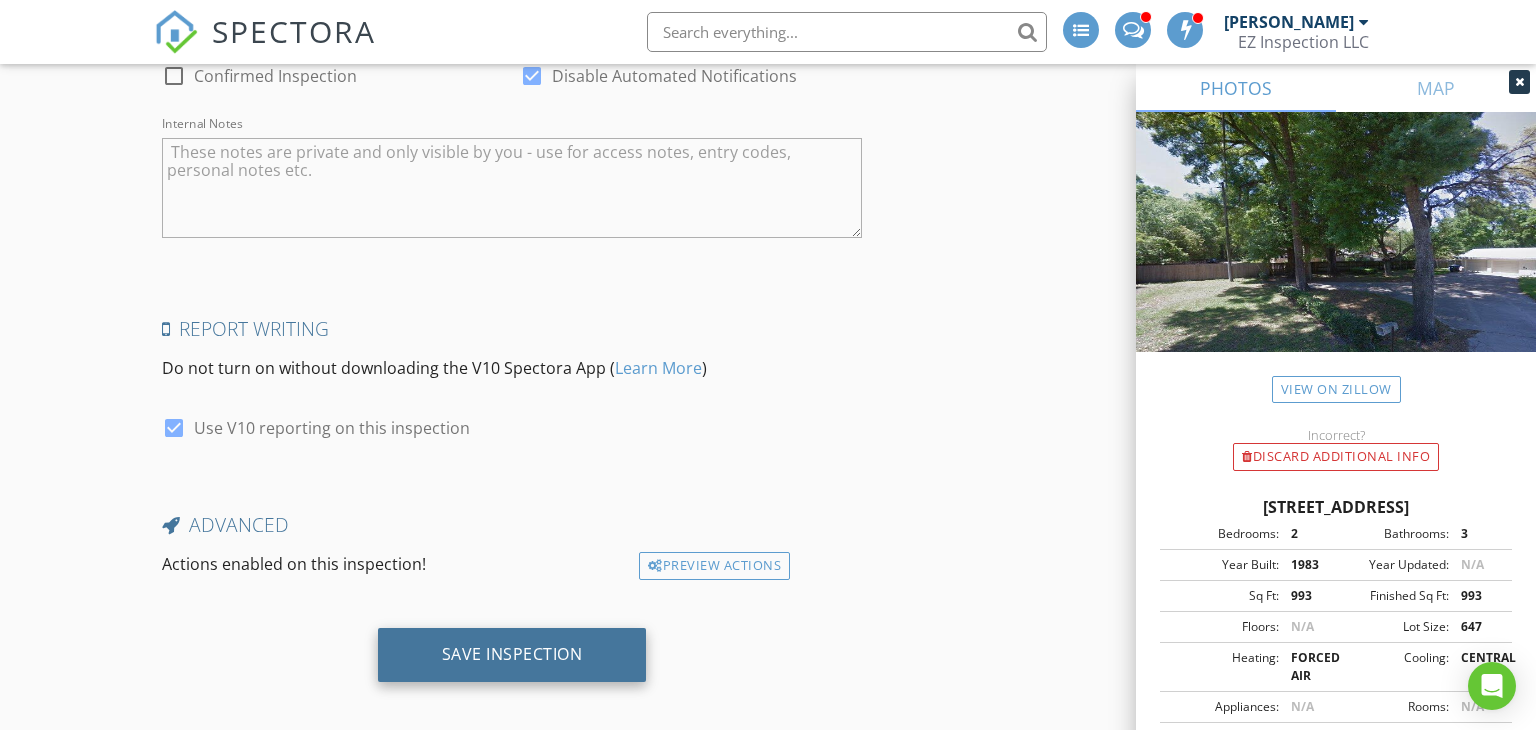 click on "Save Inspection" at bounding box center [512, 654] 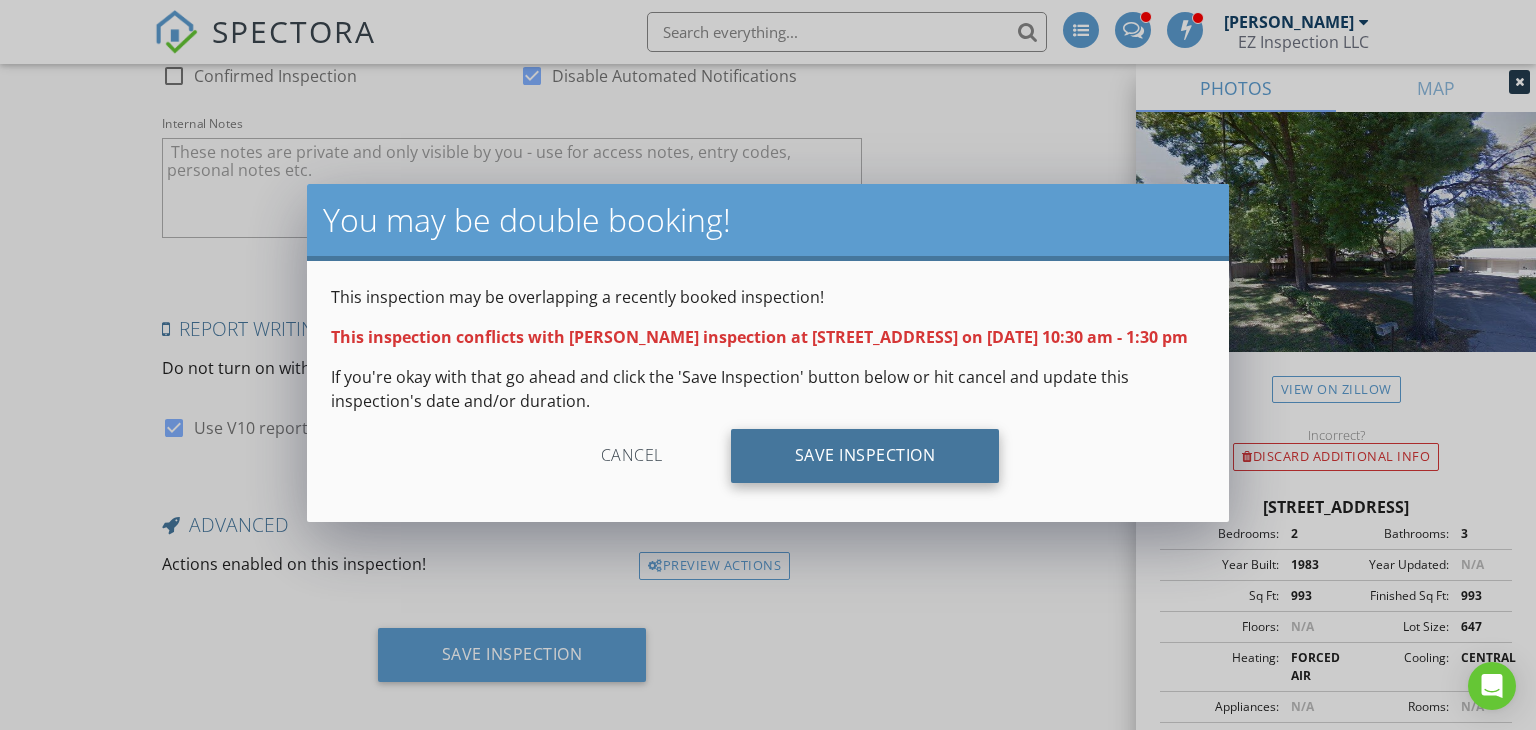 click on "Save Inspection" at bounding box center [865, 456] 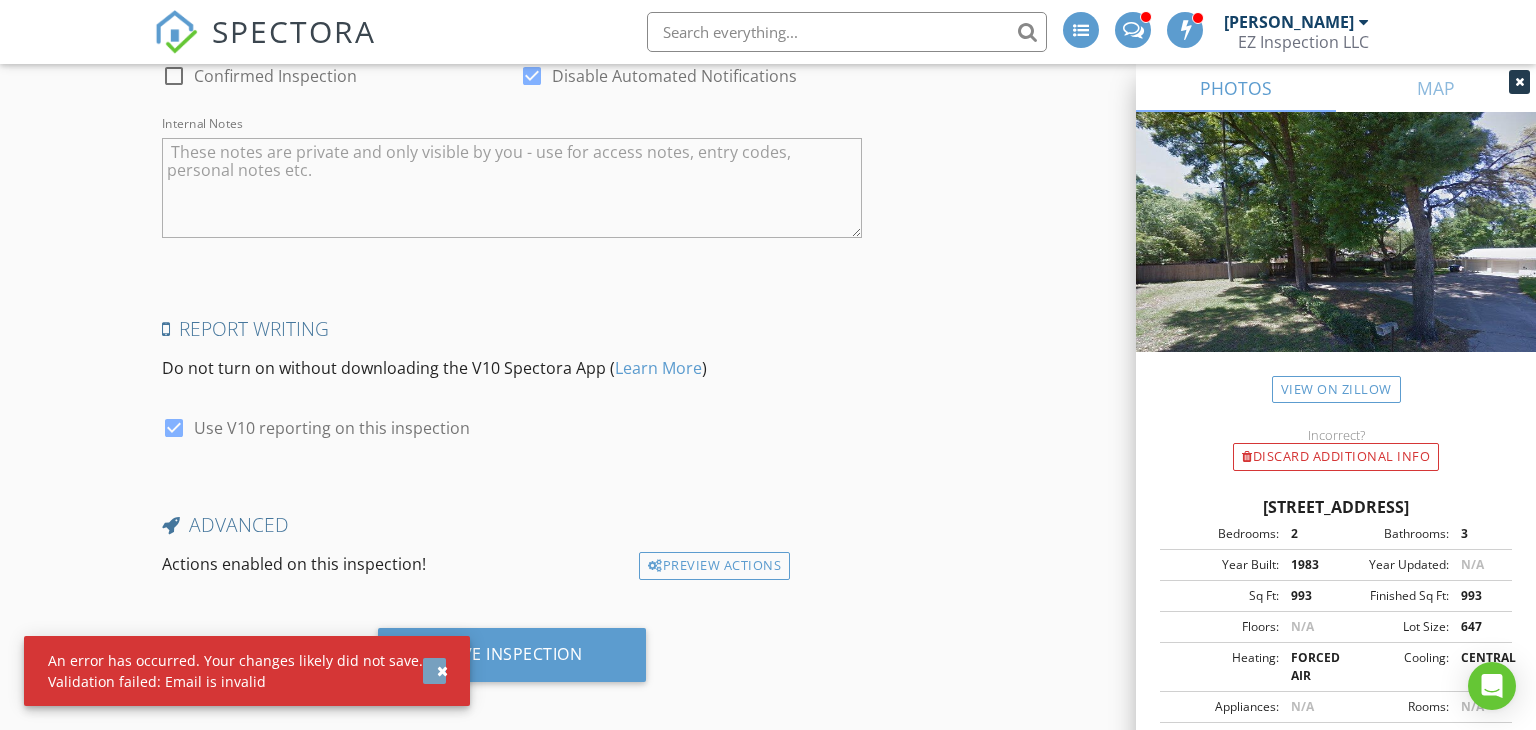 click at bounding box center (442, 671) 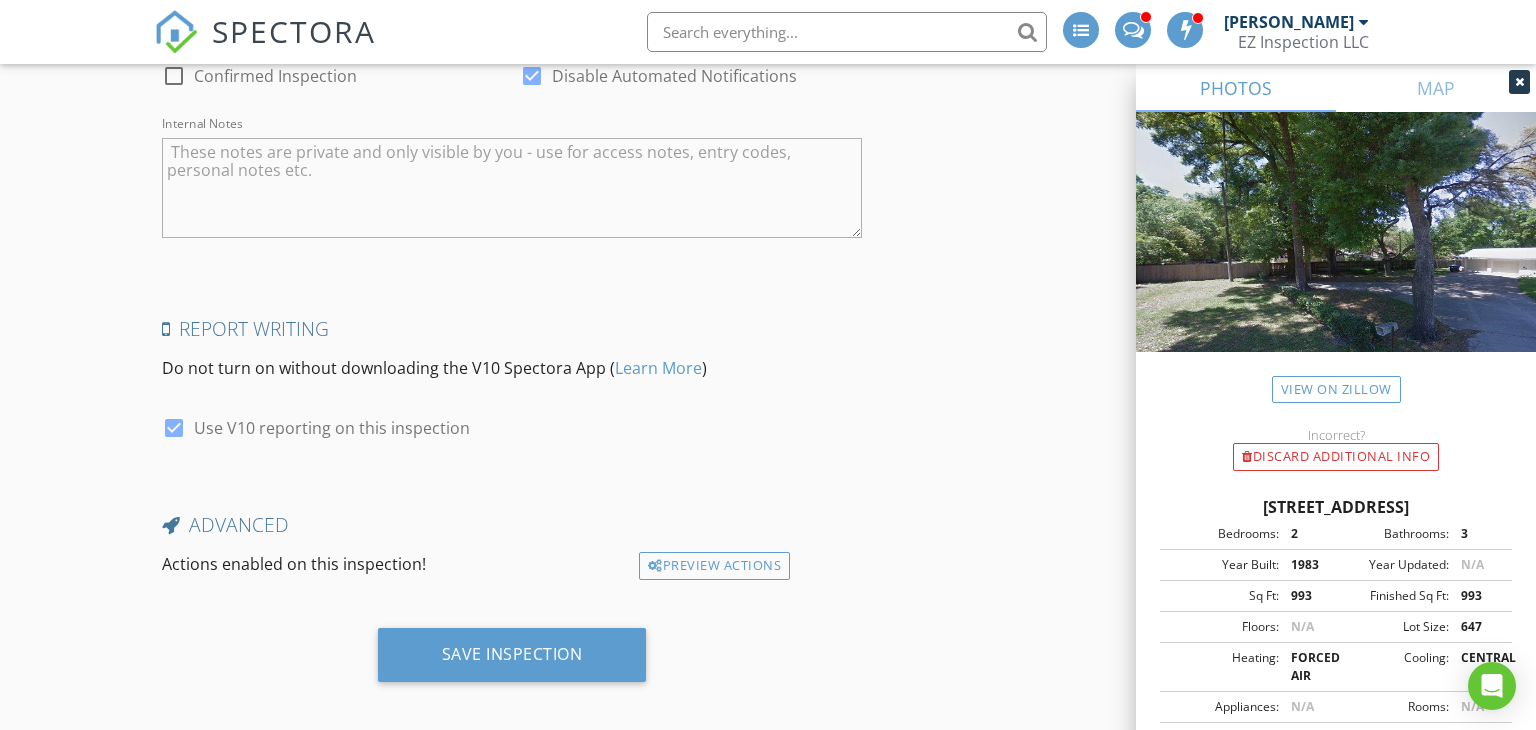 click on "INSPECTOR(S)
check_box_outline_blank   Mauricio Pineda     arrow_drop_down
Date/Time
07/14/2025 10:00 AM
Location
Address Search       Address 1005 Love Ln   Unit   City Apopka   State FL   Zip 32703   County Orange     Square Feet 993   Year Built 1983   Foundation Slab arrow_drop_down
client
check_box Enable Client CC email for this inspection   Client Search     check_box_outline_blank Client is a Company/Organization     First Name Shannon   Last Name Wood   Email shannon.janai@gmail.com   CC Email   Phone 321-418-5475   Address   City   State   Zip     Tags         Notes   Private Notes
ADD ADDITIONAL client
SERVICES
check_box   Residential Inspection + 4 Points + Wind Mitigation + Limited Home Warranty   Include Full Inspection + 4 Points + Wind Mitigation" at bounding box center (768, -1651) 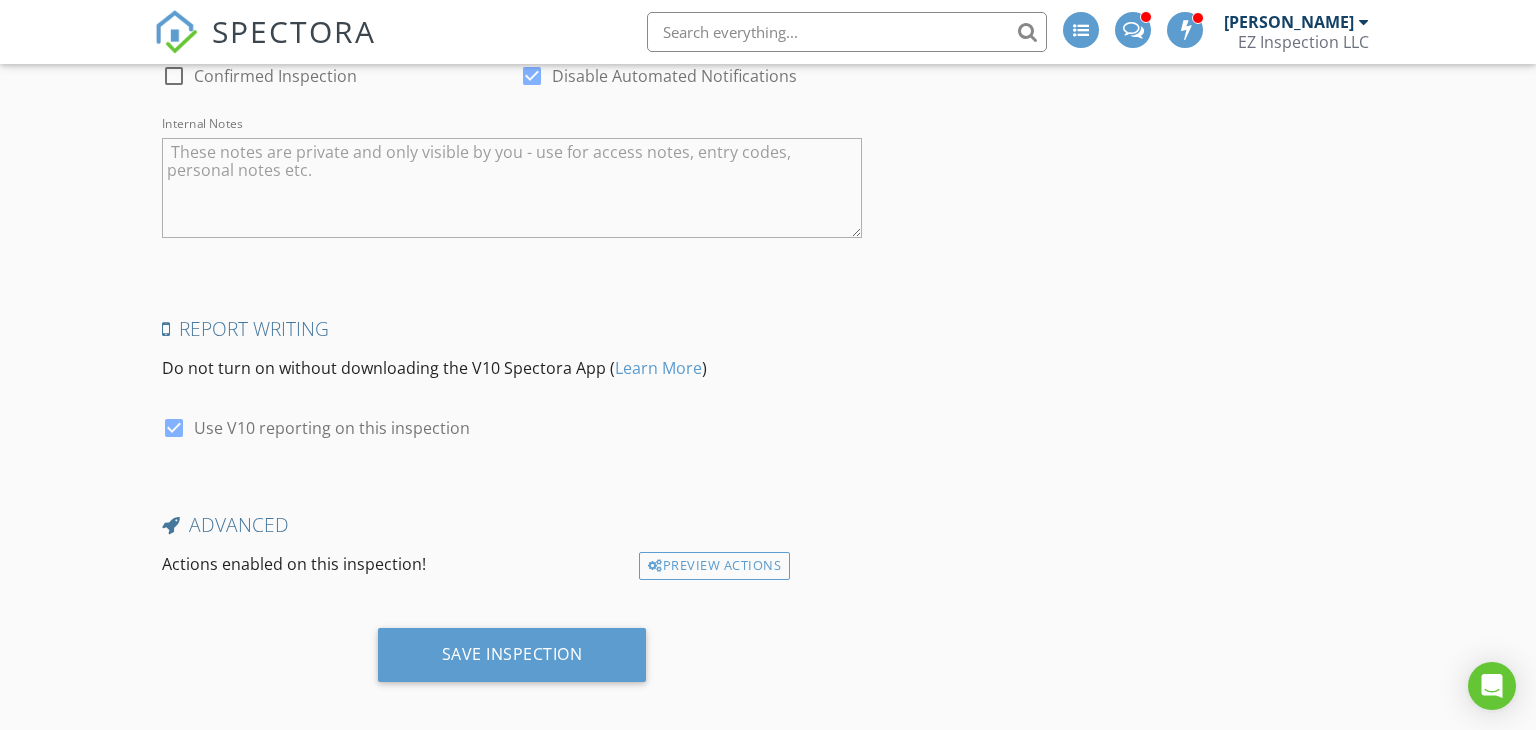 click on "New Inspection
INSPECTOR(S)
check_box_outline_blank   Mauricio Pineda     arrow_drop_down
Date/Time
07/14/2025 10:00 AM
Location
Address Search       Address 1005 Love Ln   Unit   City Apopka   State FL   Zip 32703   County Orange     Square Feet 993   Year Built 1983   Foundation Slab arrow_drop_down
client
check_box Enable Client CC email for this inspection   Client Search     check_box_outline_blank Client is a Company/Organization     First Name Shannon   Last Name Wood   Email shannon.janai@gmail.com   CC Email   Phone 321-418-5475   Address   City   State   Zip     Tags         Notes   Private Notes
ADD ADDITIONAL client
SERVICES
check_box   Residential Inspection + 4 Points + Wind Mitigation + Limited Home Warranty   check_box_outline_blank" at bounding box center [768, -1685] 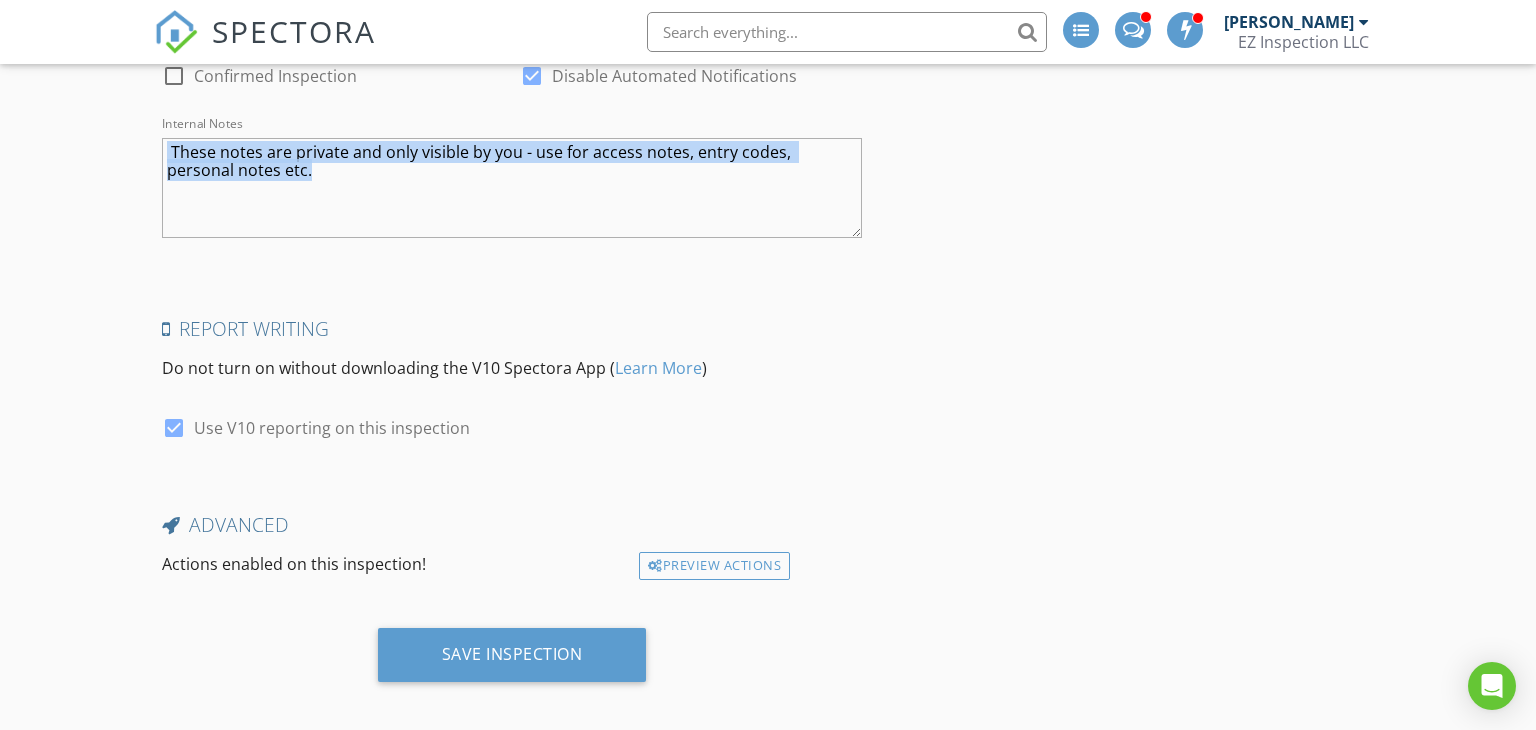 click on "INSPECTOR(S)
check_box_outline_blank   Mauricio Pineda     arrow_drop_down
Date/Time
07/14/2025 10:00 AM
Location
Address Search       Address 1005 Love Ln   Unit   City Apopka   State FL   Zip 32703   County Orange     Square Feet 993   Year Built 1983   Foundation Slab arrow_drop_down
client
check_box Enable Client CC email for this inspection   Client Search     check_box_outline_blank Client is a Company/Organization     First Name Shannon   Last Name Wood   Email shannon.janai@gmail.com   CC Email   Phone 321-418-5475   Address   City   State   Zip     Tags         Notes   Private Notes
ADD ADDITIONAL client
SERVICES
check_box   Residential Inspection + 4 Points + Wind Mitigation + Limited Home Warranty   Include Full Inspection + 4 Points + Wind Mitigation" at bounding box center [768, -1651] 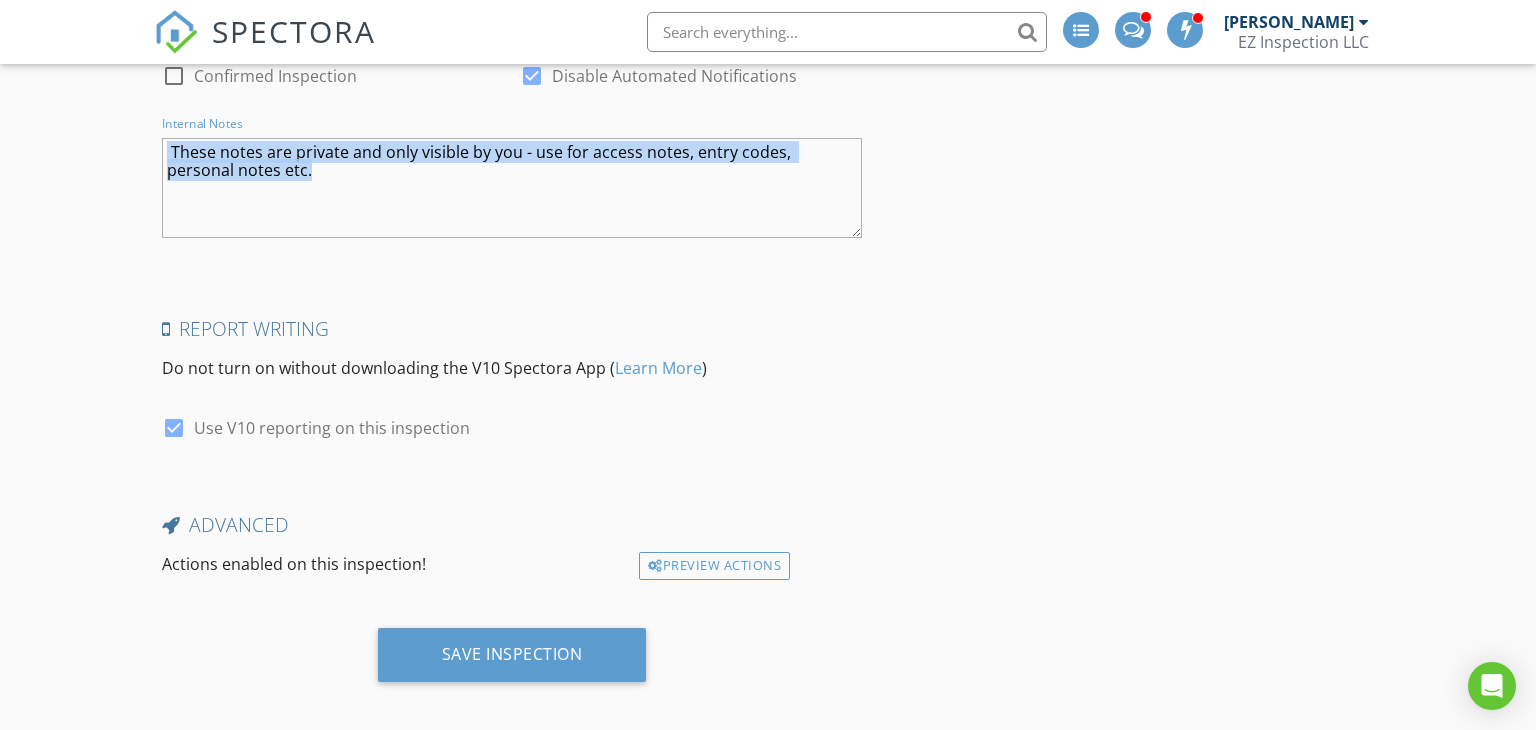 click at bounding box center [512, 188] 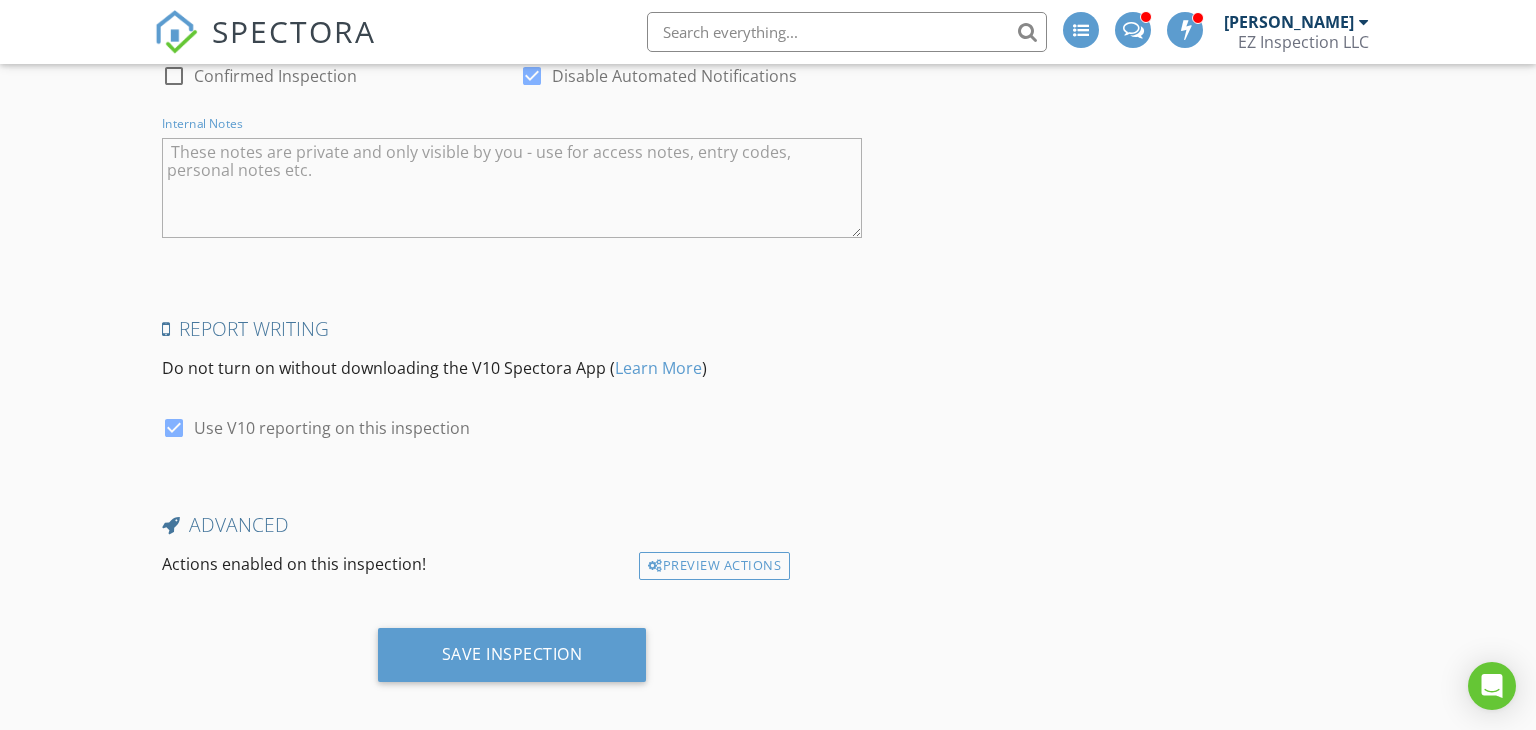 click at bounding box center (512, 188) 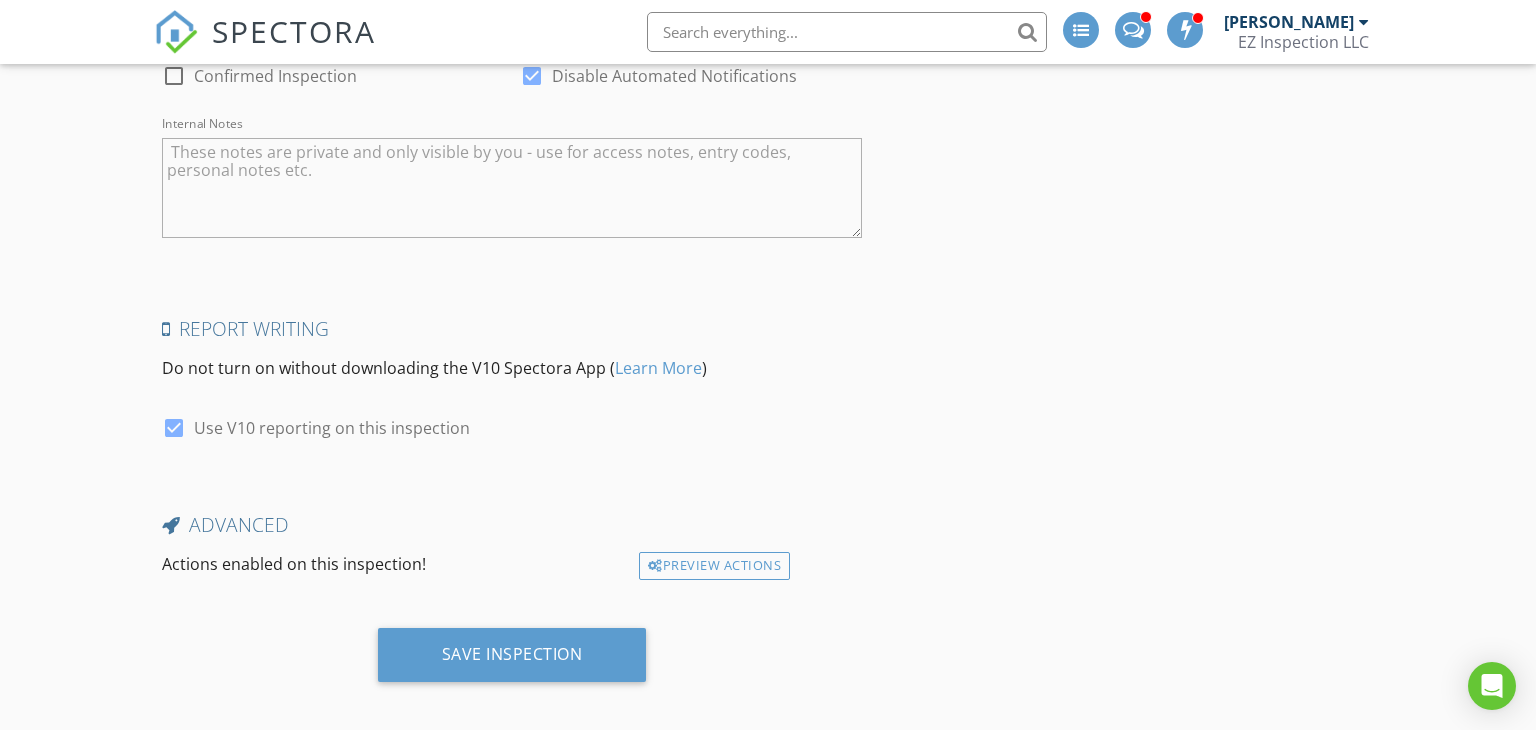 click on "INSPECTOR(S)
check_box_outline_blank   Mauricio Pineda     arrow_drop_down
Date/Time
07/14/2025 10:00 AM
Location
Address Search       Address 1005 Love Ln   Unit   City Apopka   State FL   Zip 32703   County Orange     Square Feet 993   Year Built 1983   Foundation Slab arrow_drop_down
client
check_box Enable Client CC email for this inspection   Client Search     check_box_outline_blank Client is a Company/Organization     First Name Shannon   Last Name Wood   Email shannon.janai@gmail.com   CC Email   Phone 321-418-5475   Address   City   State   Zip     Tags         Notes   Private Notes
ADD ADDITIONAL client
SERVICES
check_box   Residential Inspection + 4 Points + Wind Mitigation + Limited Home Warranty   Include Full Inspection + 4 Points + Wind Mitigation" at bounding box center [768, -1651] 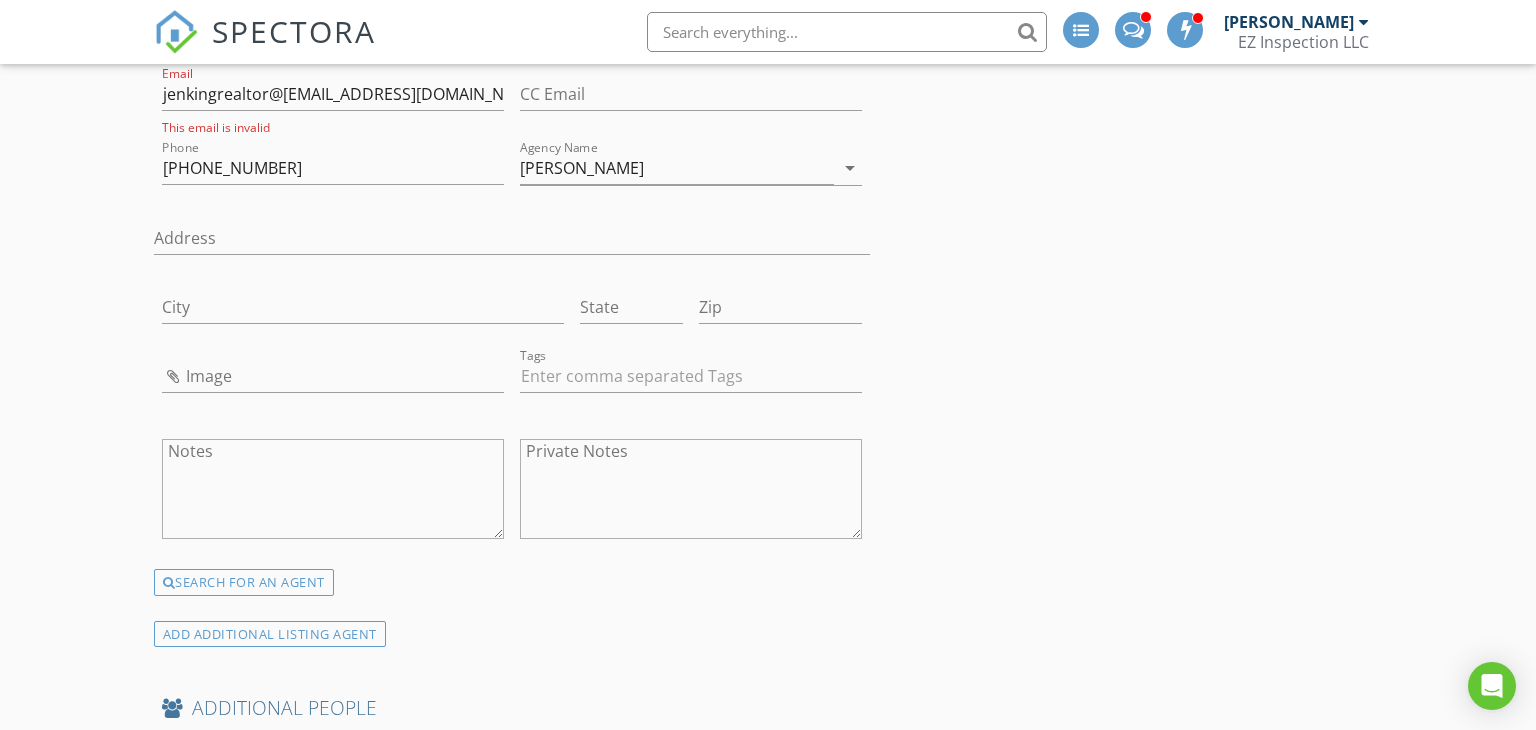 scroll, scrollTop: 3364, scrollLeft: 0, axis: vertical 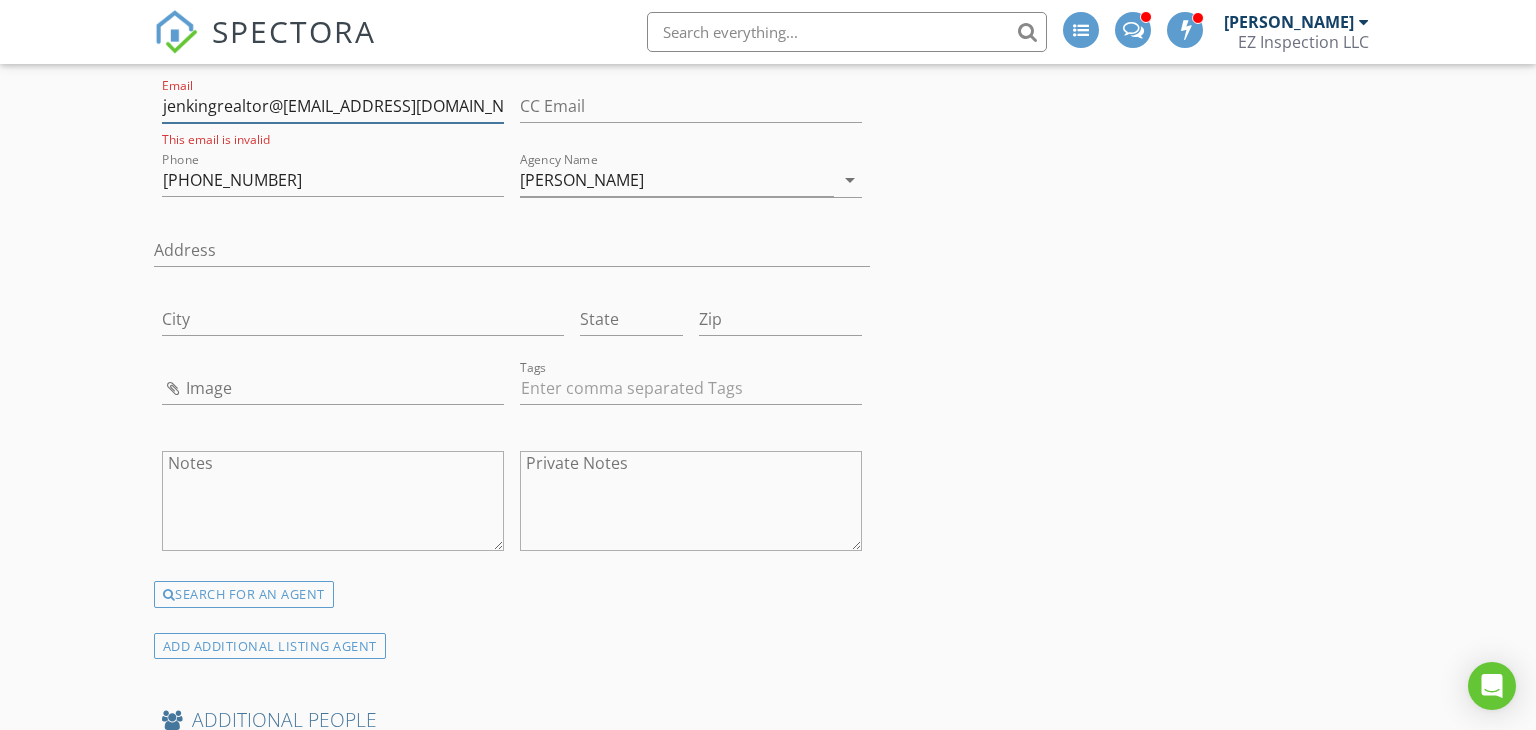 click on "jenkingrealtor@live@gmail.com" at bounding box center (333, 106) 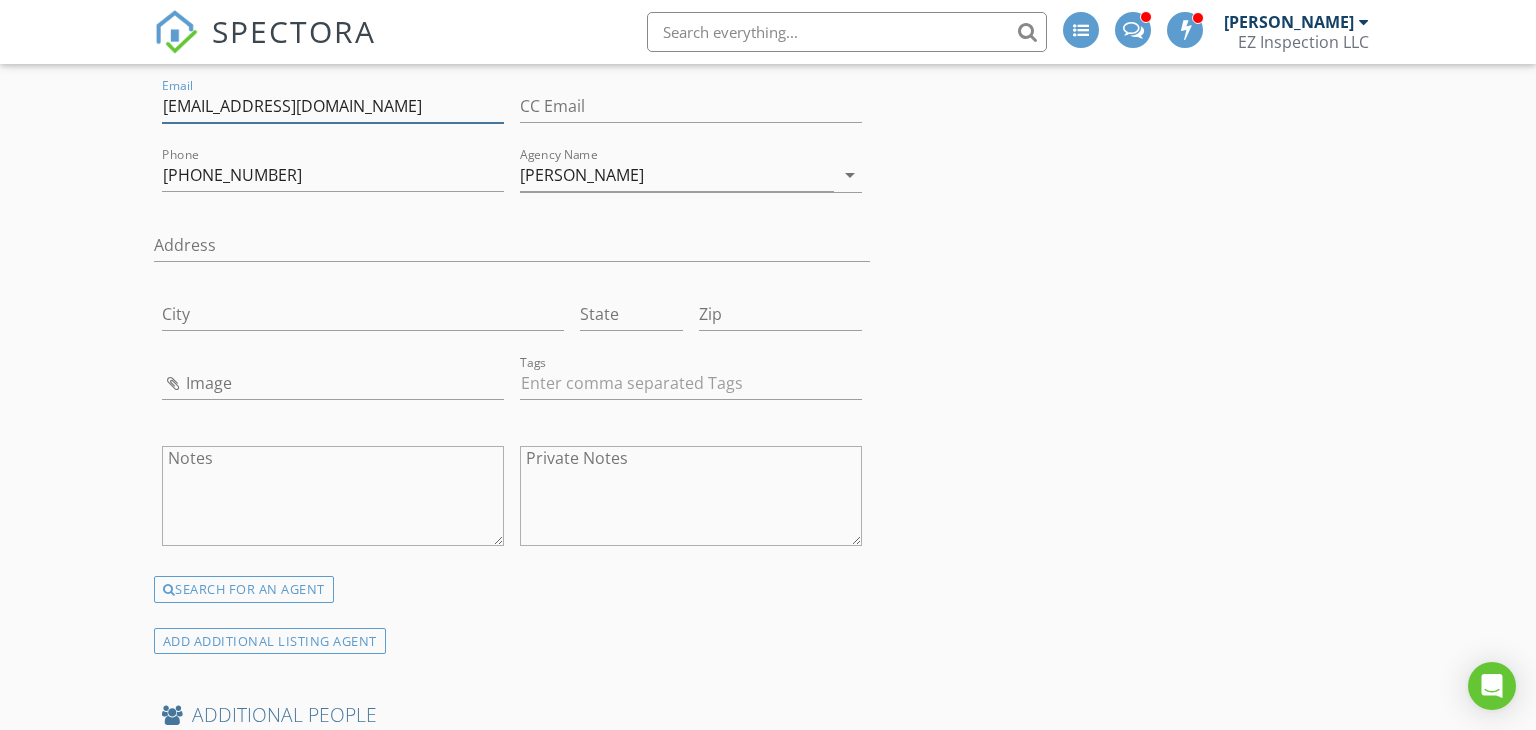 type on "[EMAIL_ADDRESS][DOMAIN_NAME]" 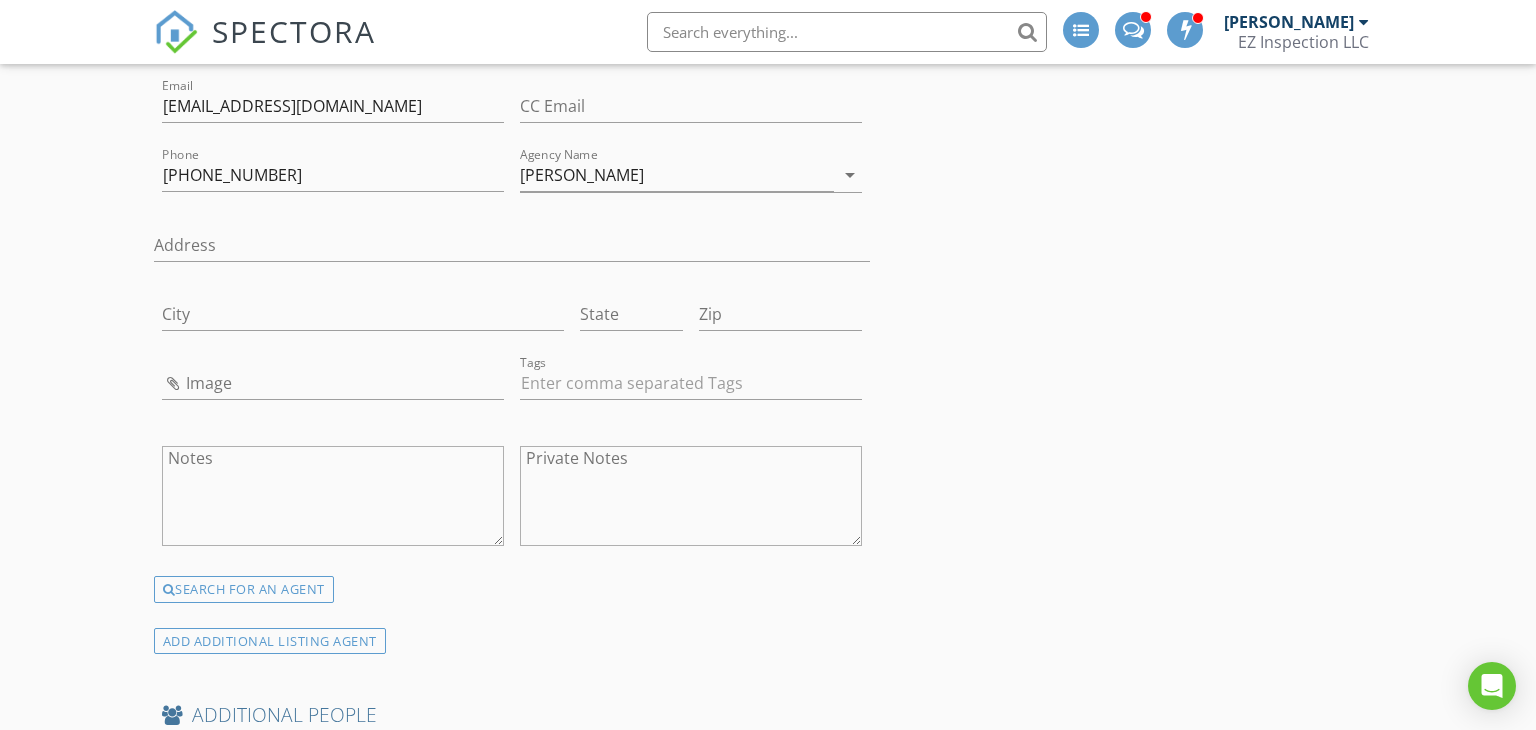 click on "INSPECTOR(S)
check_box_outline_blank   Mauricio Pineda     arrow_drop_down
Date/Time
07/14/2025 10:00 AM
Location
Address Search       Address 1005 Love Ln   Unit   City Apopka   State FL   Zip 32703   County Orange     Square Feet 993   Year Built 1983   Foundation Slab arrow_drop_down
client
check_box Enable Client CC email for this inspection   Client Search     check_box_outline_blank Client is a Company/Organization     First Name Shannon   Last Name Wood   Email shannon.janai@gmail.com   CC Email   Phone 321-418-5475   Address   City   State   Zip     Tags         Notes   Private Notes
ADD ADDITIONAL client
SERVICES
check_box   Residential Inspection + 4 Points + Wind Mitigation + Limited Home Warranty   Include Full Inspection + 4 Points + Wind Mitigation" at bounding box center [768, -765] 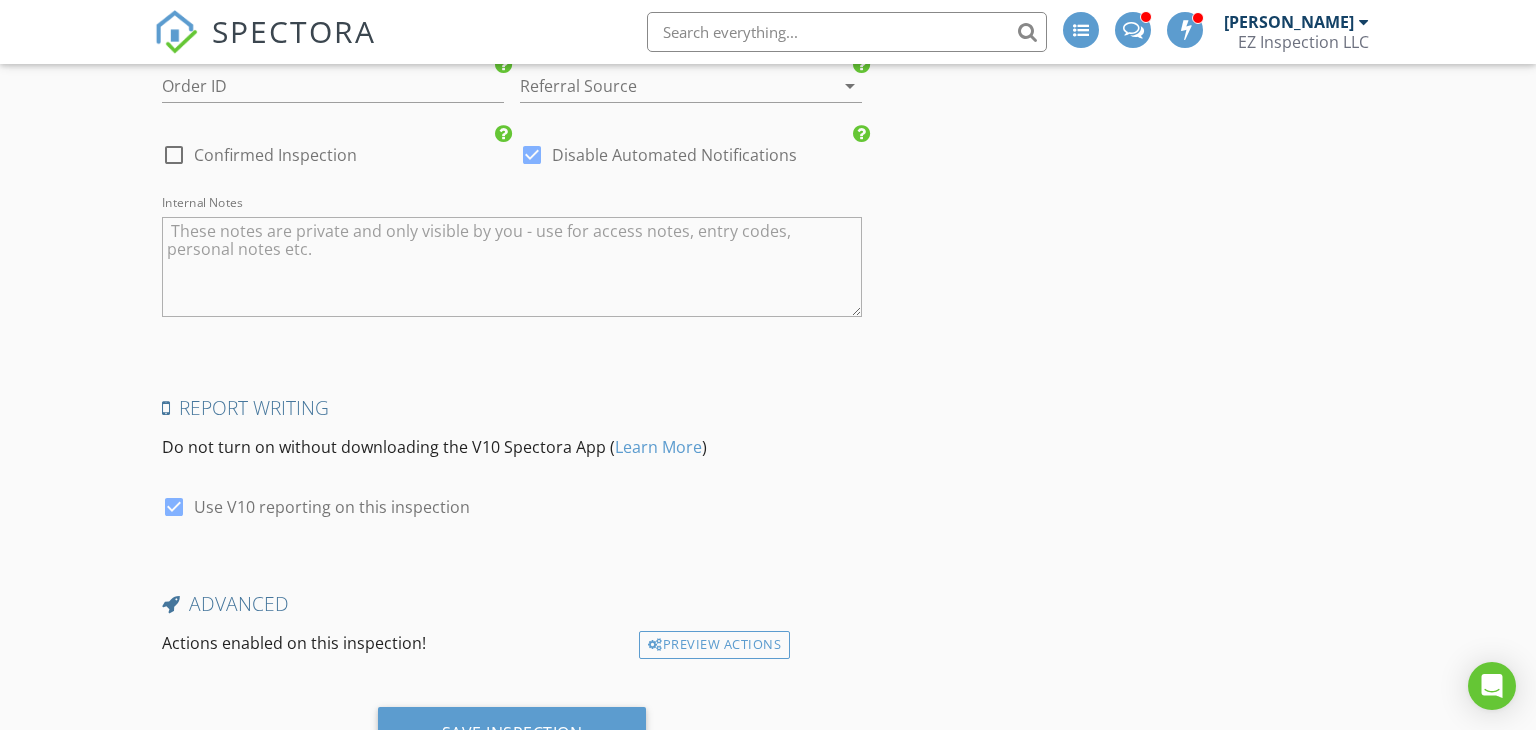 scroll, scrollTop: 0, scrollLeft: 0, axis: both 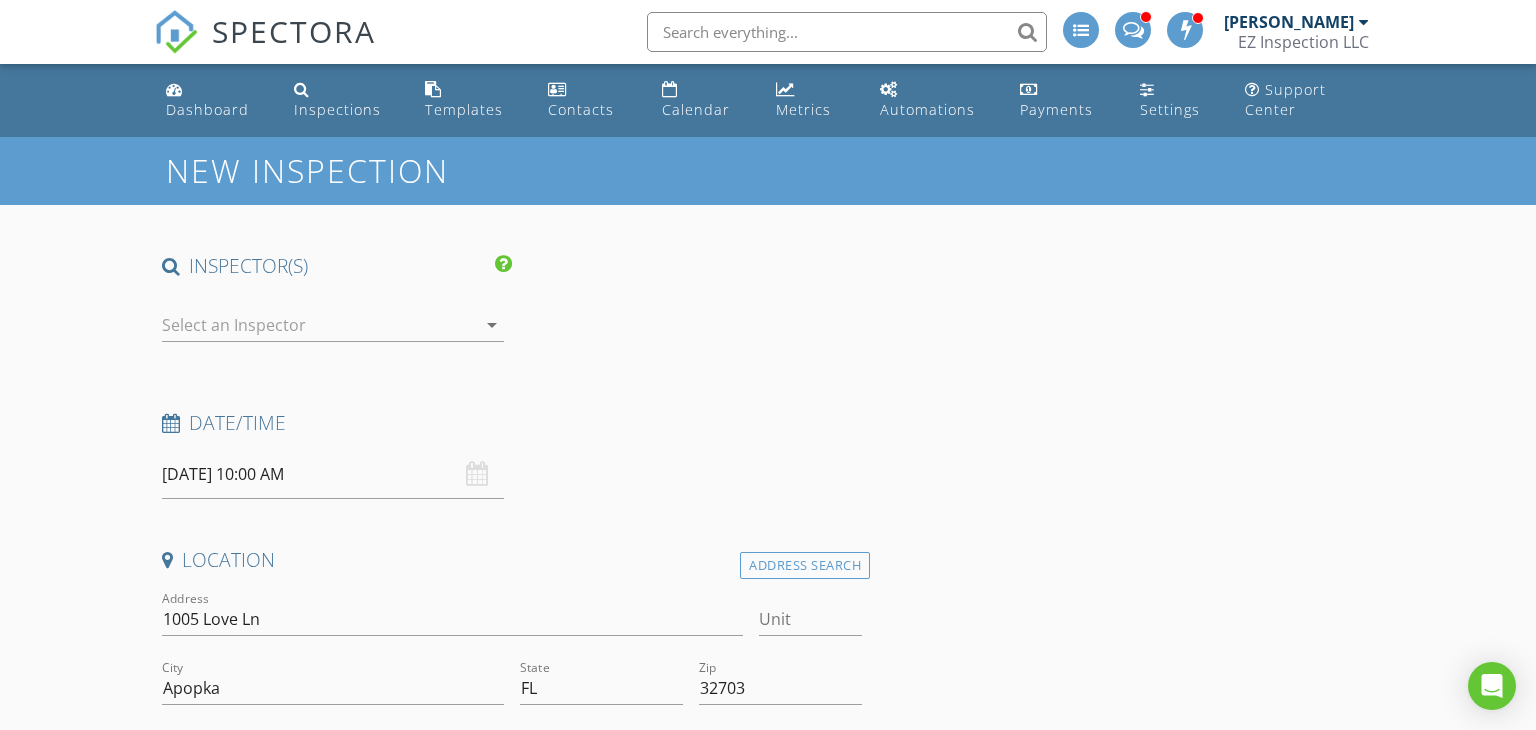 click on "INSPECTOR(S)
check_box_outline_blank   Mauricio Pineda     arrow_drop_down
Date/Time
07/14/2025 10:00 AM
Location
Address Search       Address 1005 Love Ln   Unit   City Apopka   State FL   Zip 32703   County Orange     Square Feet 993   Year Built 1983   Foundation Slab arrow_drop_down
client
check_box Enable Client CC email for this inspection   Client Search     check_box_outline_blank Client is a Company/Organization     First Name Shannon   Last Name Wood   Email shannon.janai@gmail.com   CC Email   Phone 321-418-5475   Address   City   State   Zip     Tags         Notes   Private Notes
ADD ADDITIONAL client
SERVICES
check_box   Residential Inspection + 4 Points + Wind Mitigation + Limited Home Warranty   Include Full Inspection + 4 Points + Wind Mitigation" at bounding box center [768, 2599] 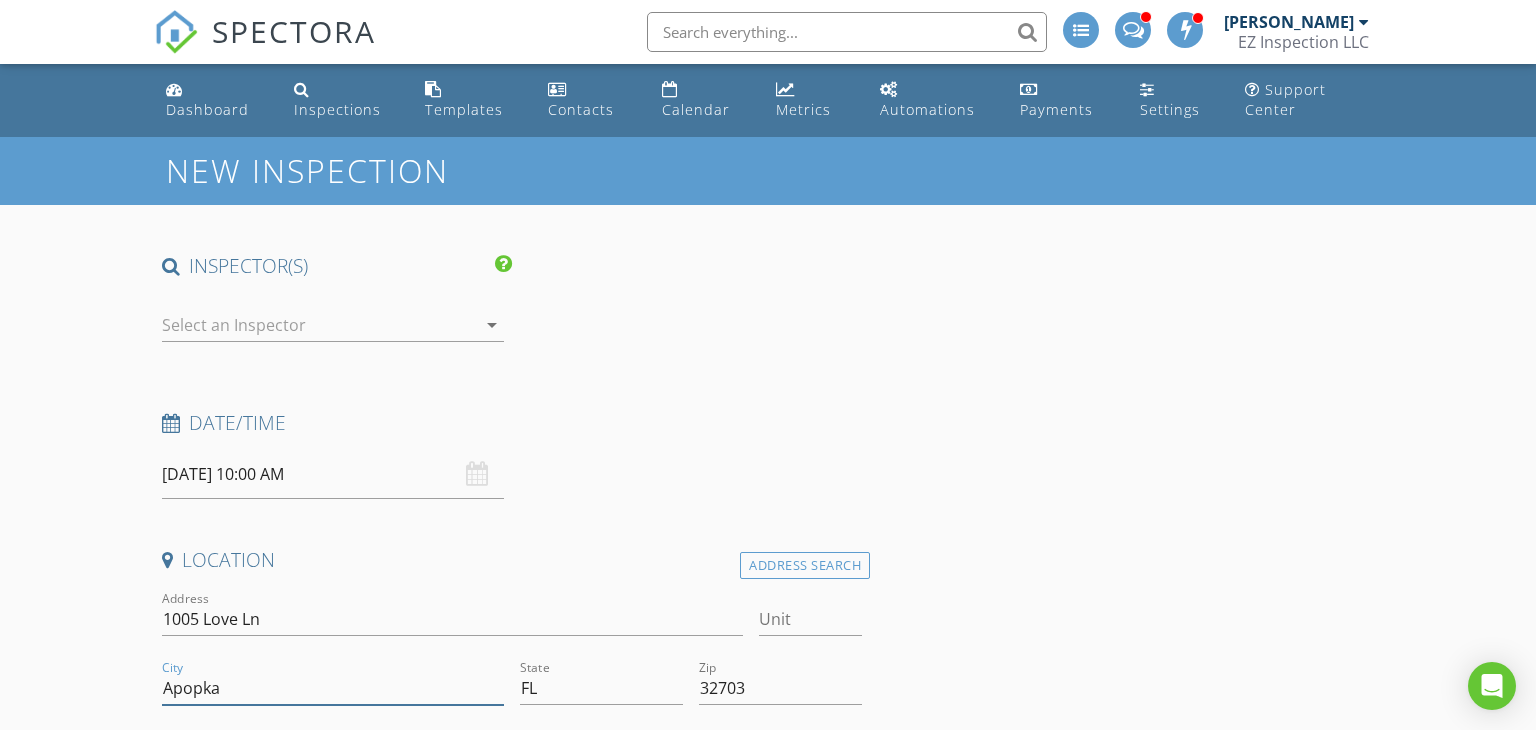 click on "Apopka" at bounding box center [333, 688] 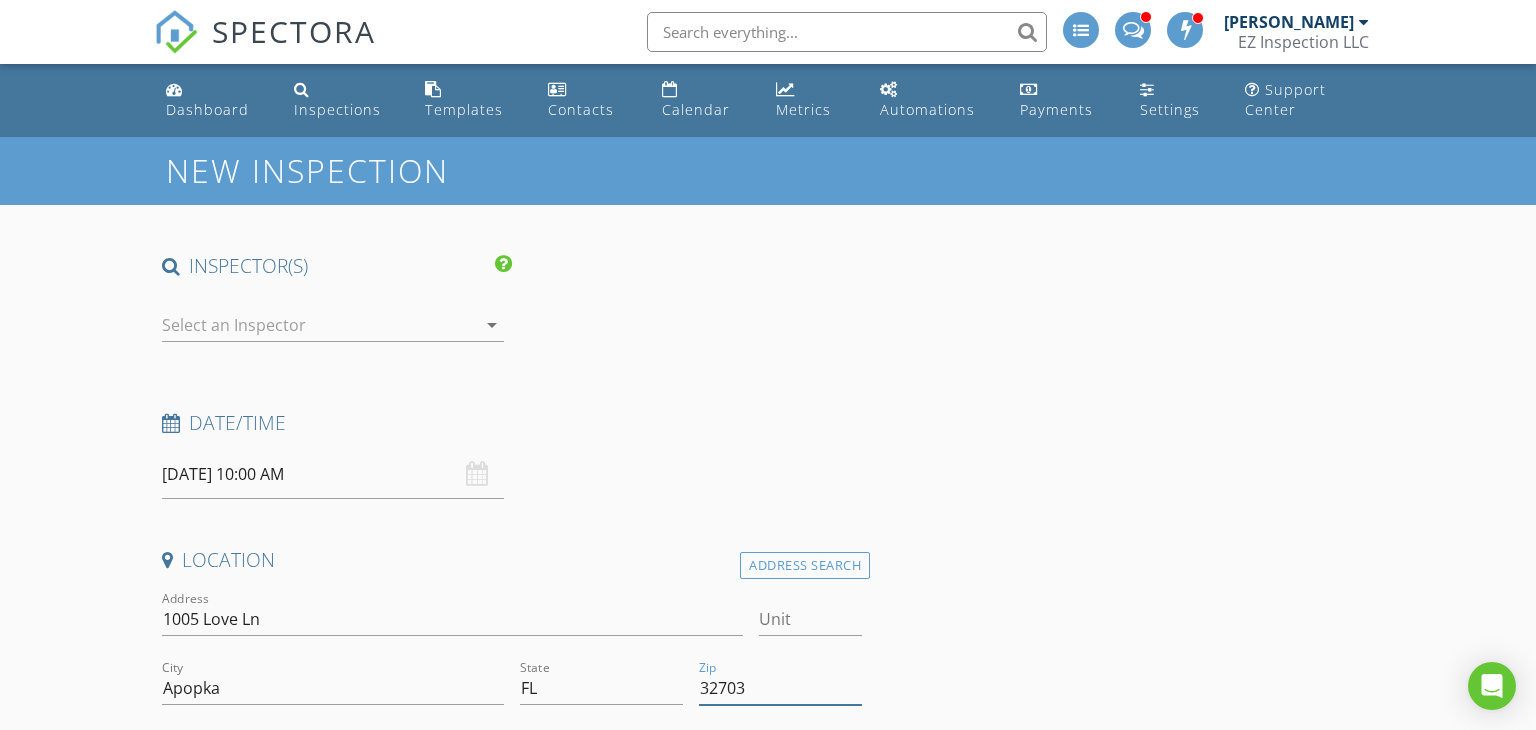 click on "32703" at bounding box center [780, 688] 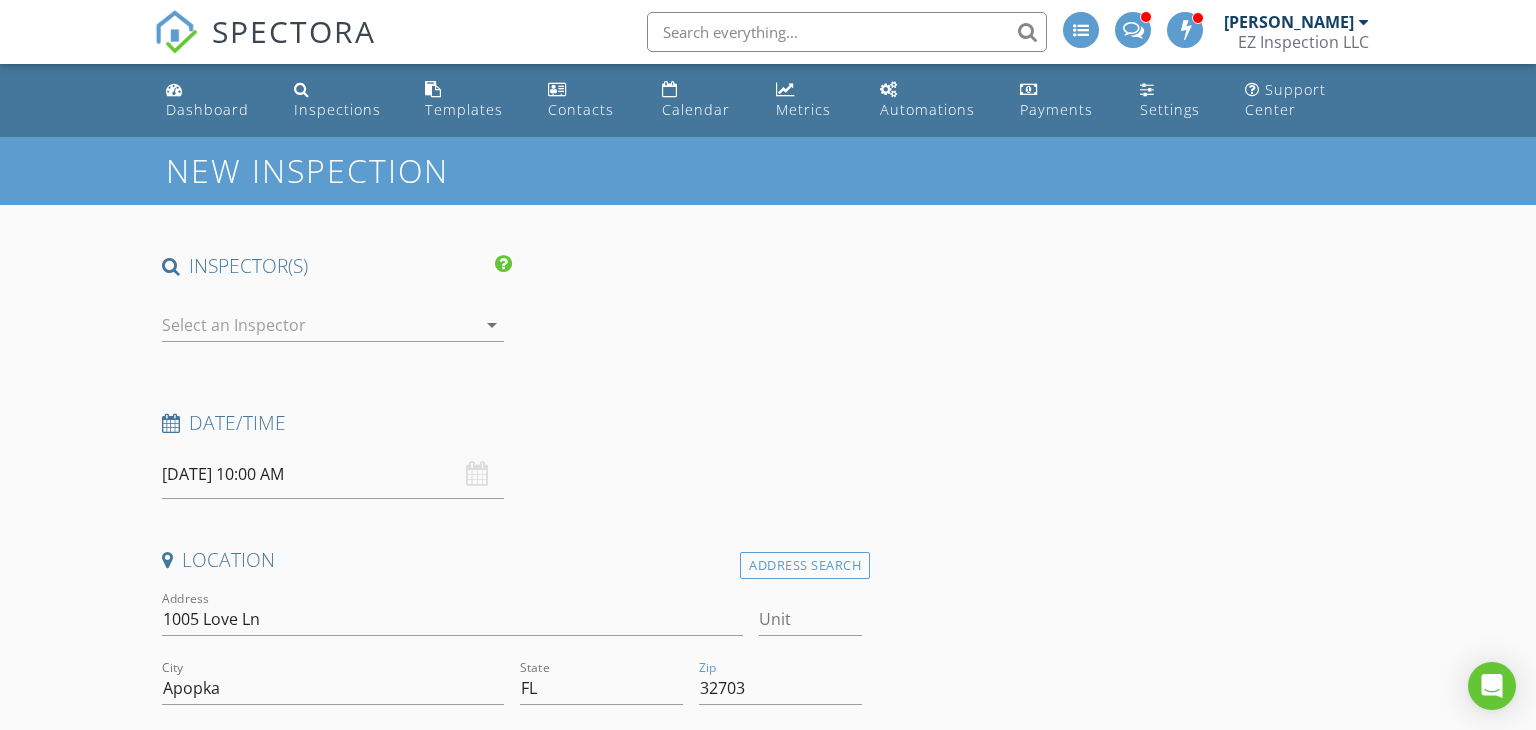scroll, scrollTop: 392, scrollLeft: 0, axis: vertical 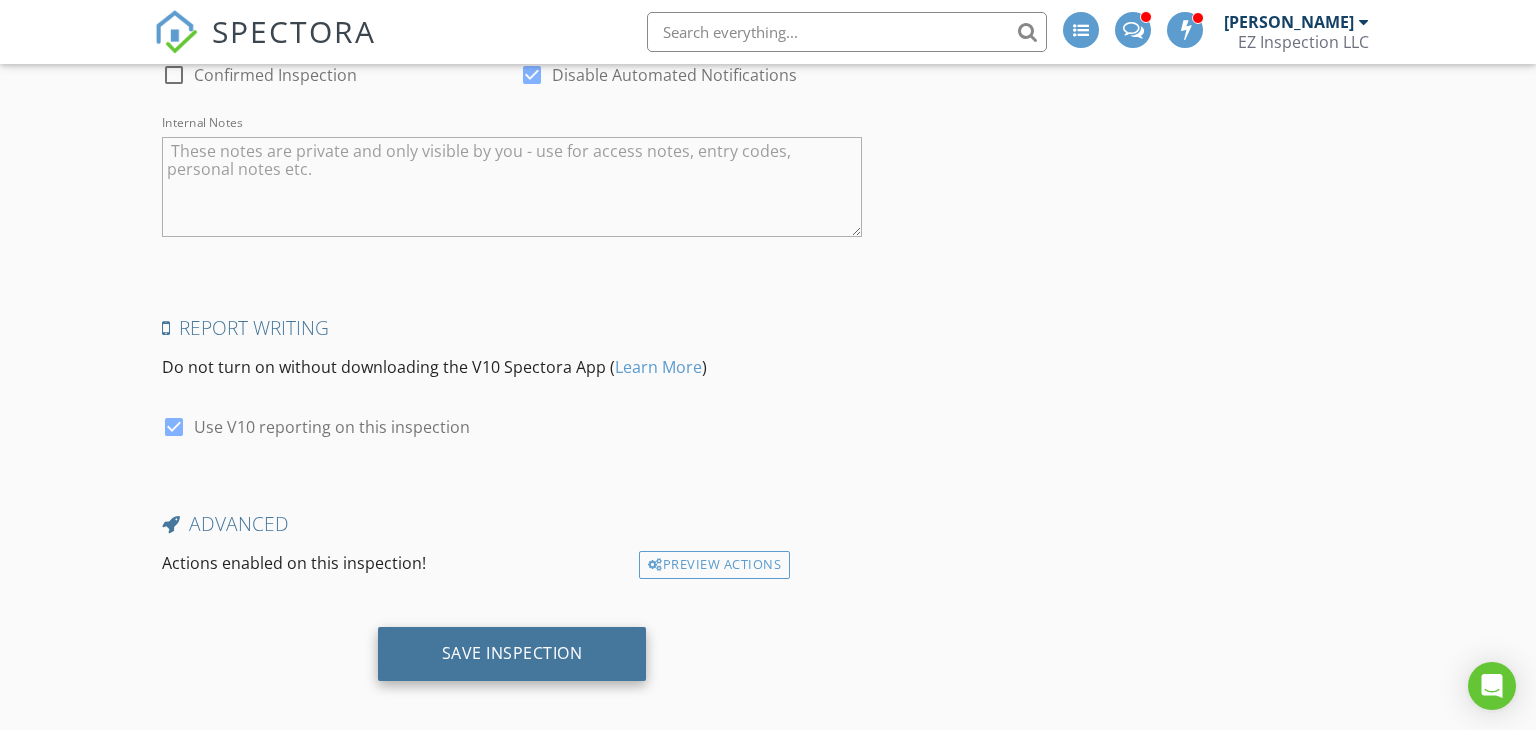 click on "Save Inspection" at bounding box center [512, 653] 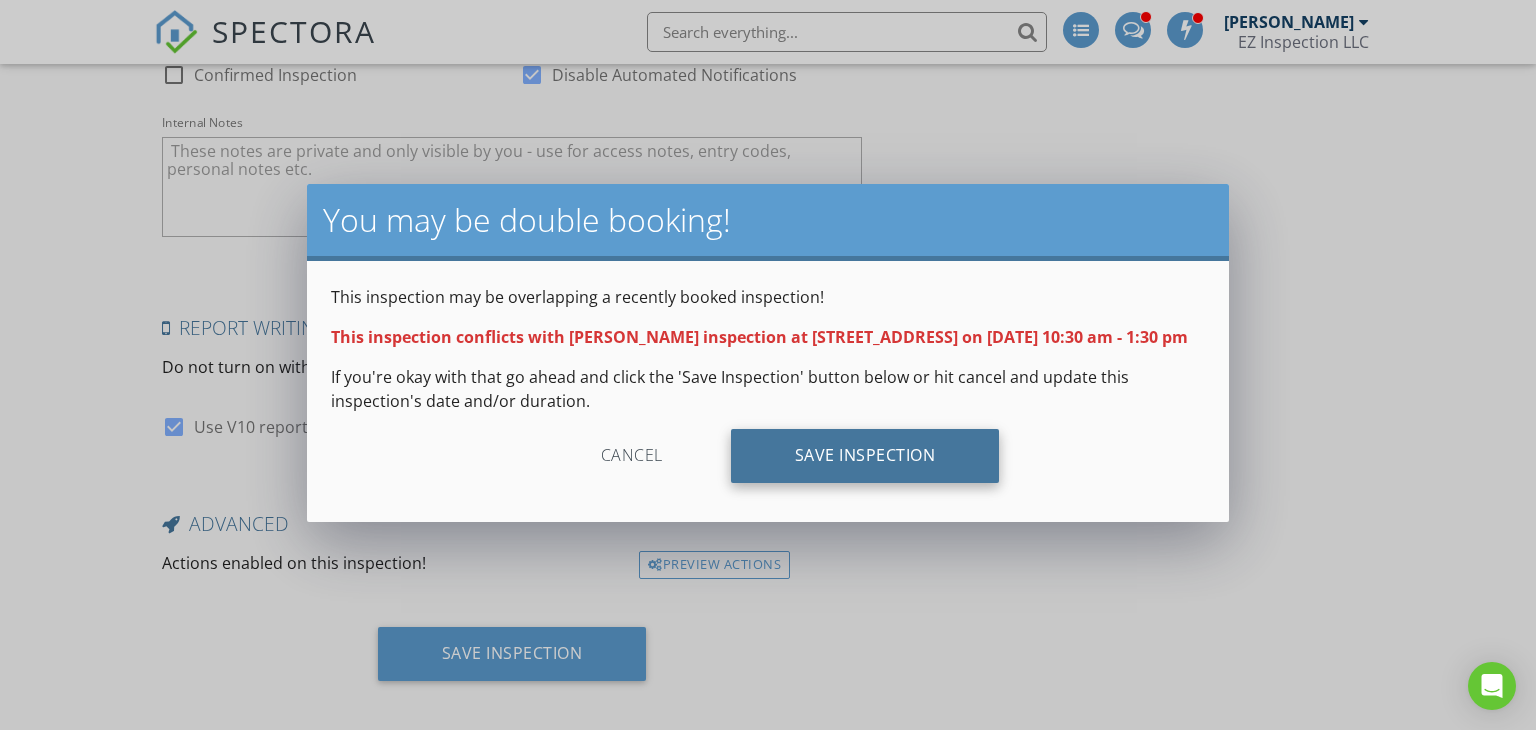 click on "Save Inspection" at bounding box center (865, 456) 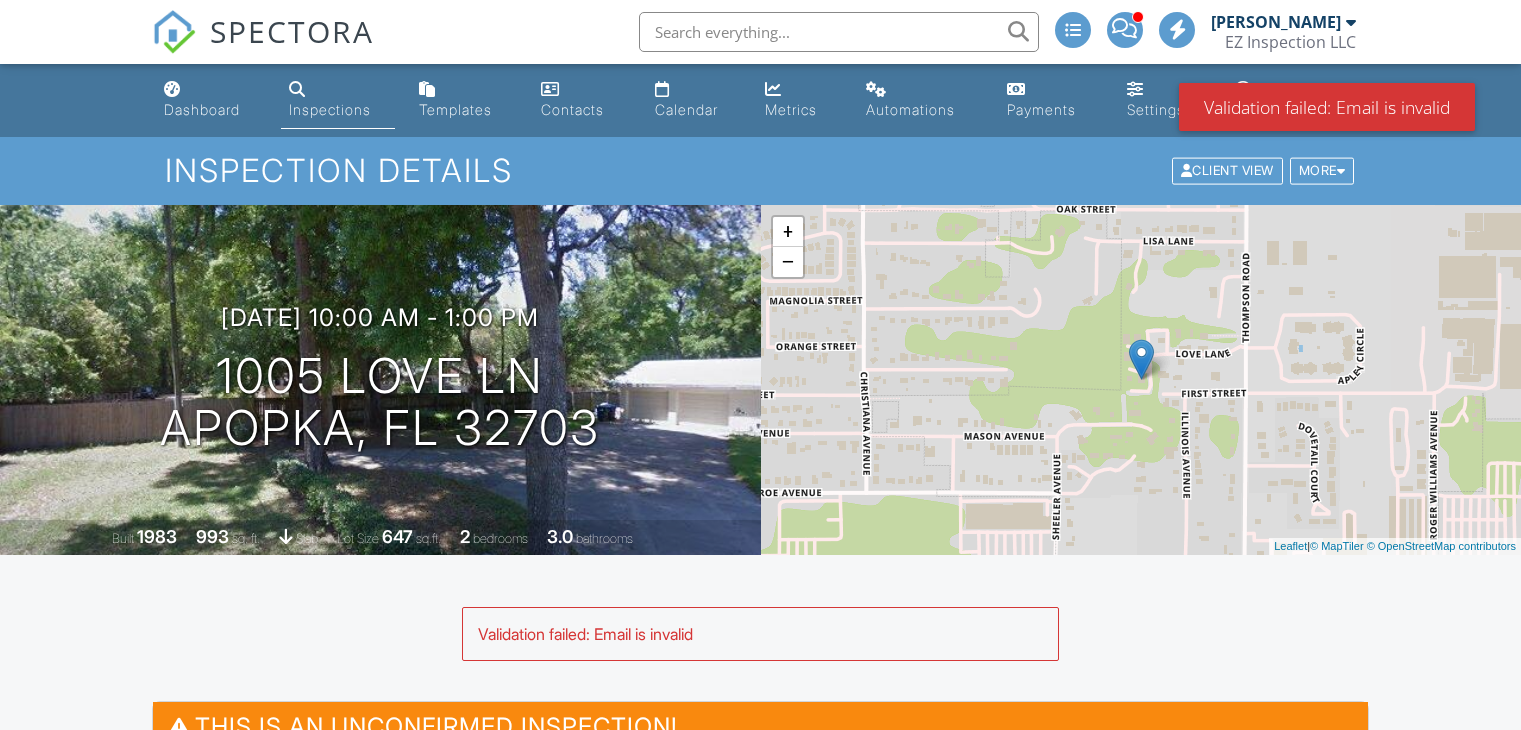 scroll, scrollTop: 0, scrollLeft: 0, axis: both 